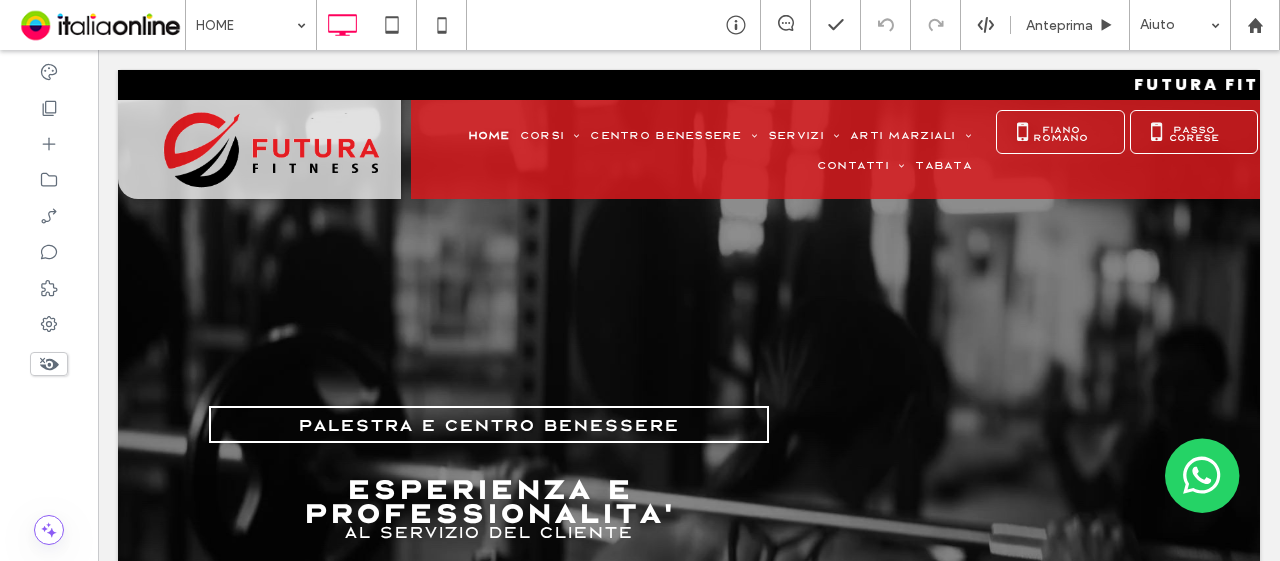 scroll, scrollTop: 0, scrollLeft: 0, axis: both 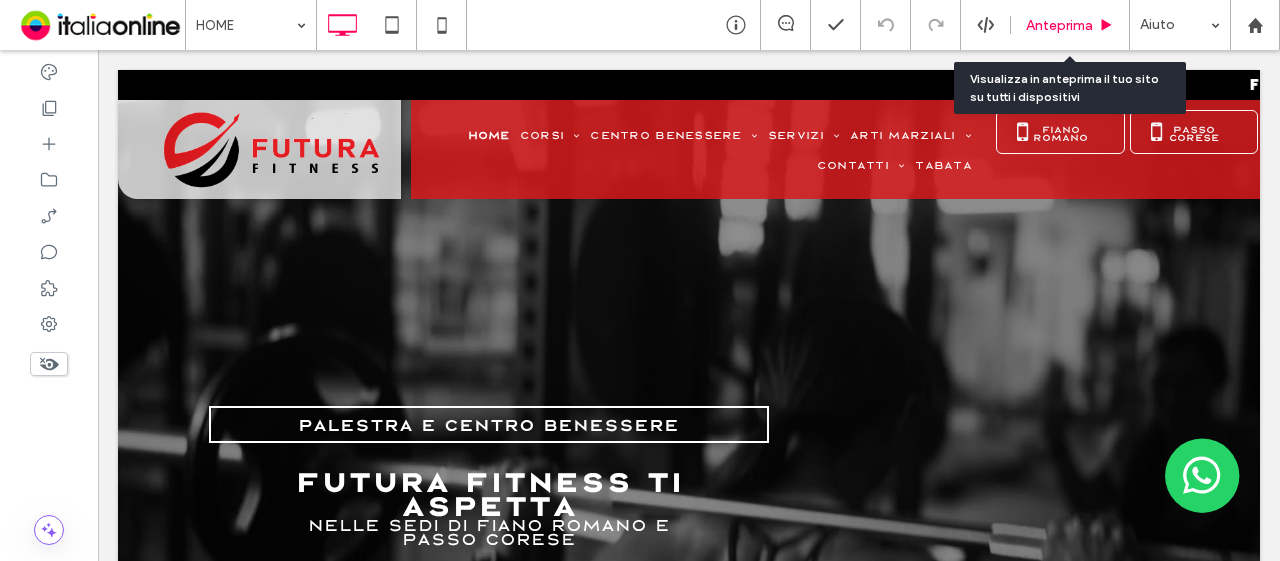 click on "Anteprima" at bounding box center [1070, 25] 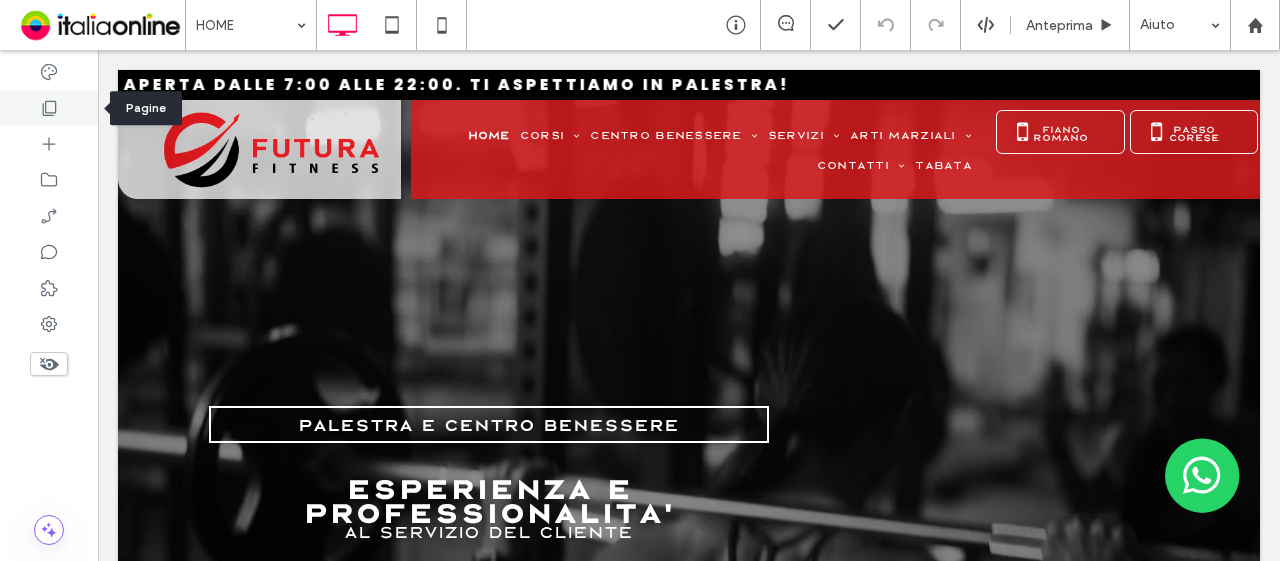 click at bounding box center [49, 108] 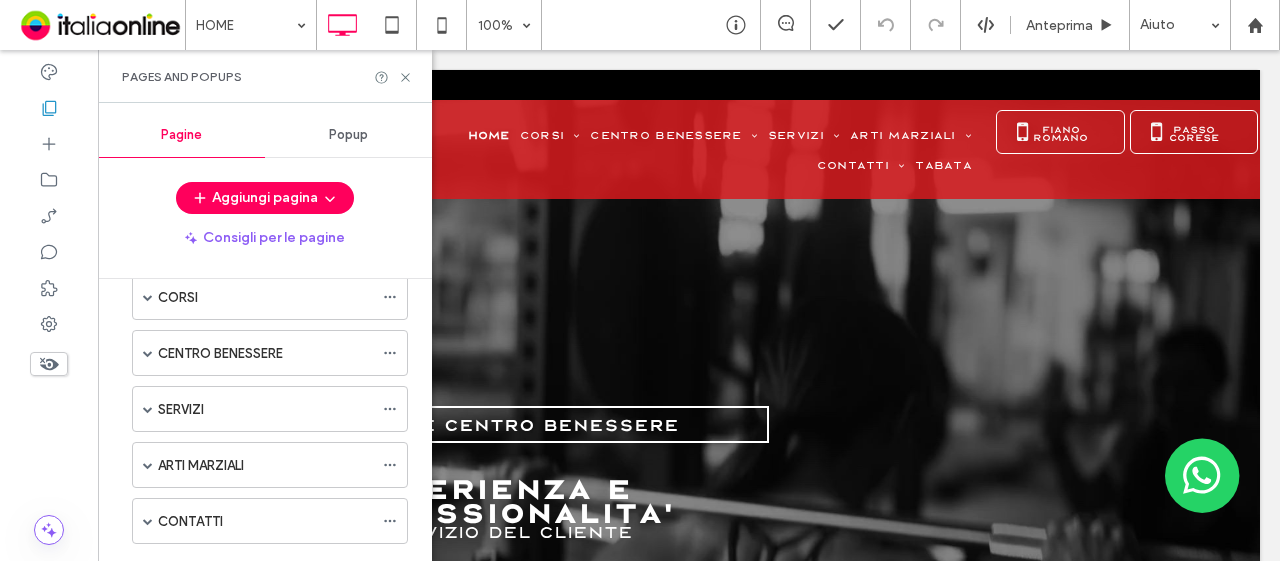 scroll, scrollTop: 188, scrollLeft: 0, axis: vertical 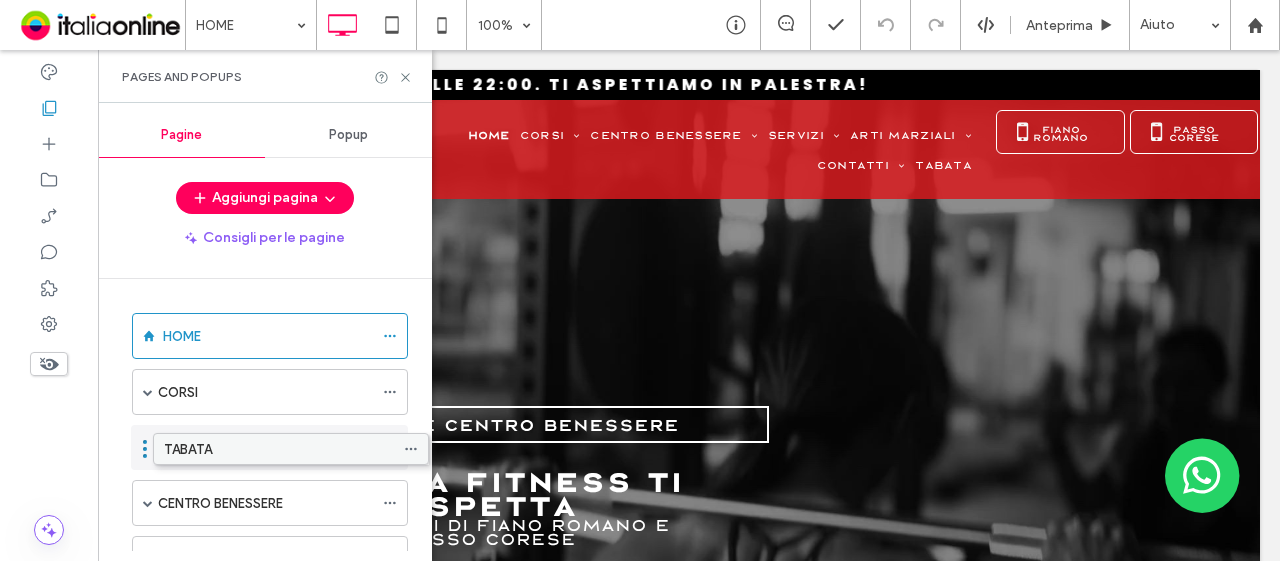 drag, startPoint x: 172, startPoint y: 483, endPoint x: 193, endPoint y: 461, distance: 30.413813 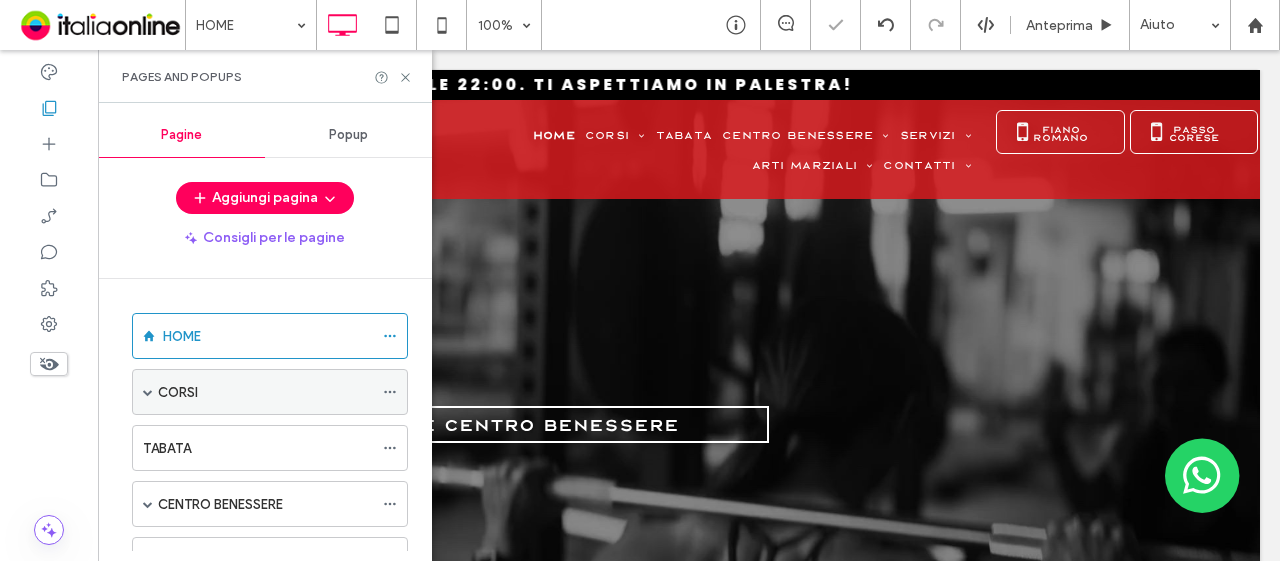 click on "CORSI" at bounding box center [270, 392] 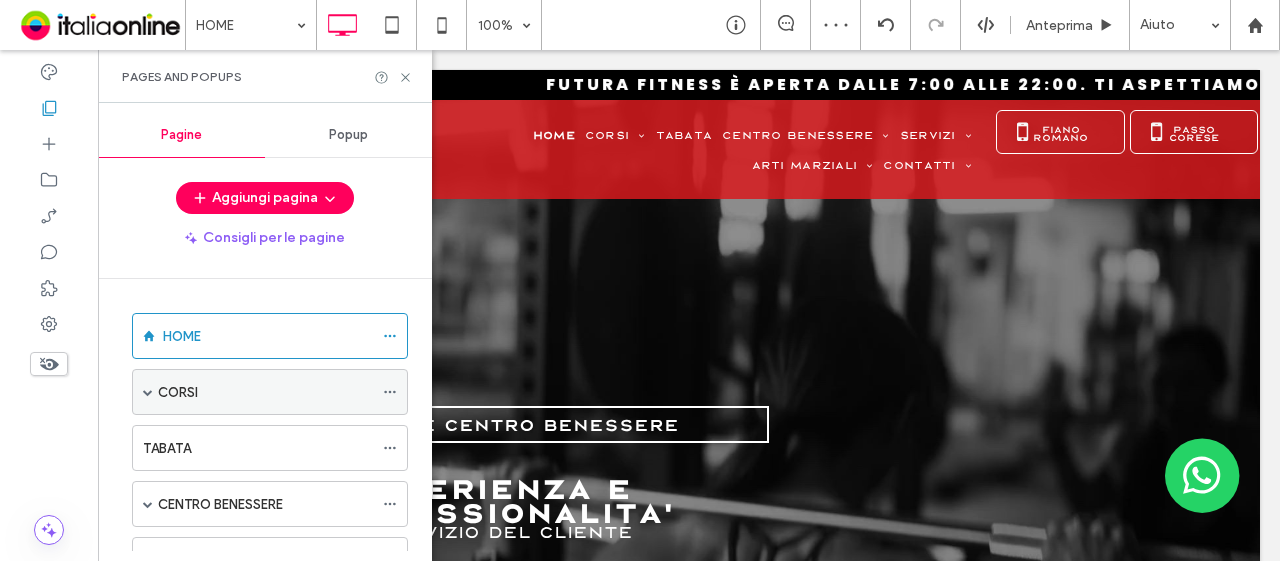 click at bounding box center (148, 392) 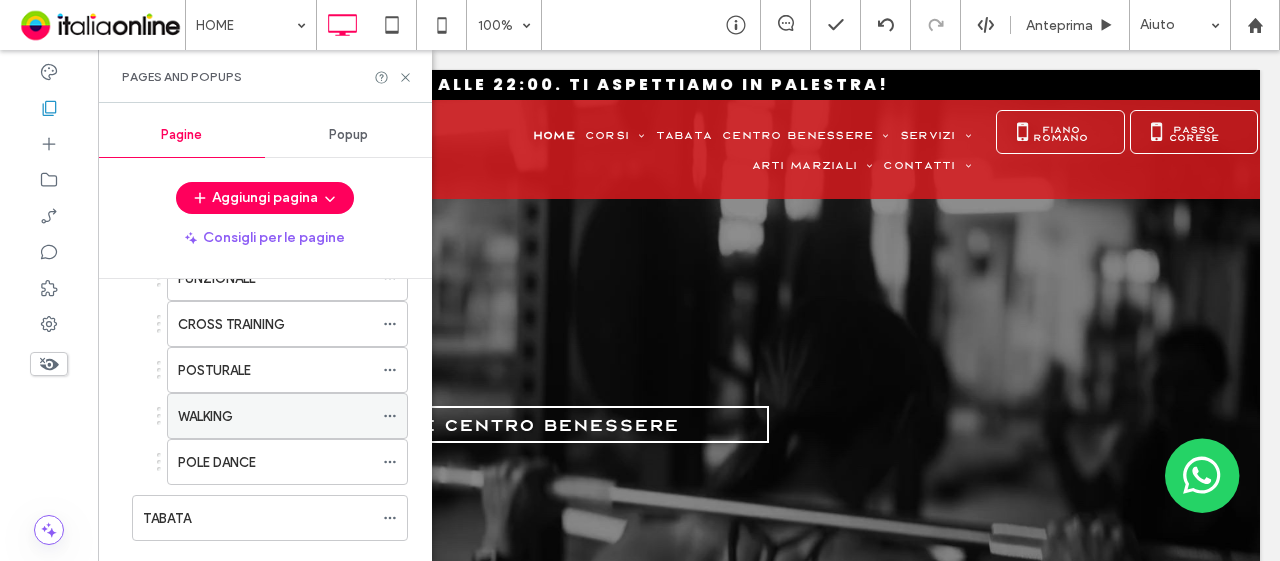 scroll, scrollTop: 500, scrollLeft: 0, axis: vertical 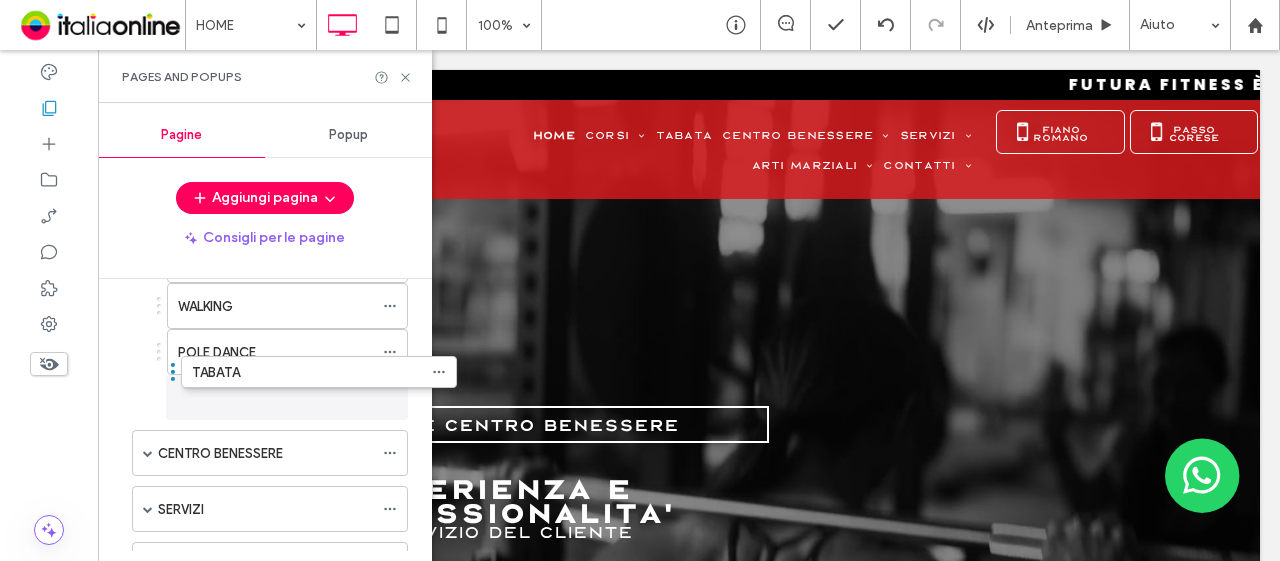 drag, startPoint x: 168, startPoint y: 407, endPoint x: 212, endPoint y: 389, distance: 47.539455 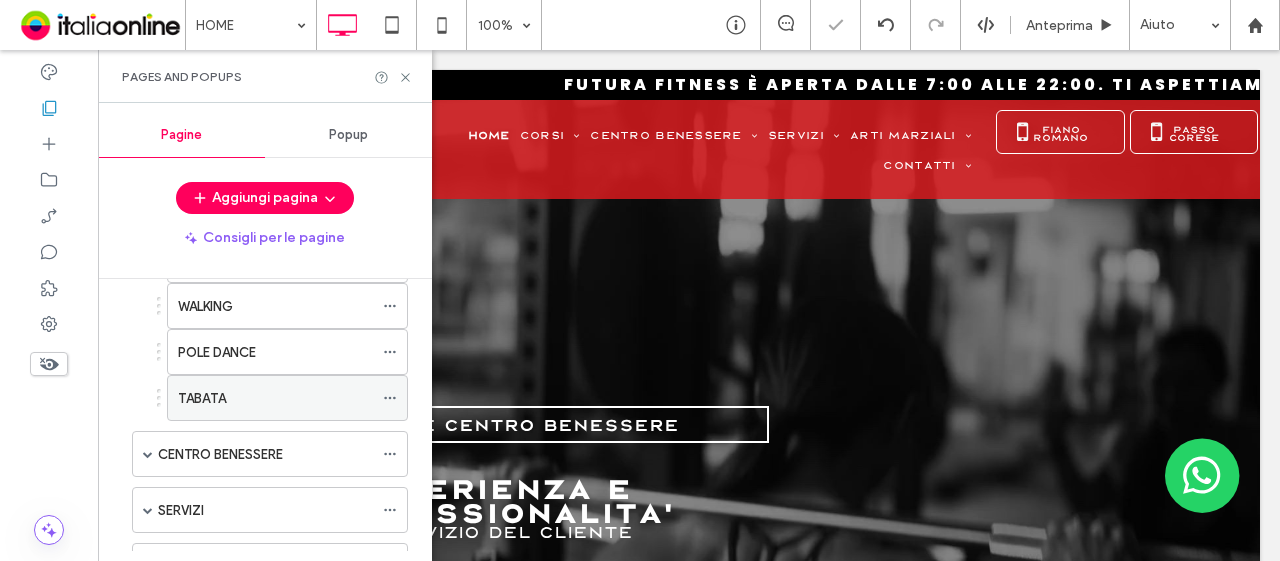 click on "TABATA" at bounding box center (202, 398) 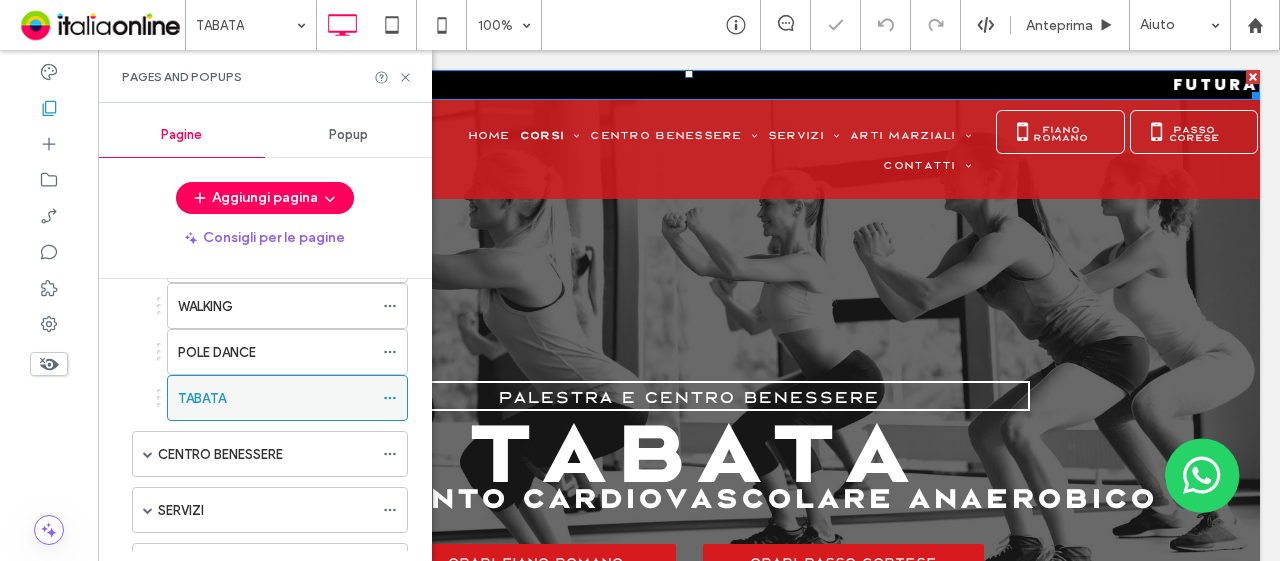scroll, scrollTop: 0, scrollLeft: 0, axis: both 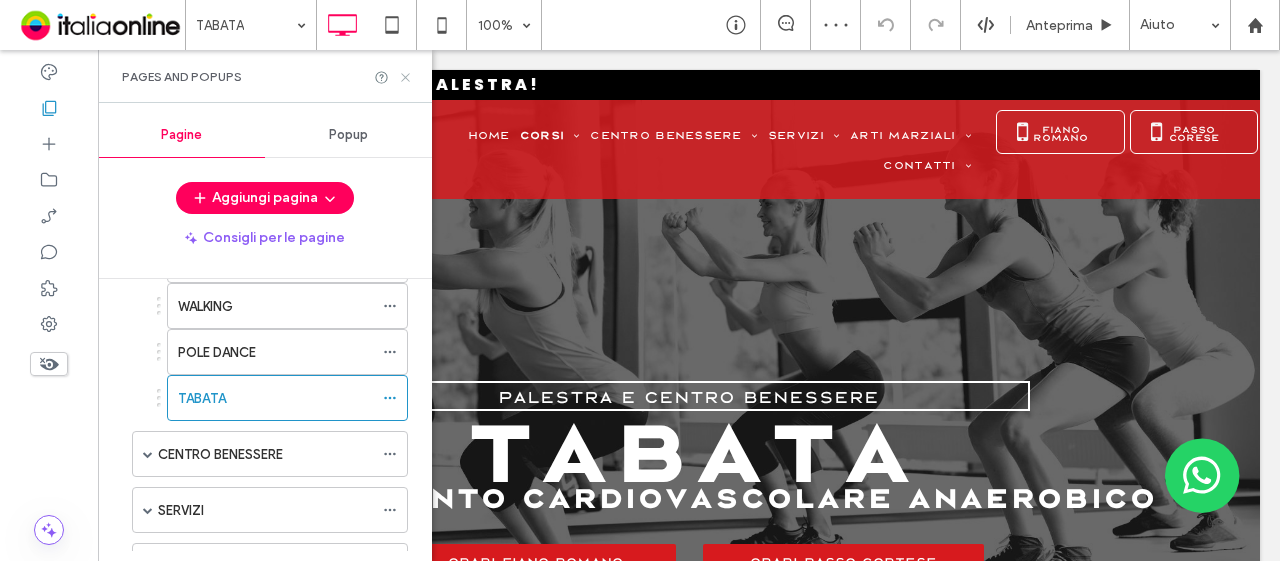 click 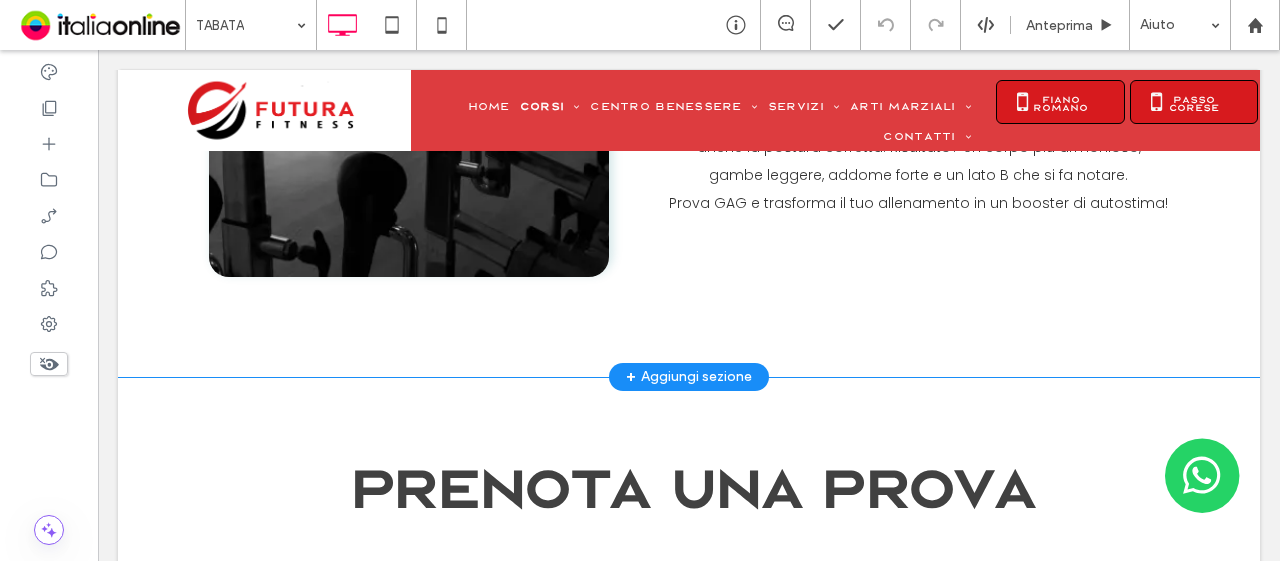 scroll, scrollTop: 2000, scrollLeft: 0, axis: vertical 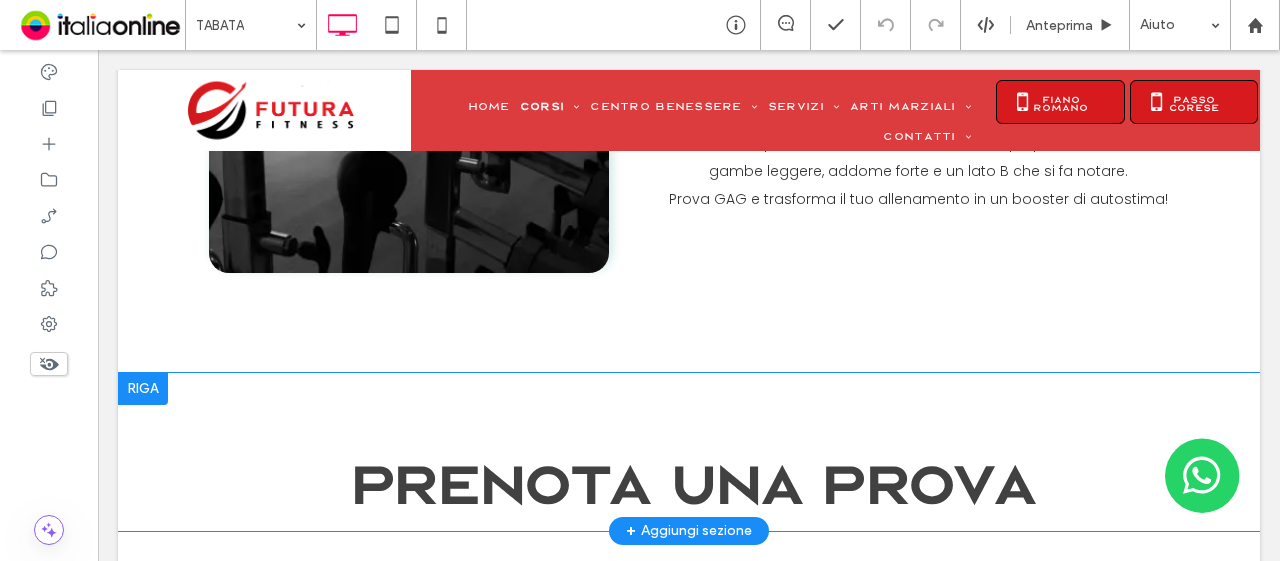 click on "Prenota una PROVA
Click To Paste" at bounding box center (689, 452) 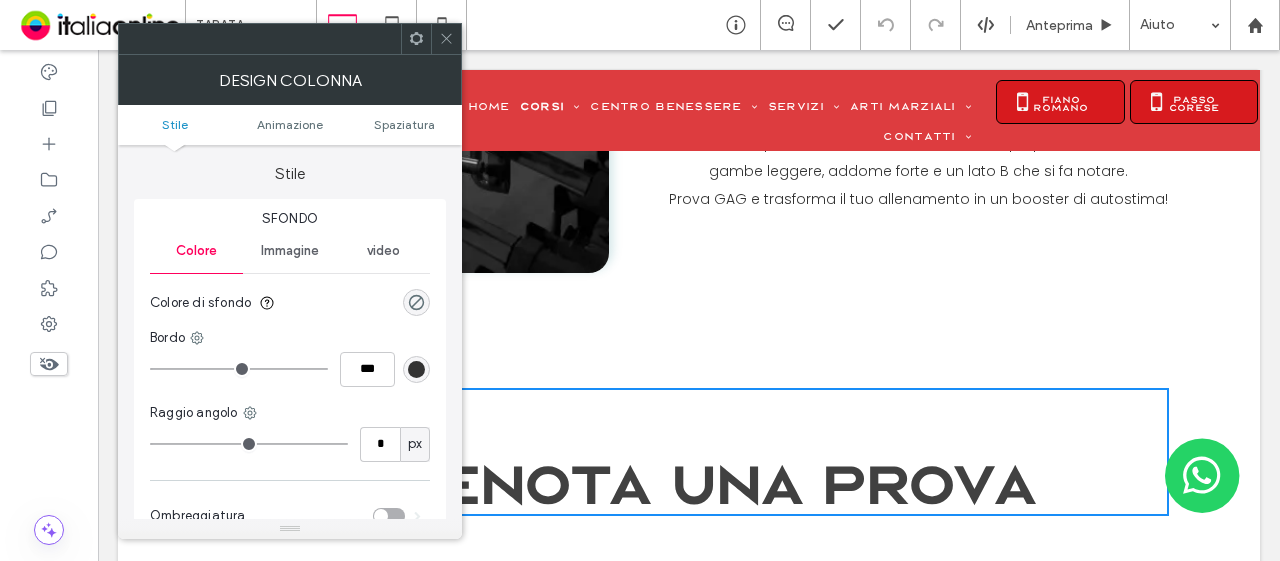 click on "Prenota una PROVA" at bounding box center [689, 482] 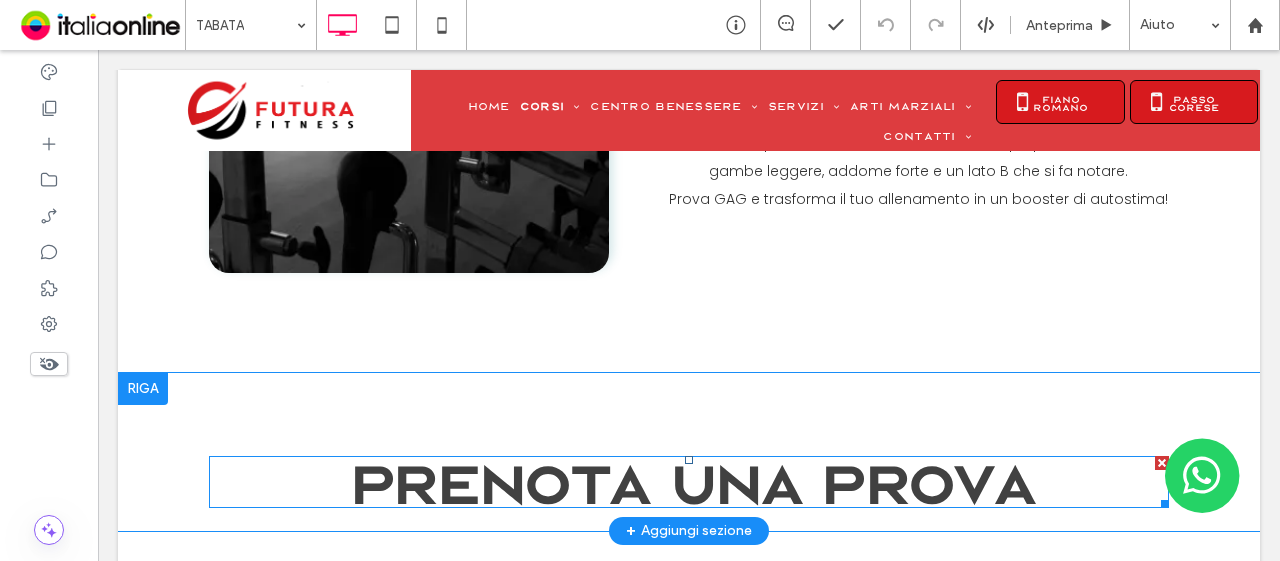 click on "Prenota una PROVA" at bounding box center [689, 482] 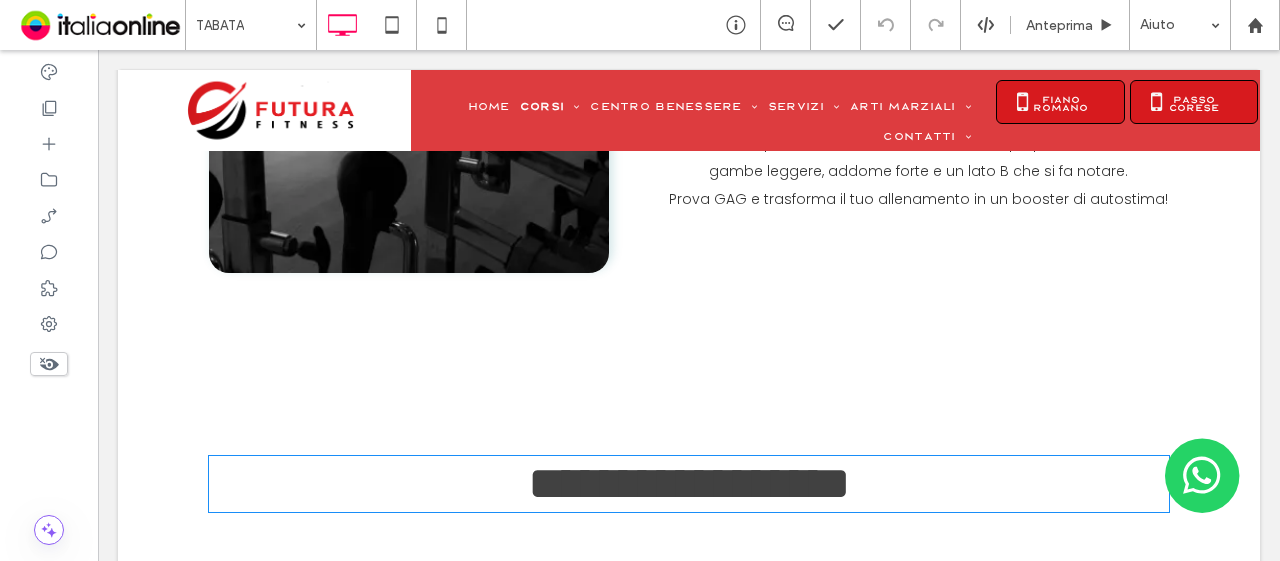type on "**********" 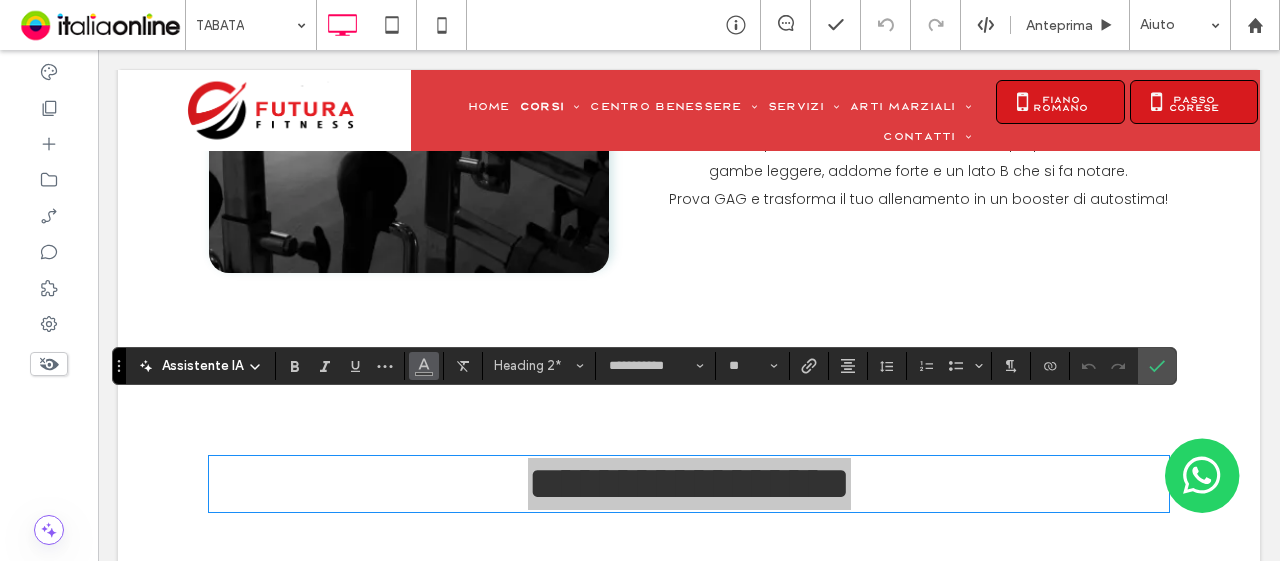 click at bounding box center (424, 366) 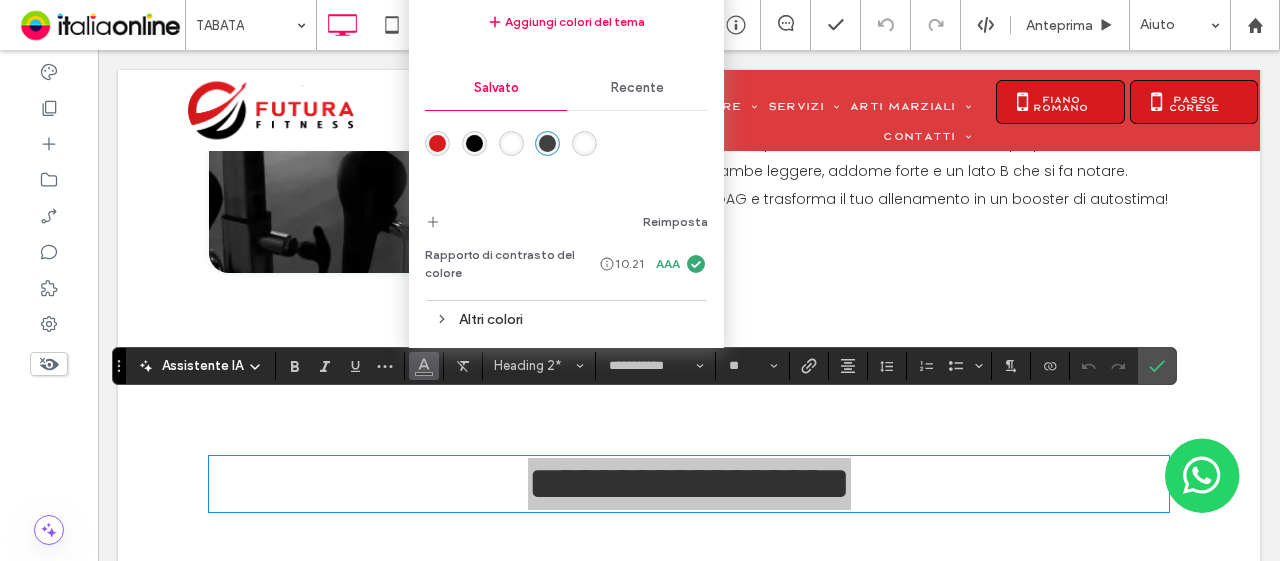 click at bounding box center (474, 143) 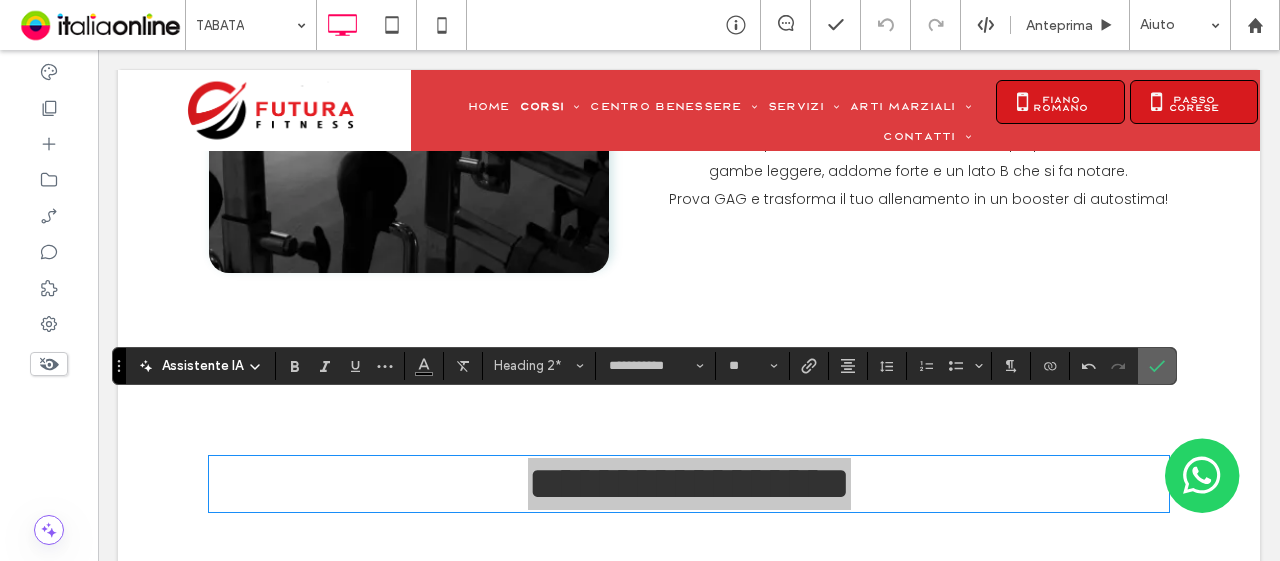 click 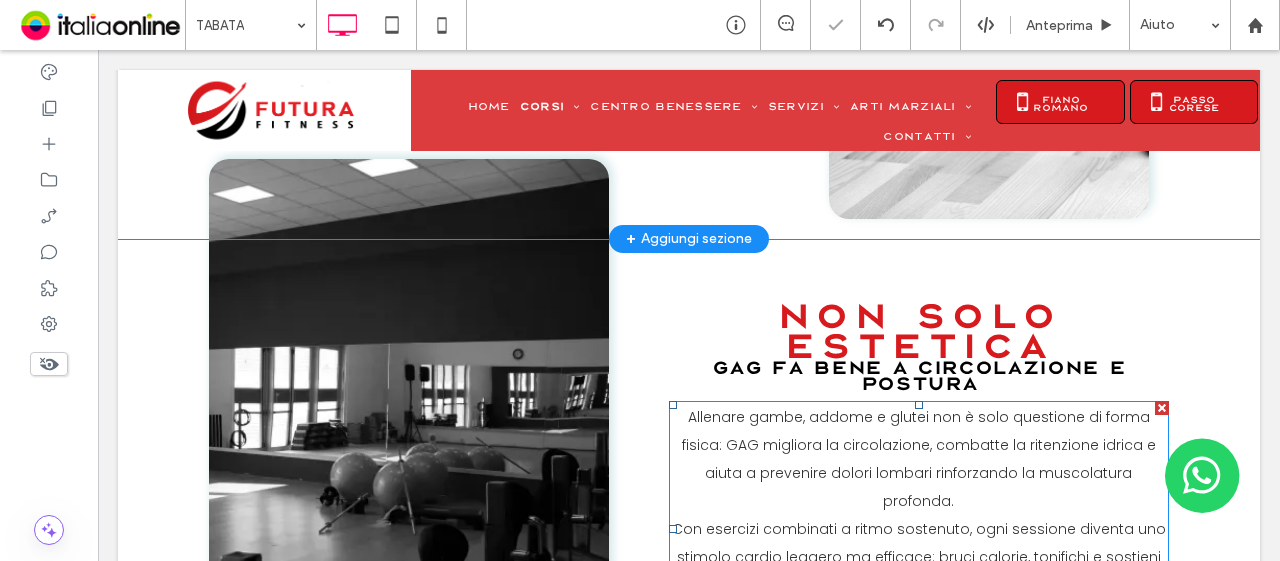 scroll, scrollTop: 1600, scrollLeft: 0, axis: vertical 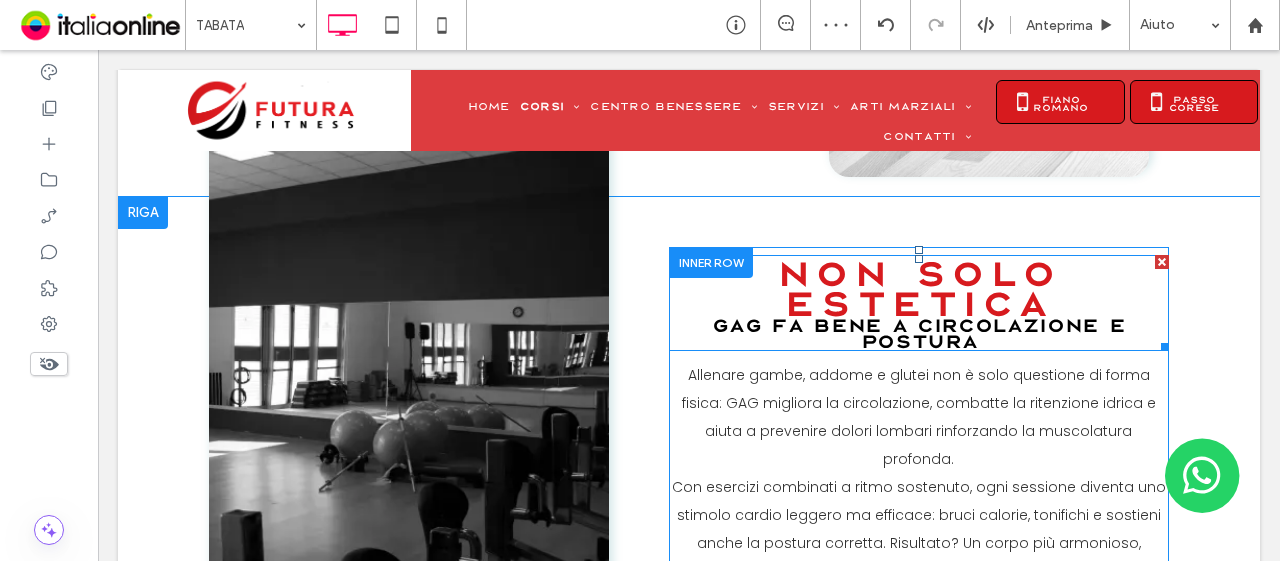 click on "GAG fa bene a circolazione e postura" at bounding box center [918, 333] 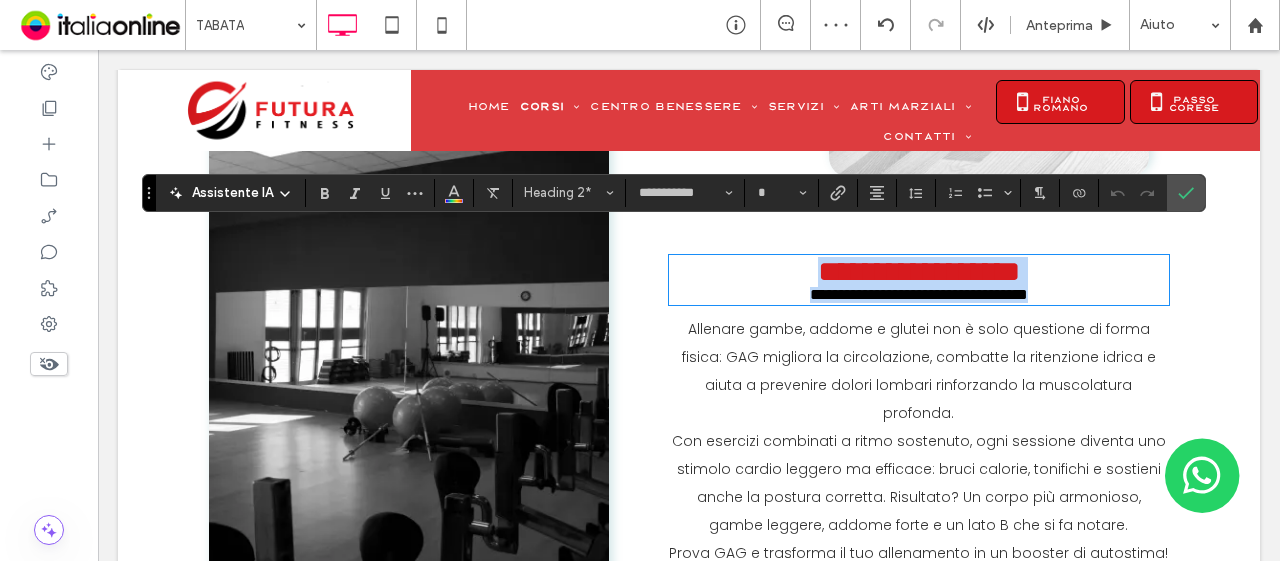 click on "**********" at bounding box center [919, 271] 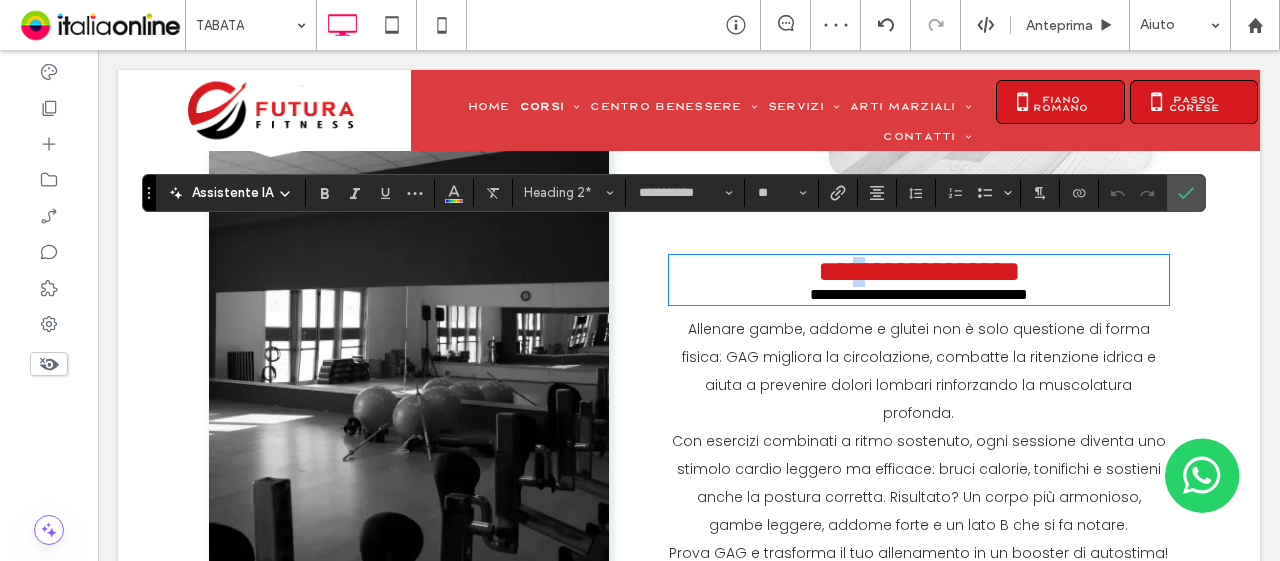 click on "**********" at bounding box center (919, 271) 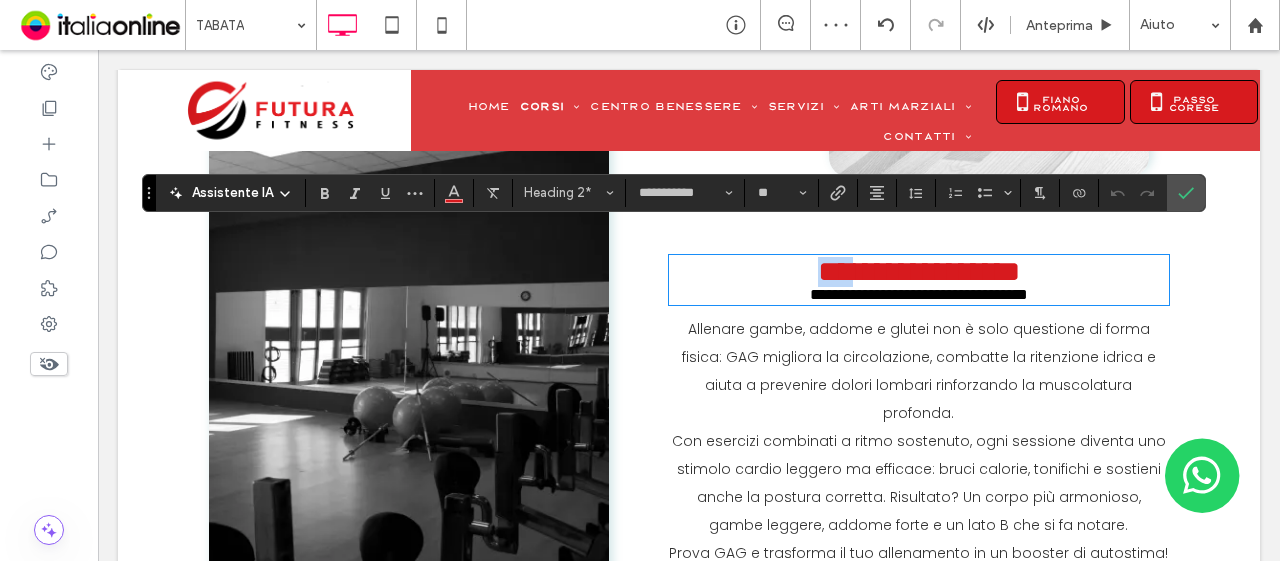 click on "**********" at bounding box center (919, 271) 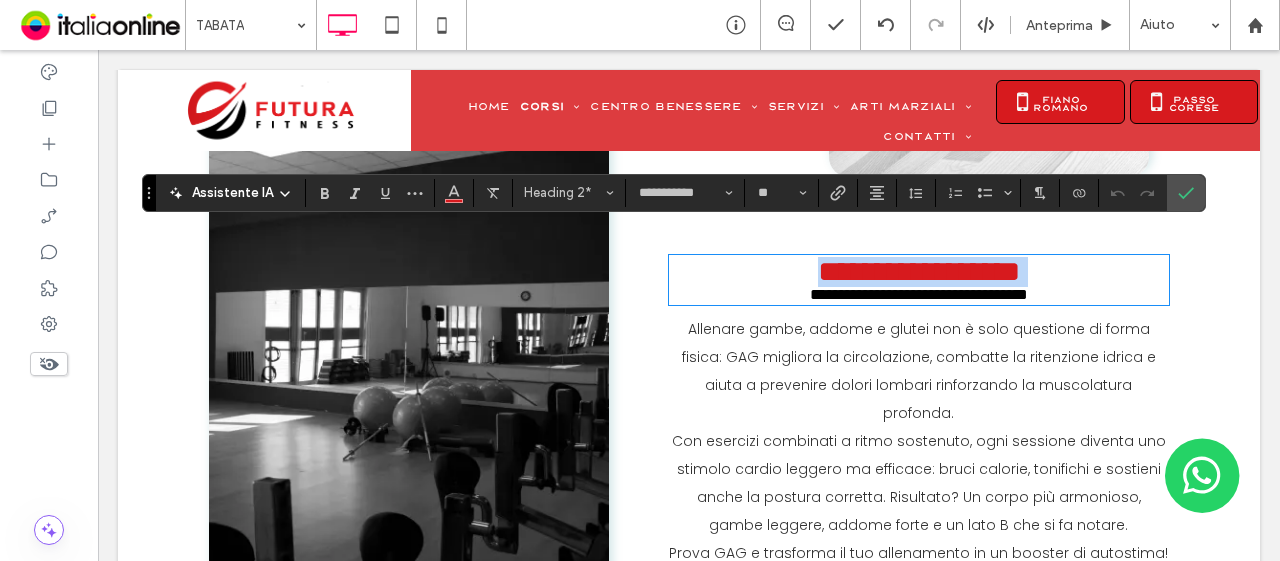 click on "**********" at bounding box center [919, 271] 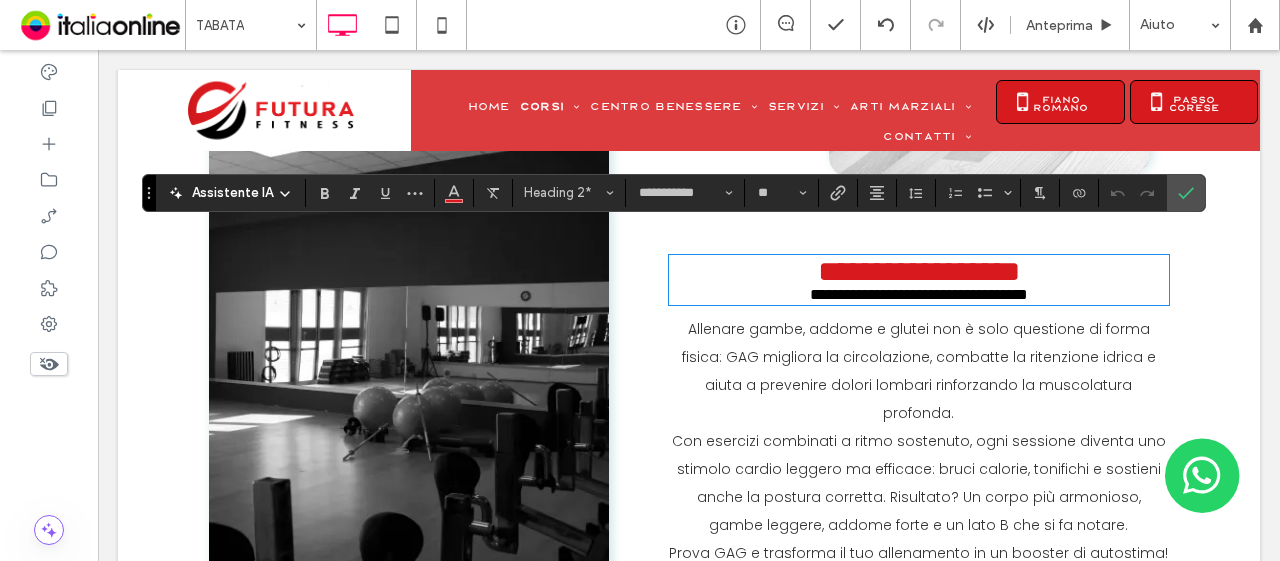 drag, startPoint x: 838, startPoint y: 272, endPoint x: 825, endPoint y: 272, distance: 13 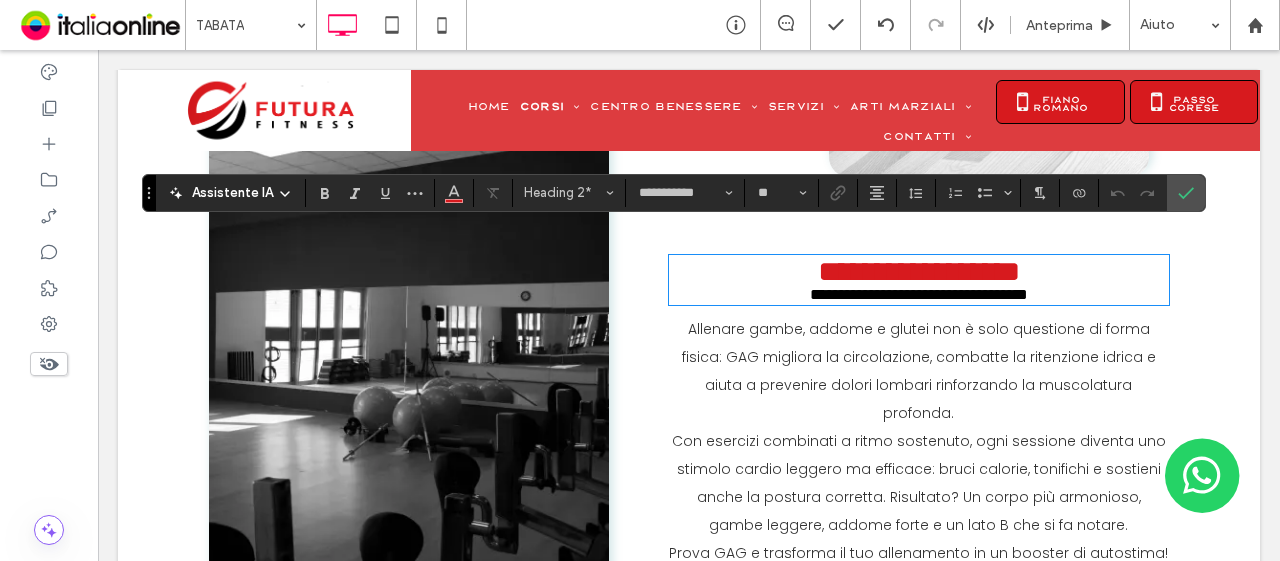 click on "**********" at bounding box center [919, 294] 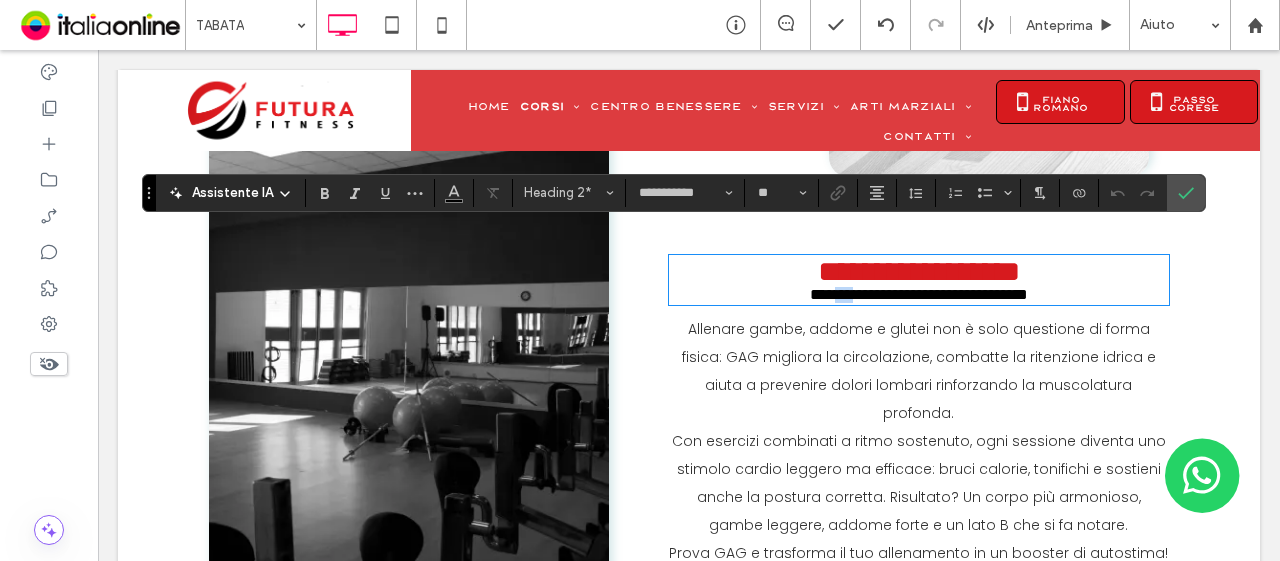 click on "**********" at bounding box center (919, 294) 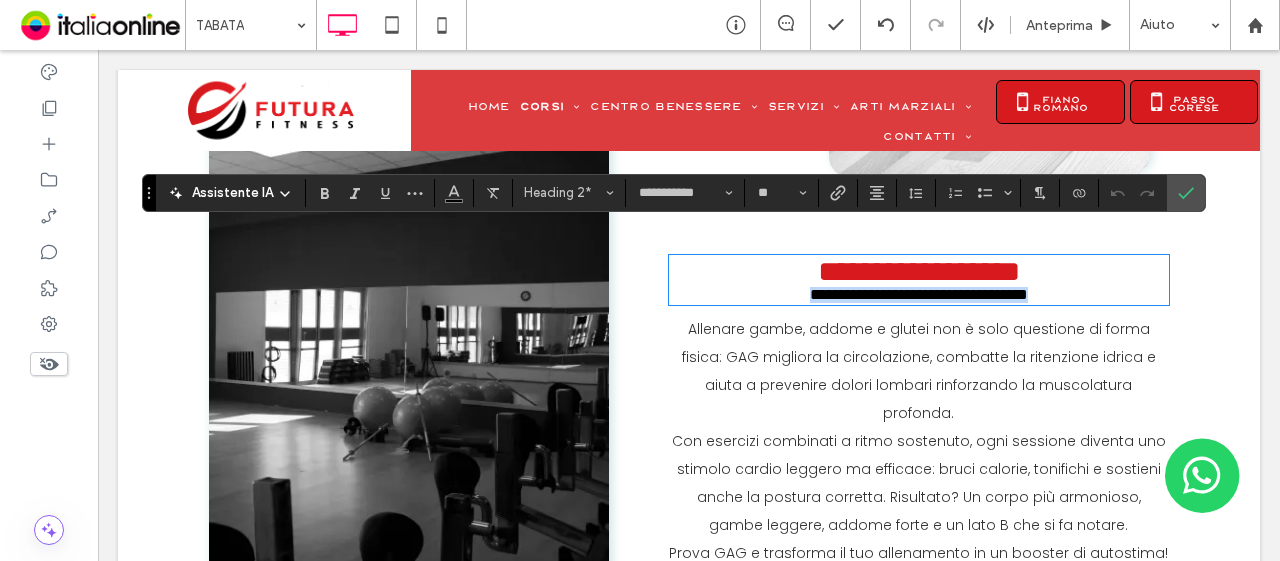 click on "**********" at bounding box center (919, 295) 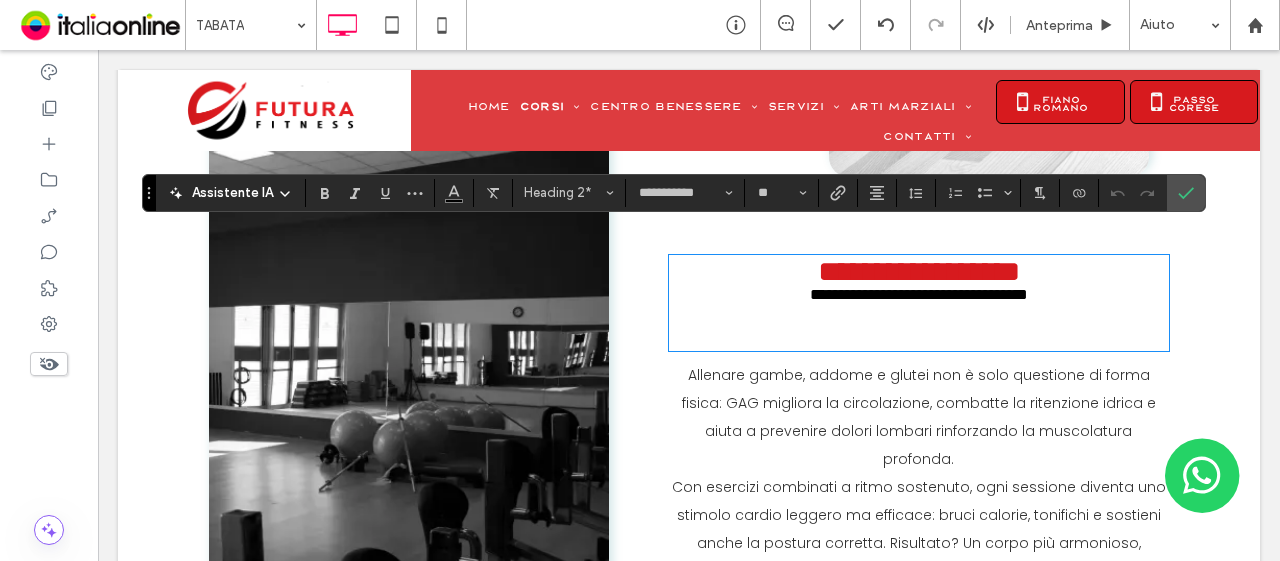 type on "******" 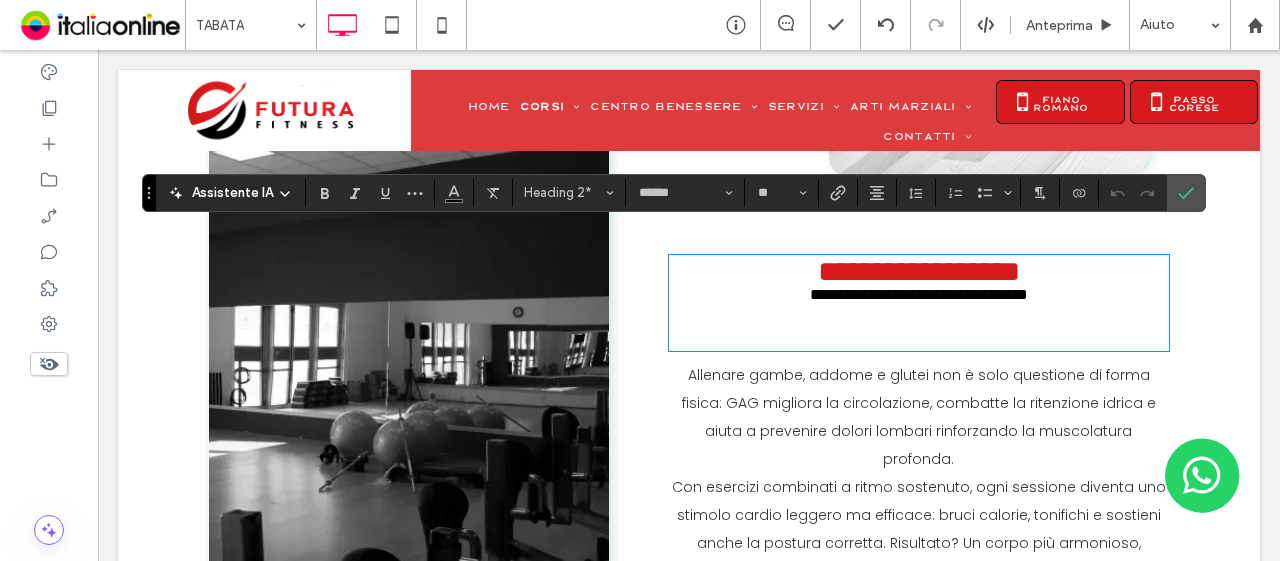 scroll, scrollTop: 3, scrollLeft: 0, axis: vertical 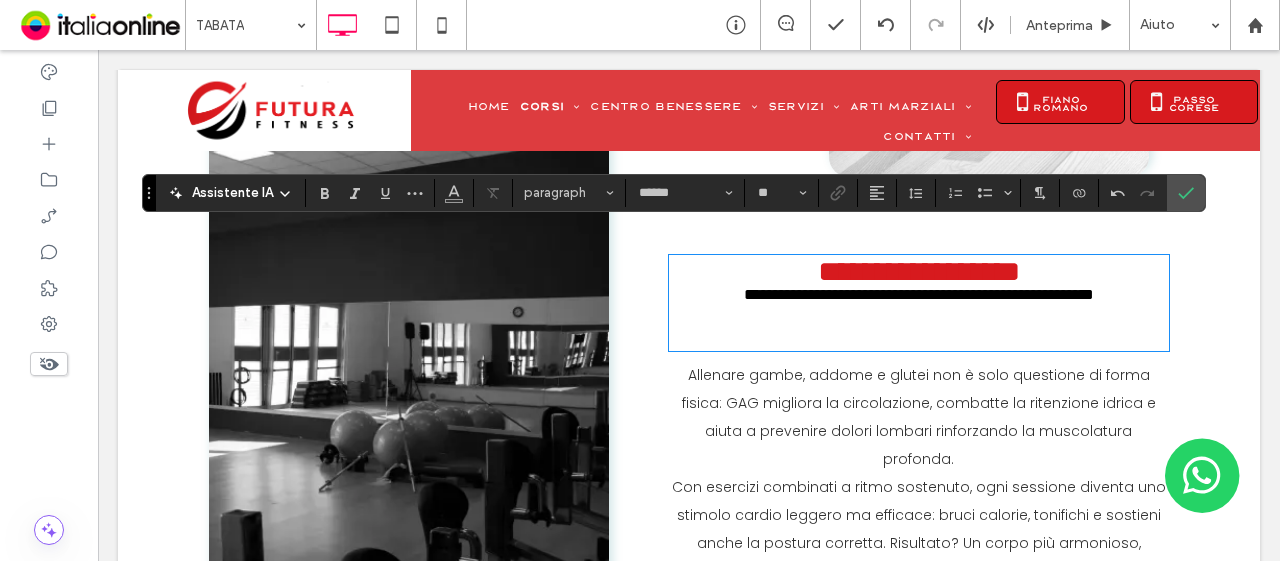 type on "**********" 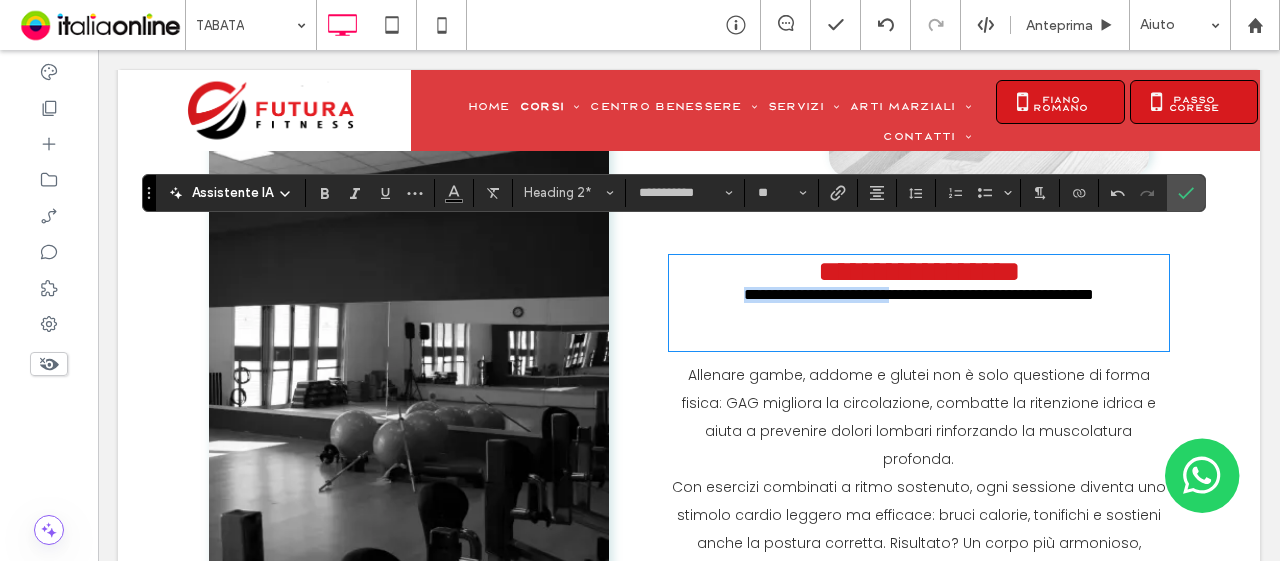 drag, startPoint x: 676, startPoint y: 289, endPoint x: 1003, endPoint y: 288, distance: 327.00153 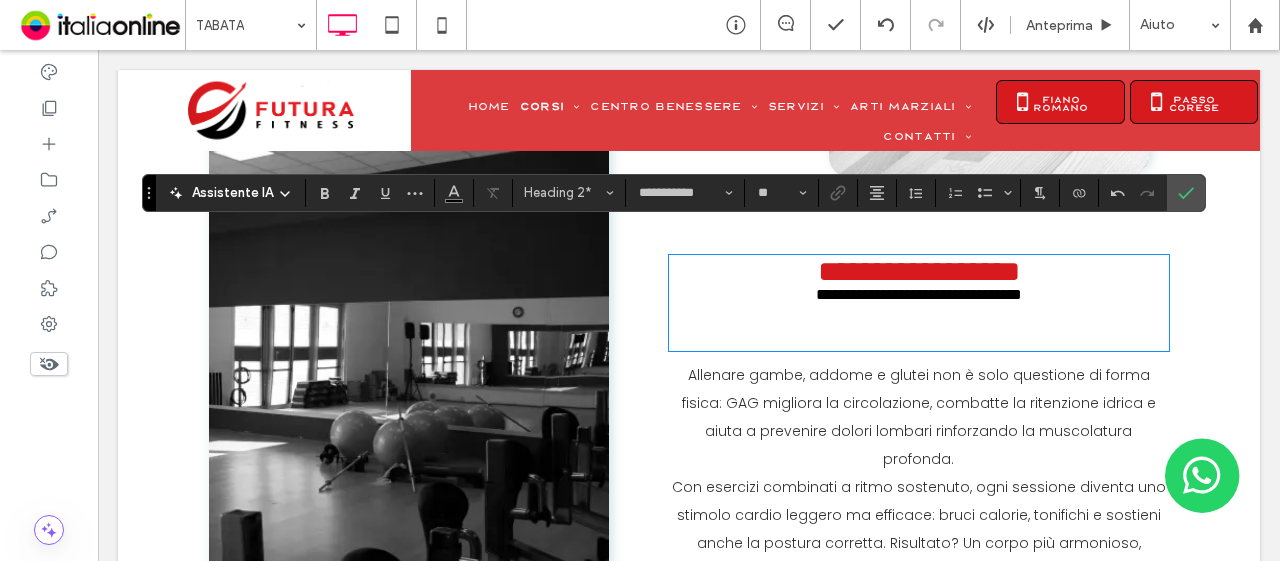 type on "**" 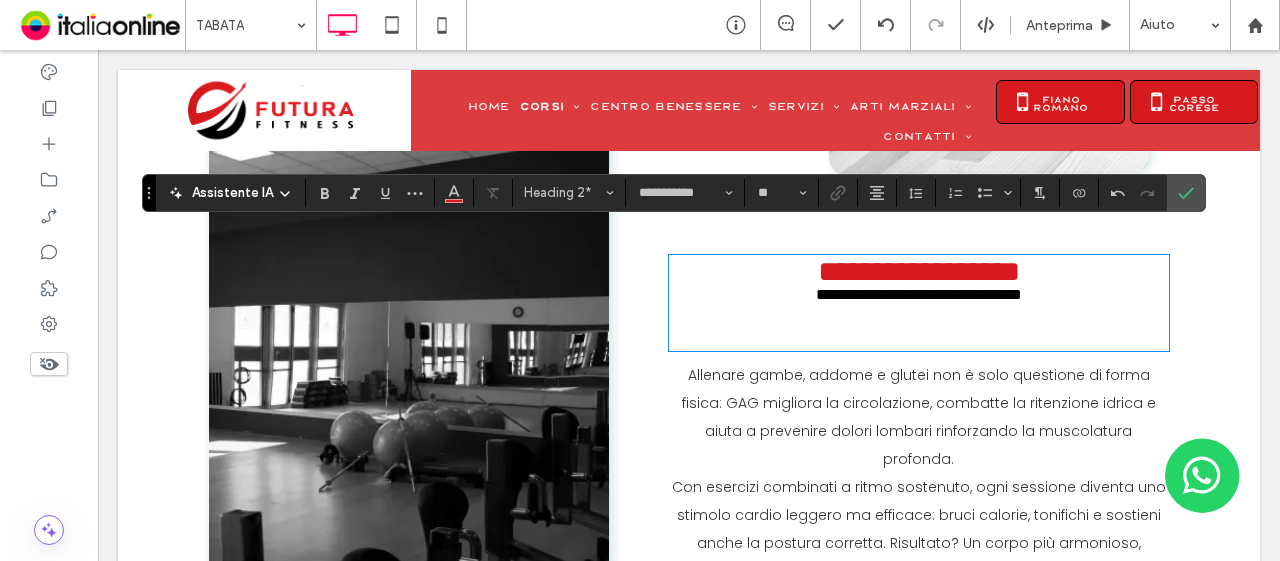 click on "**********" at bounding box center [919, 271] 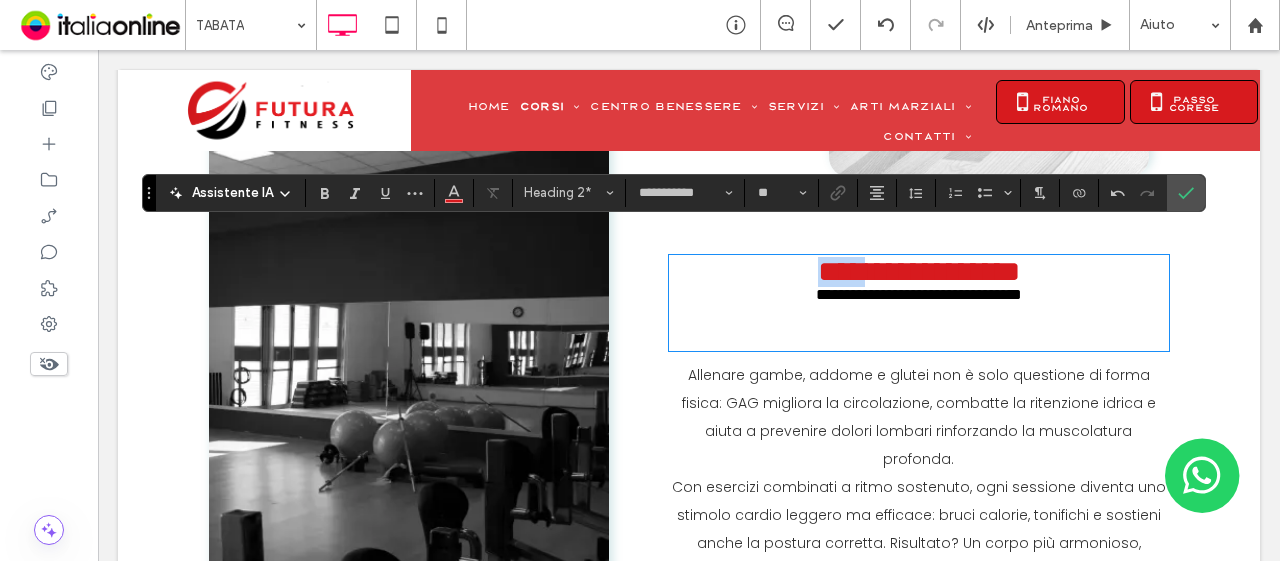 click on "**********" at bounding box center [919, 271] 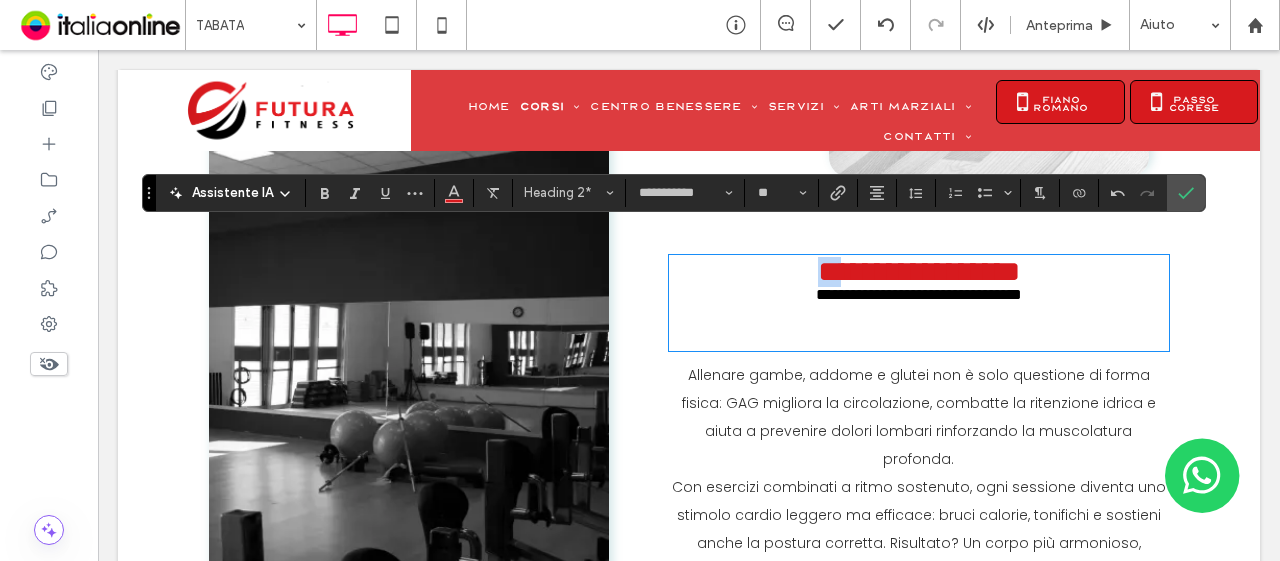 click on "**********" at bounding box center [919, 271] 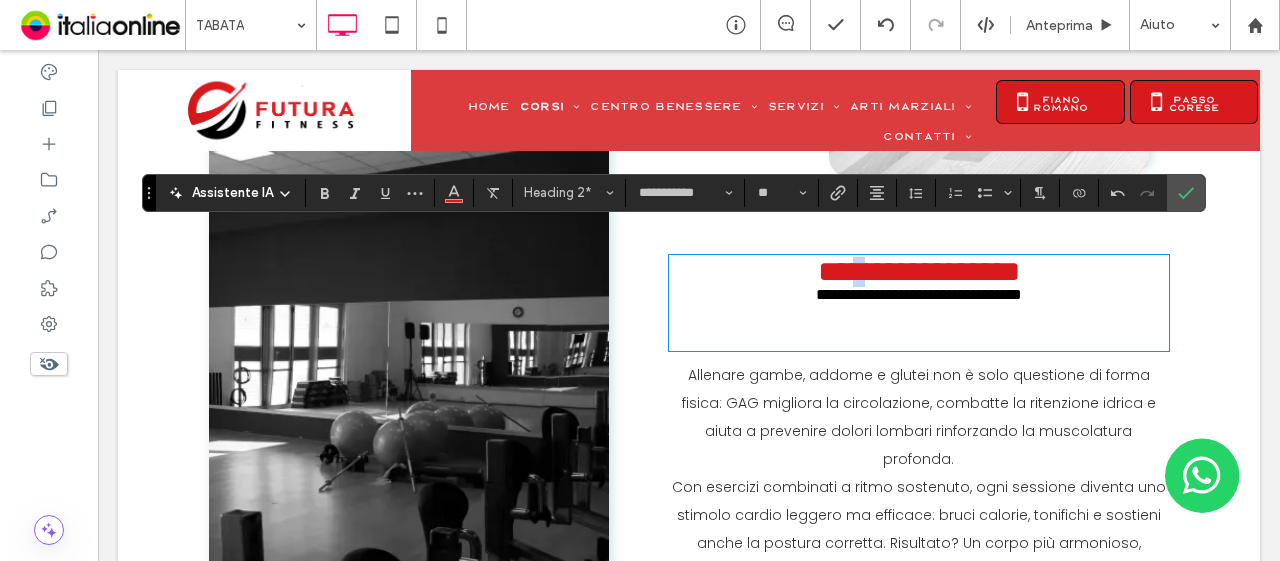 click on "**********" at bounding box center (919, 271) 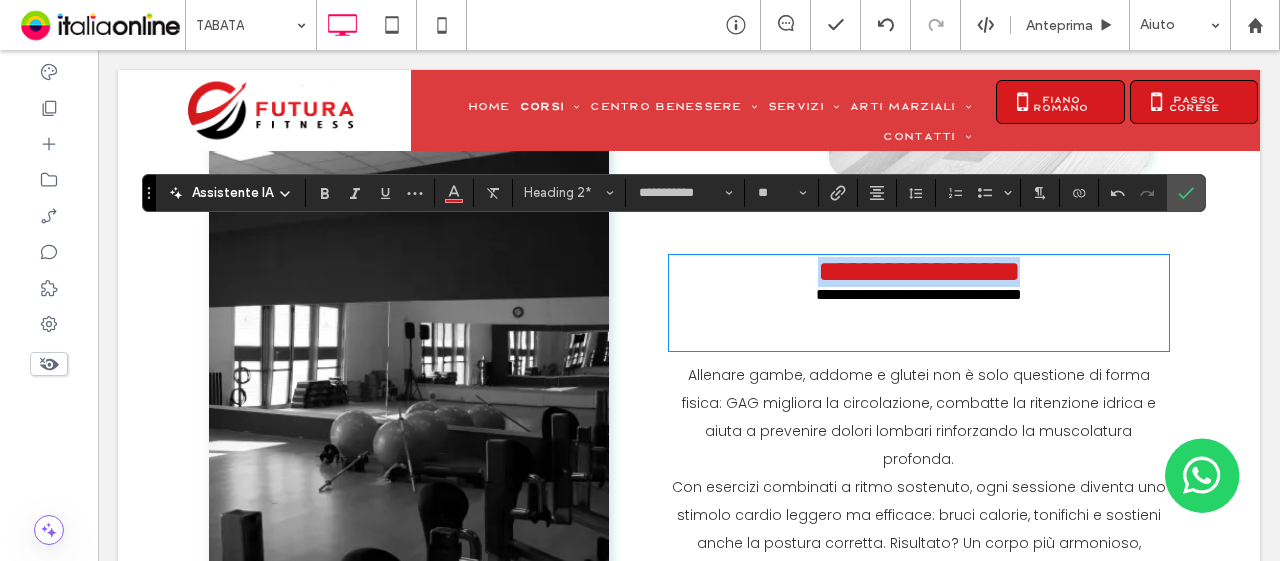 drag, startPoint x: 1067, startPoint y: 265, endPoint x: 308, endPoint y: 227, distance: 759.9507 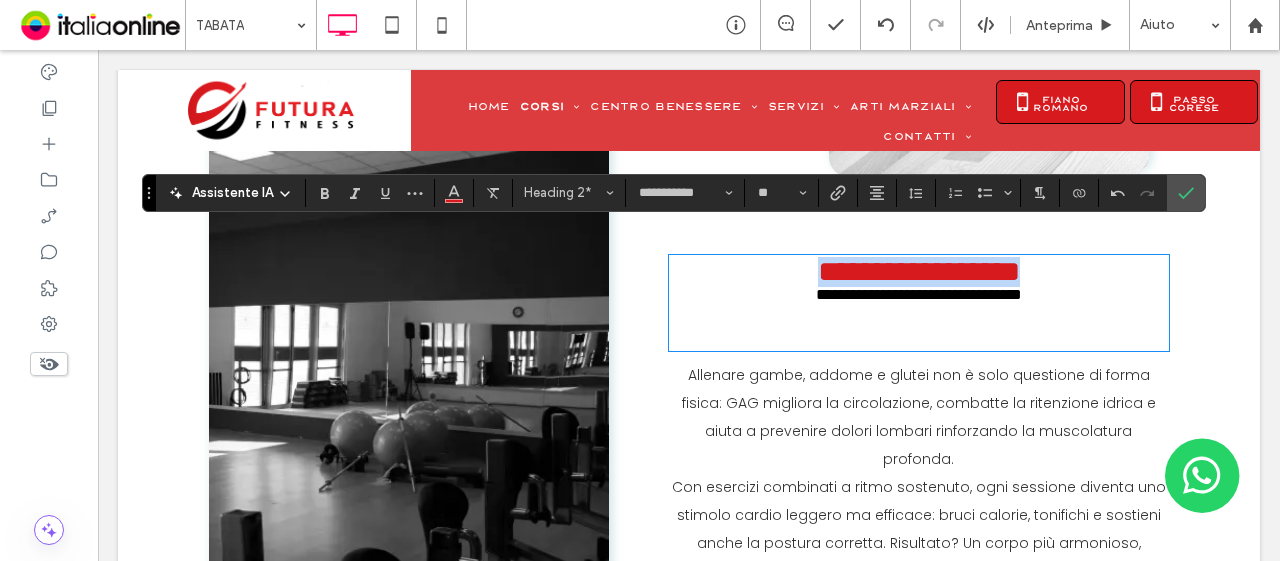 drag, startPoint x: 767, startPoint y: 255, endPoint x: 722, endPoint y: 239, distance: 47.759815 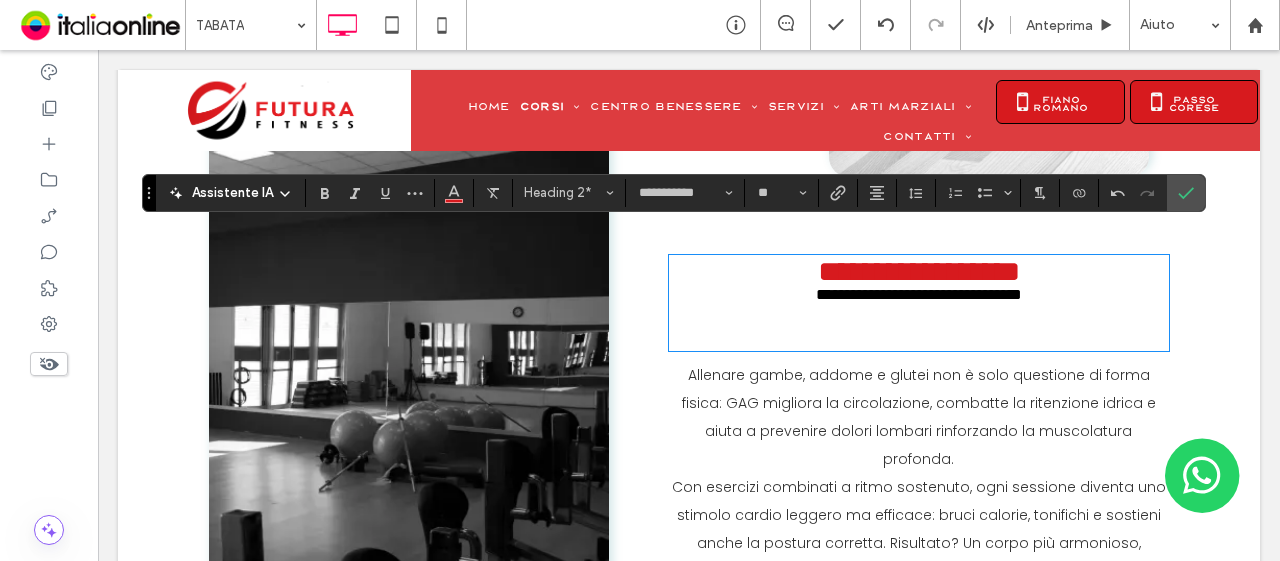 type on "******" 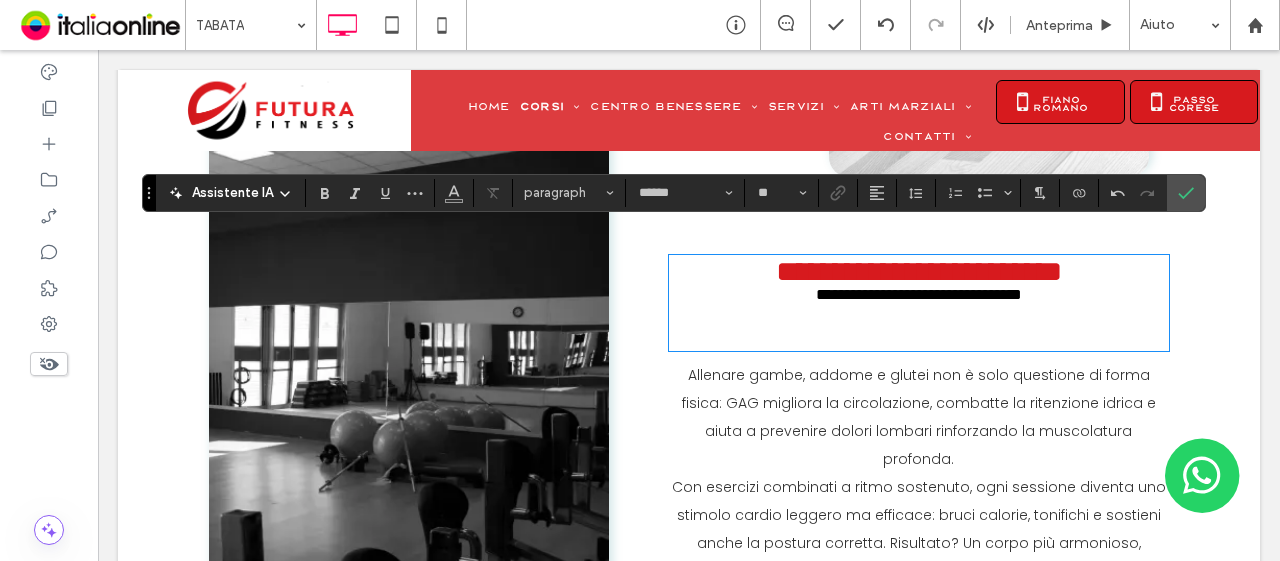 type 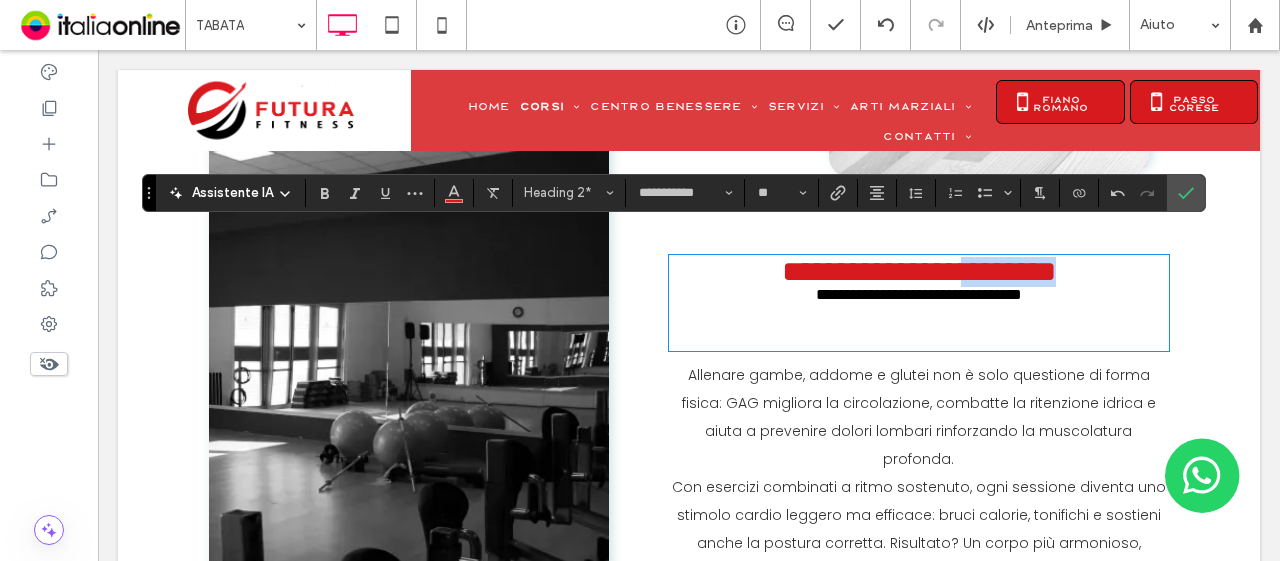 drag, startPoint x: 1057, startPoint y: 270, endPoint x: 794, endPoint y: 273, distance: 263.01712 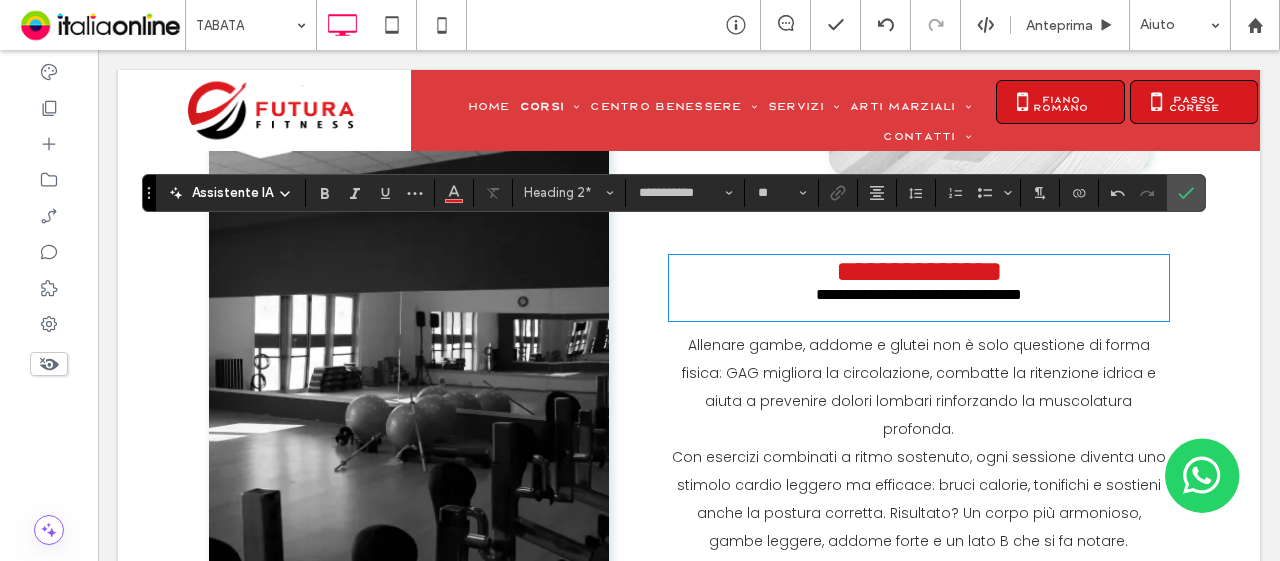 type on "**" 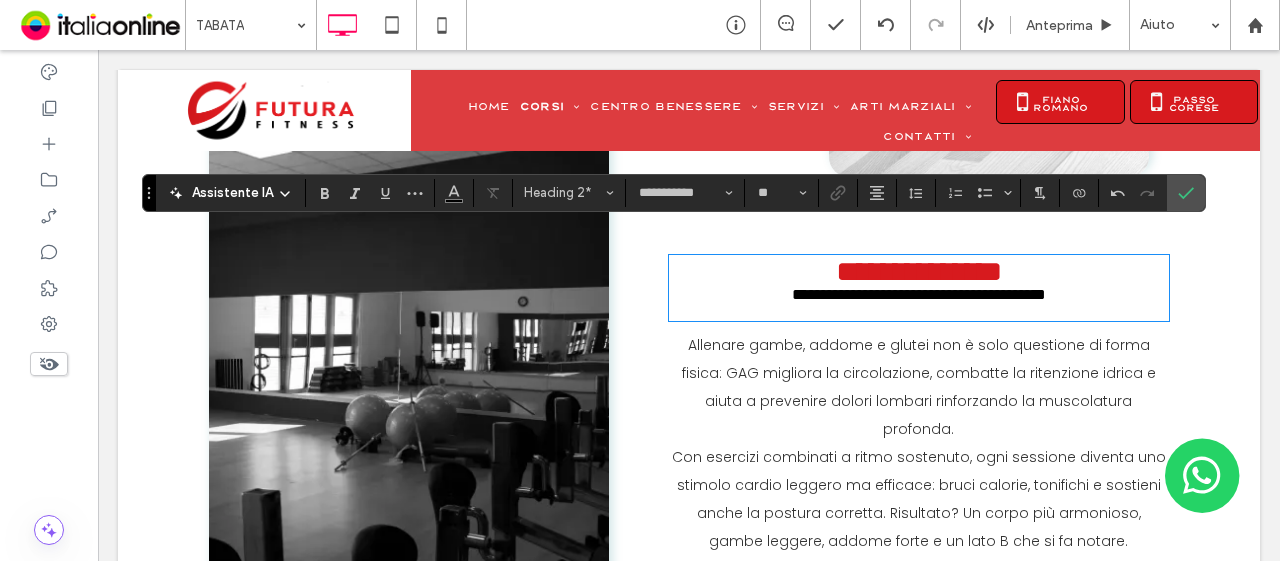 type on "******" 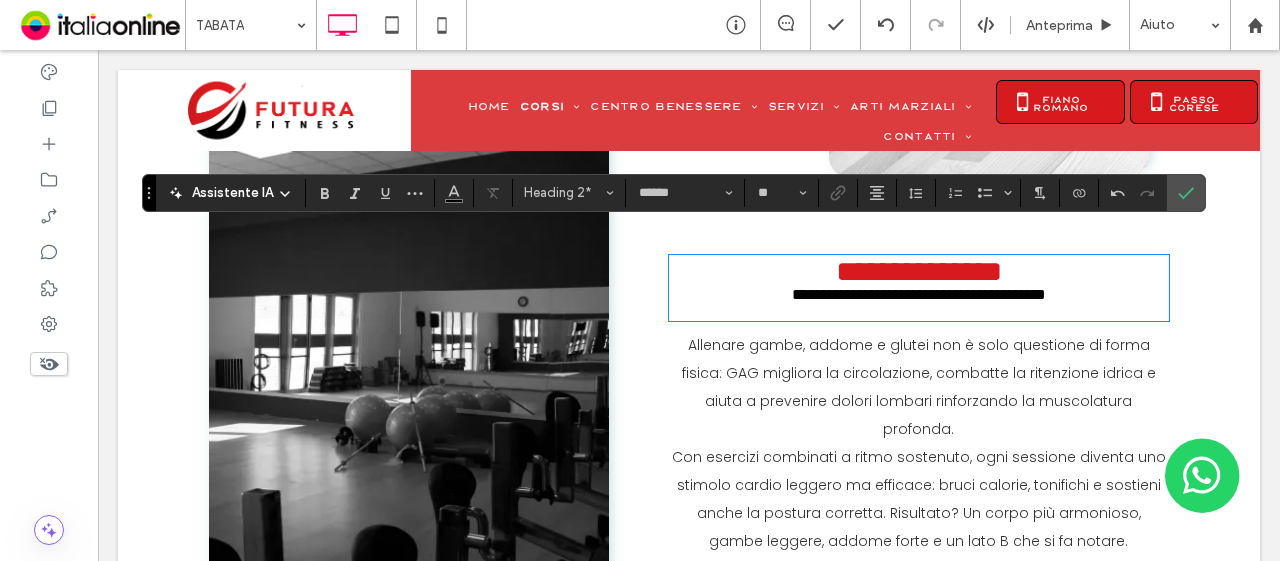 scroll, scrollTop: 3, scrollLeft: 0, axis: vertical 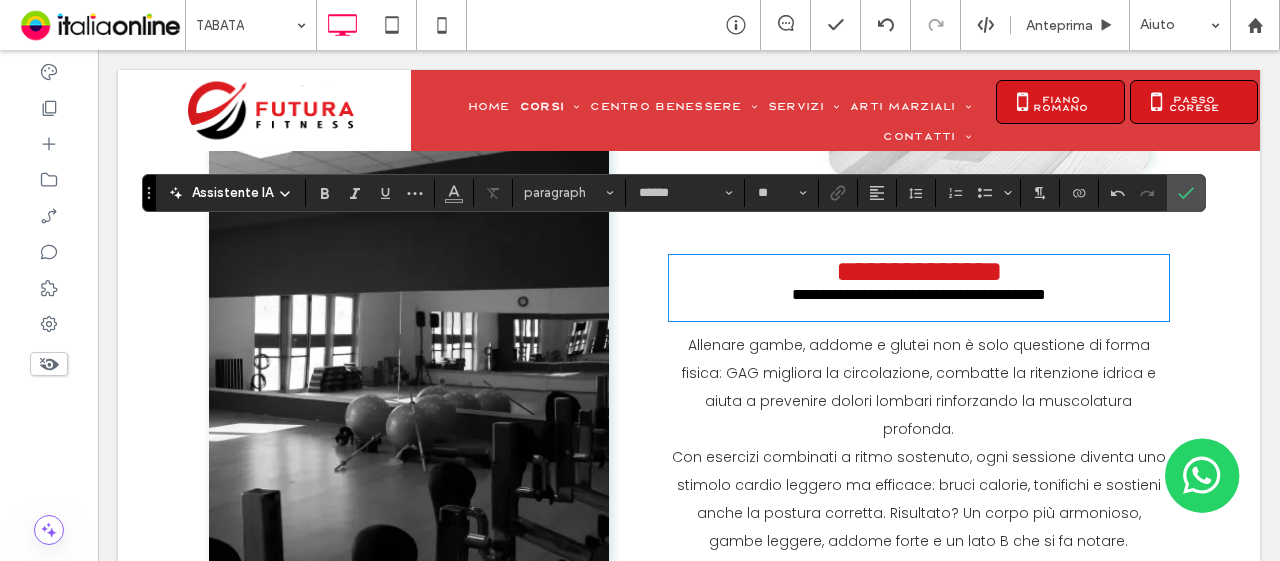 type on "**********" 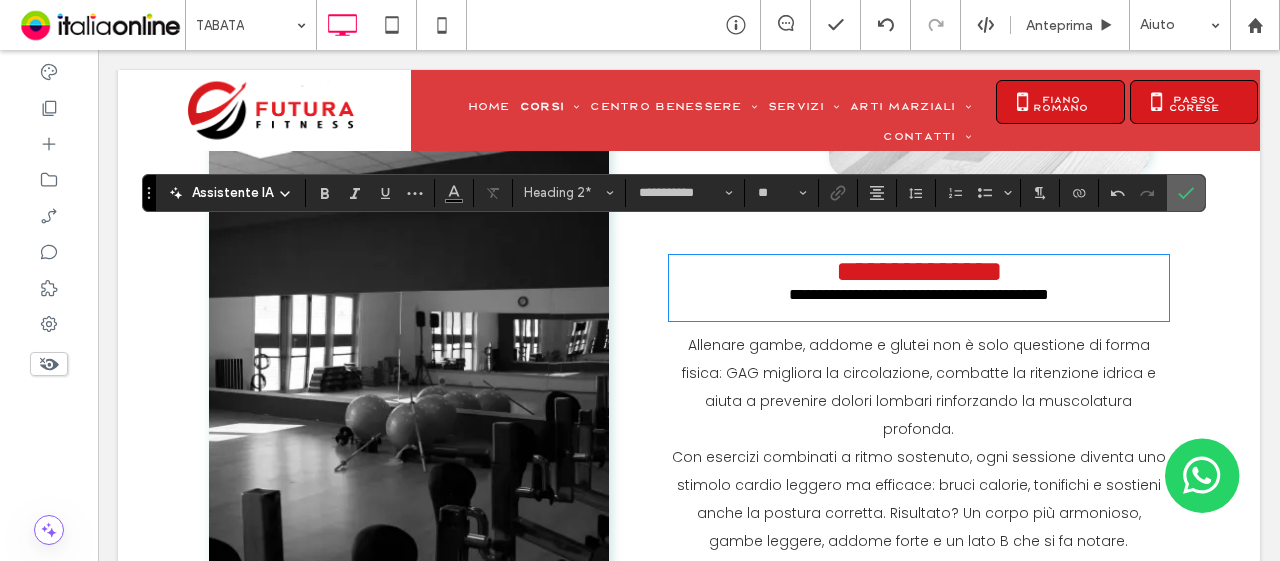 click 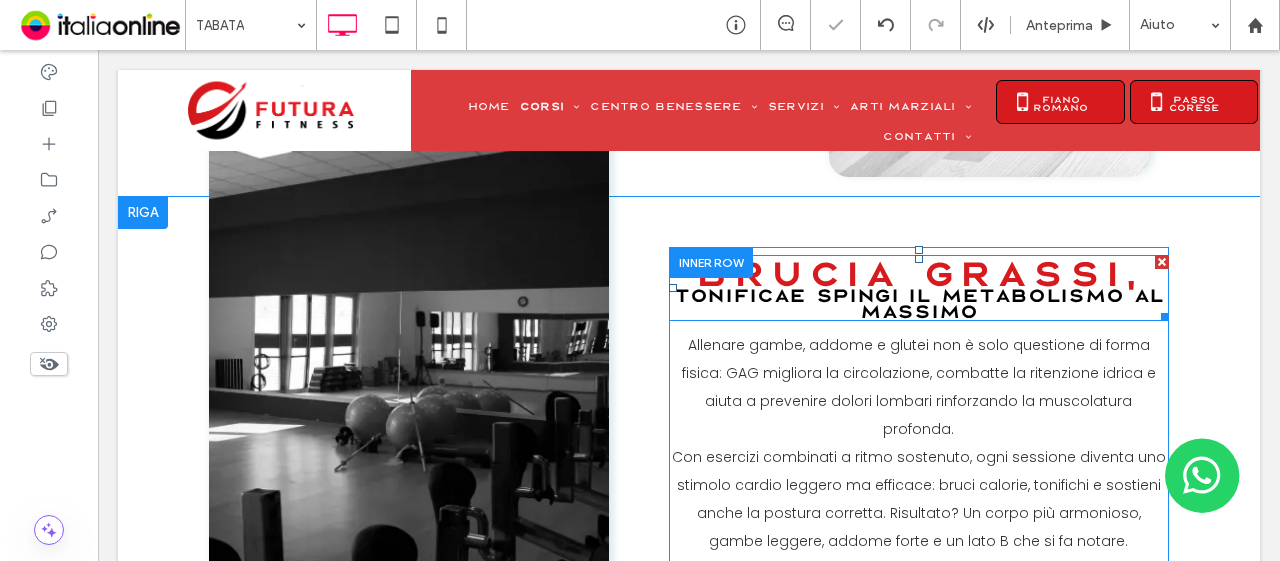 click on "tonifica" at bounding box center [731, 295] 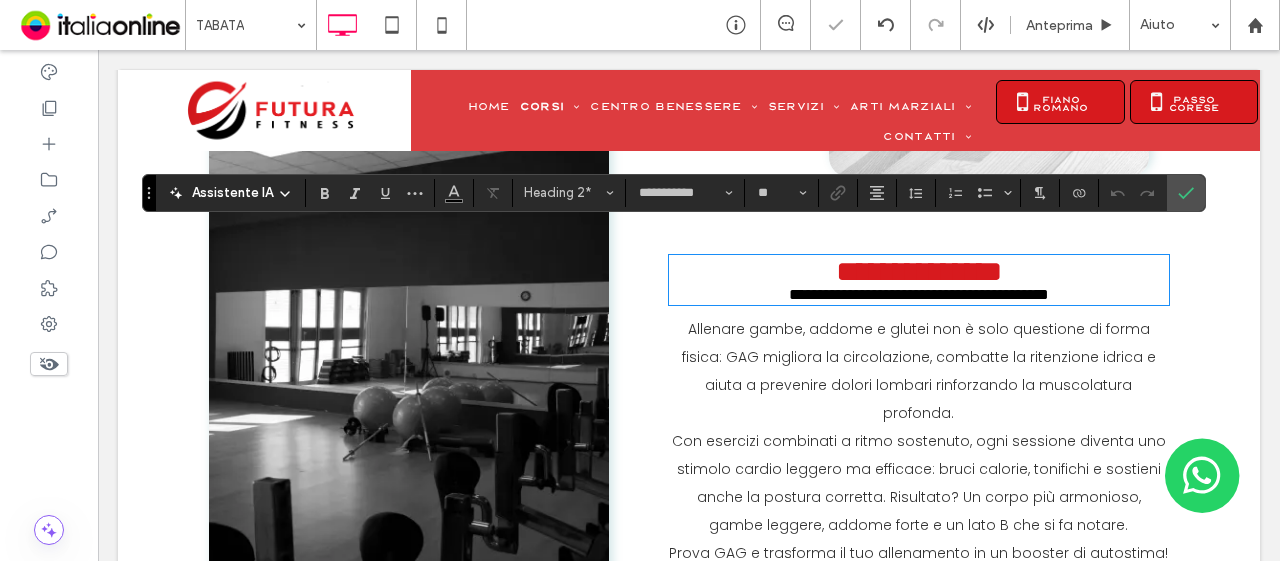 click on "**********" at bounding box center (946, 294) 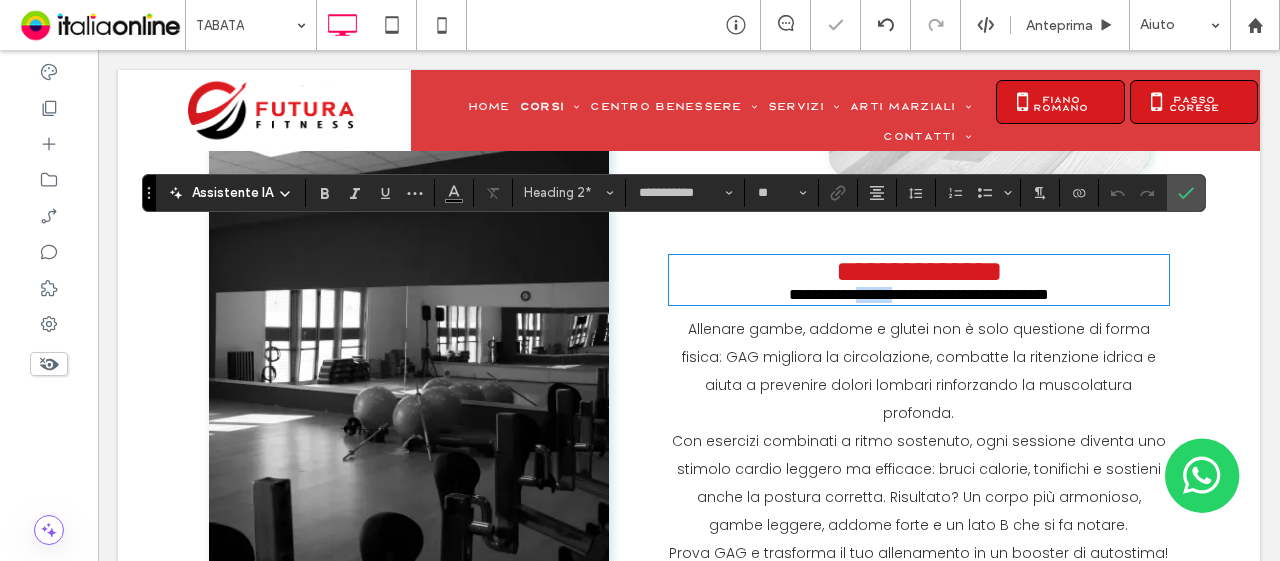 click on "**********" at bounding box center (946, 294) 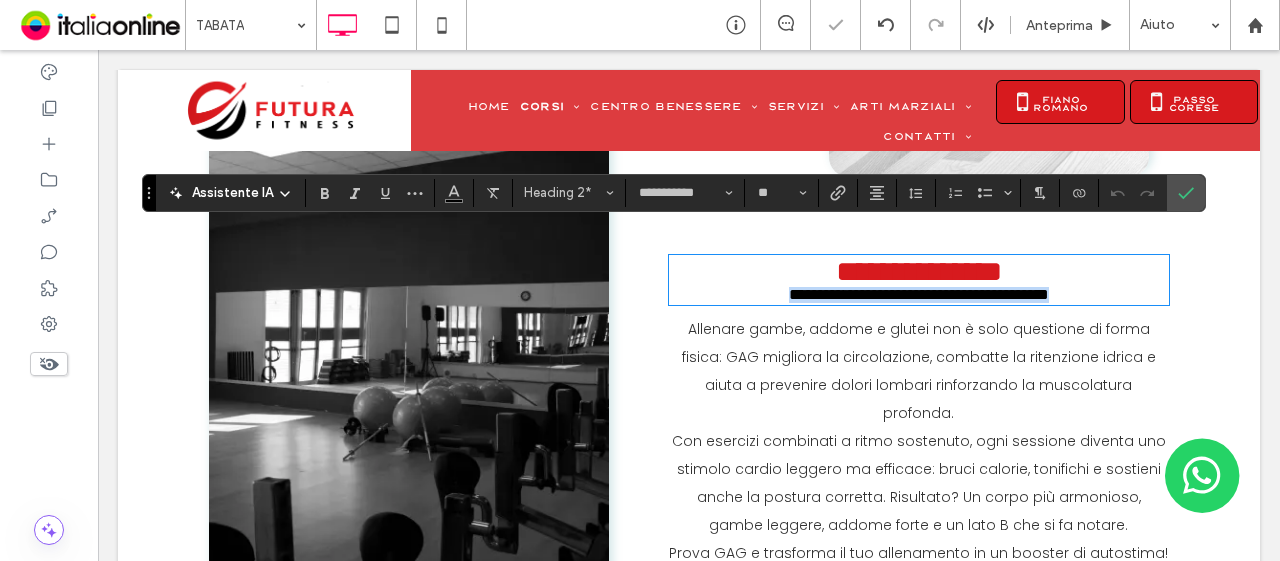 click on "**********" at bounding box center [946, 294] 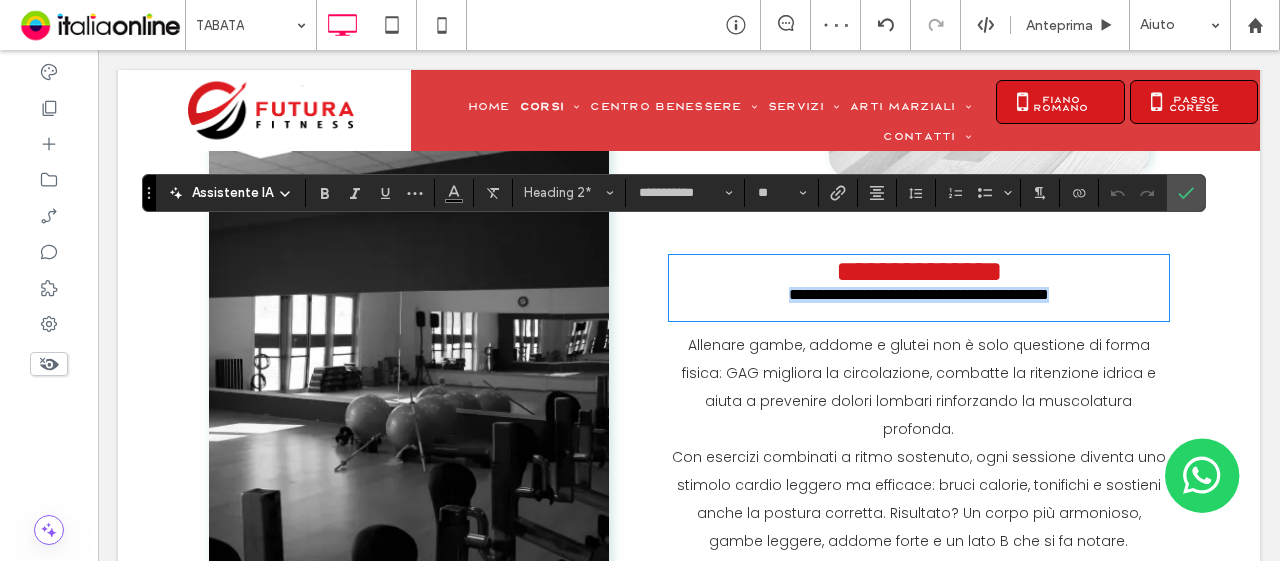 click on "**********" at bounding box center [946, 294] 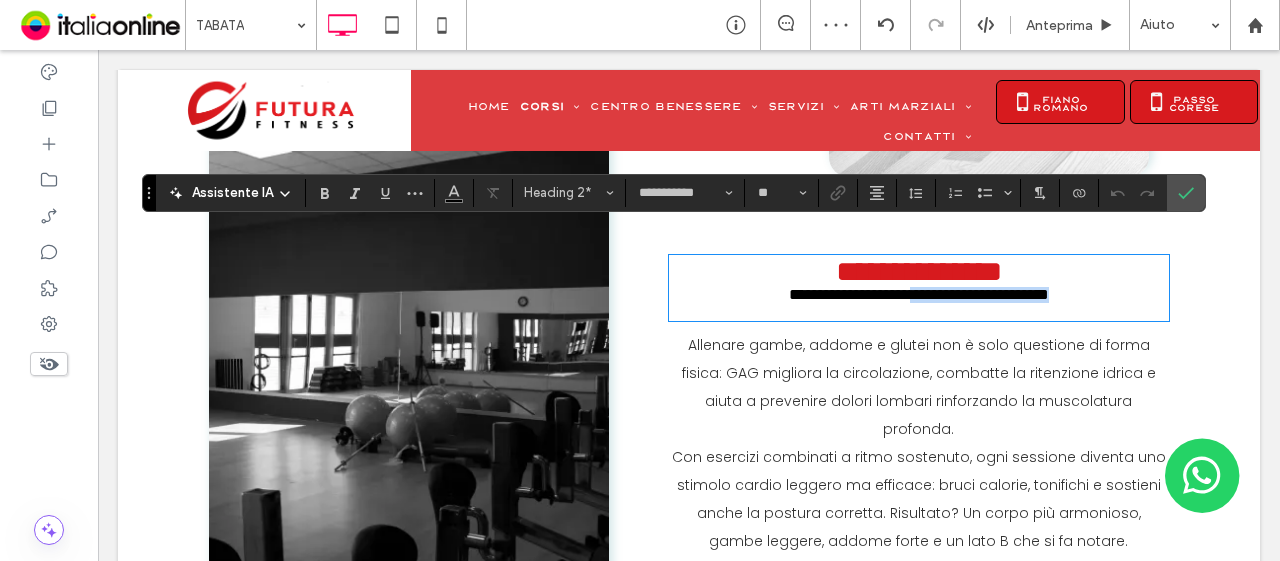type on "*" 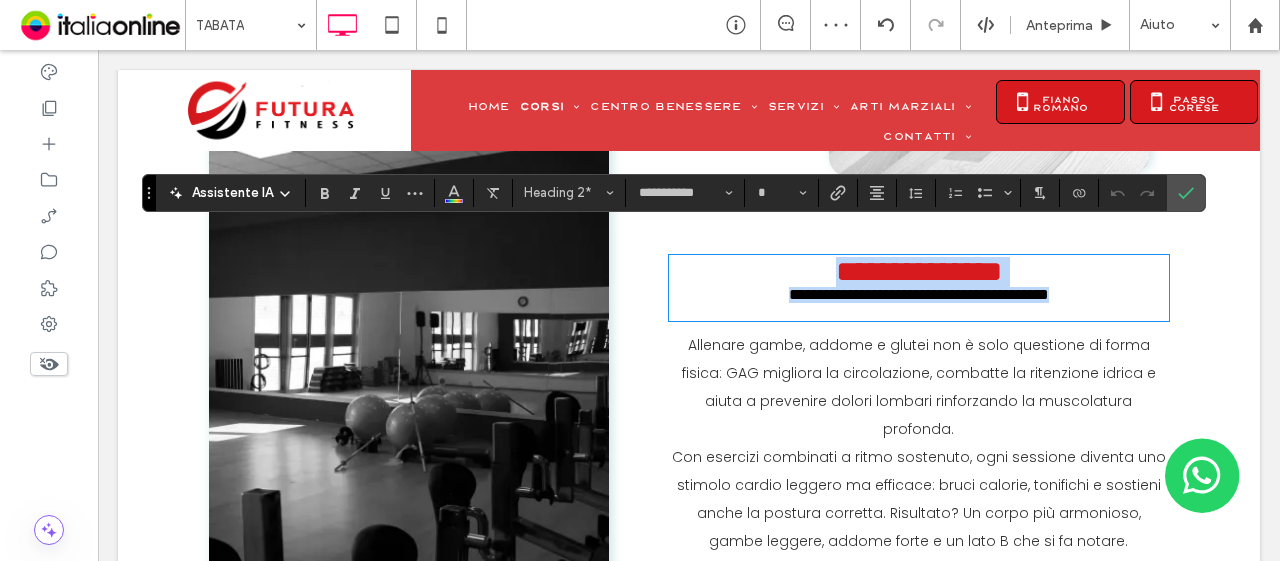 scroll, scrollTop: 0, scrollLeft: 0, axis: both 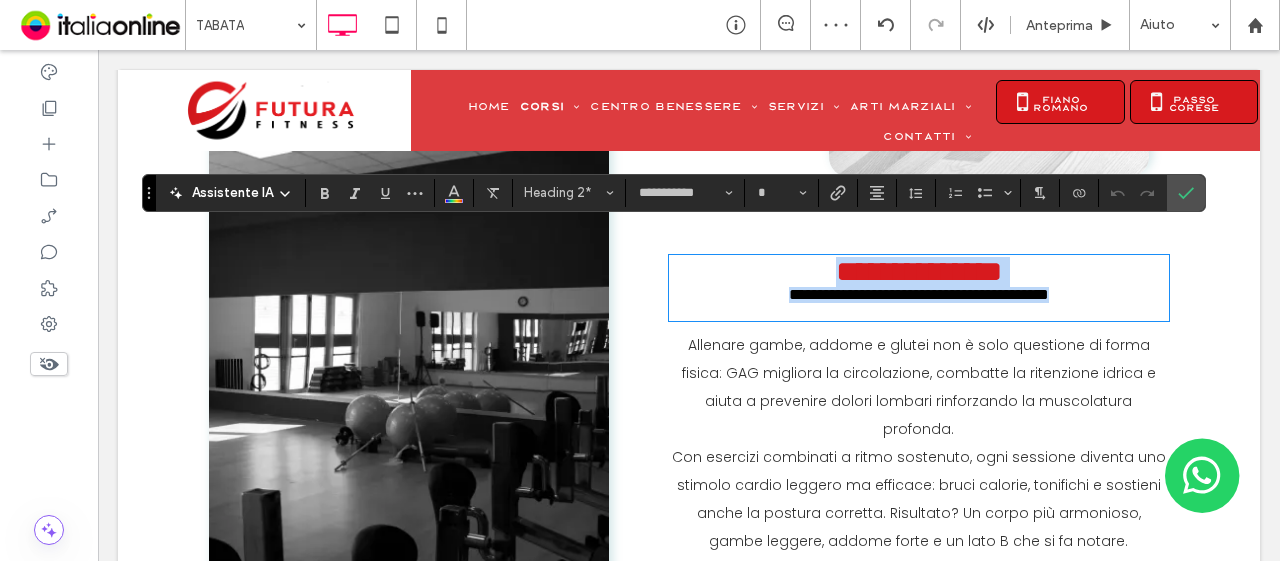 drag, startPoint x: 1009, startPoint y: 283, endPoint x: 513, endPoint y: 235, distance: 498.31717 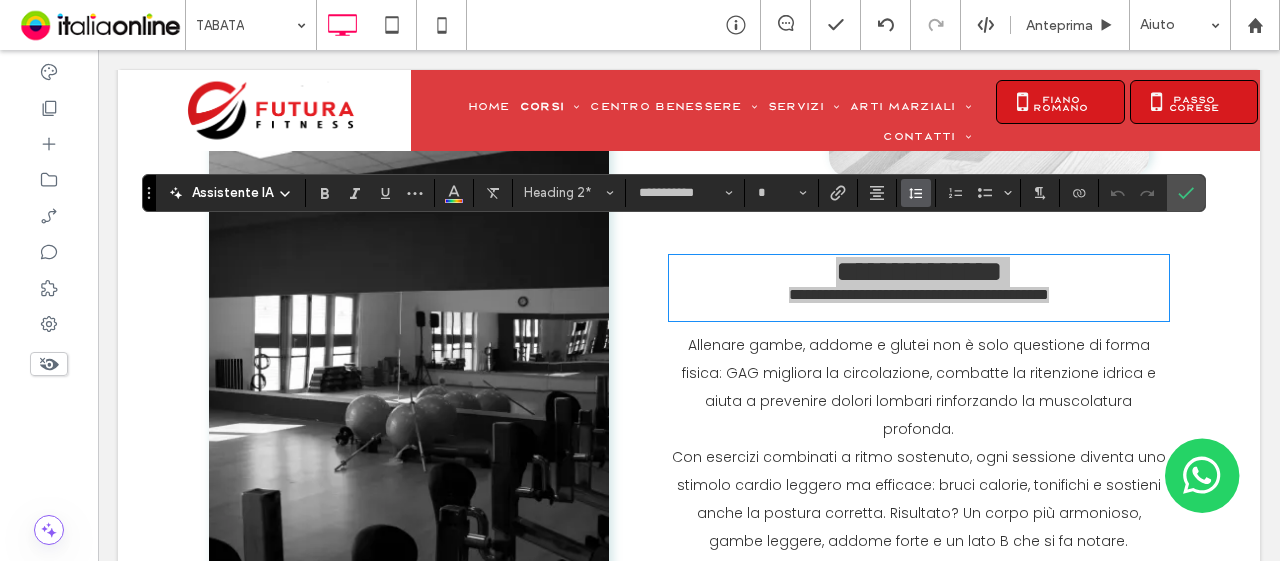 click at bounding box center [916, 193] 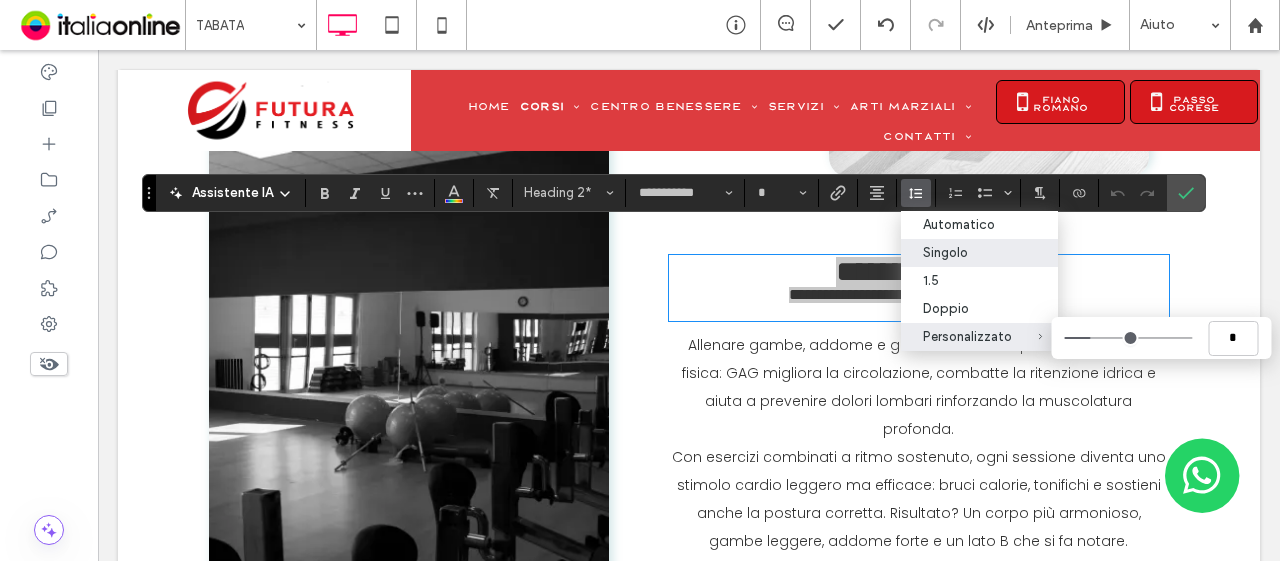 type on "***" 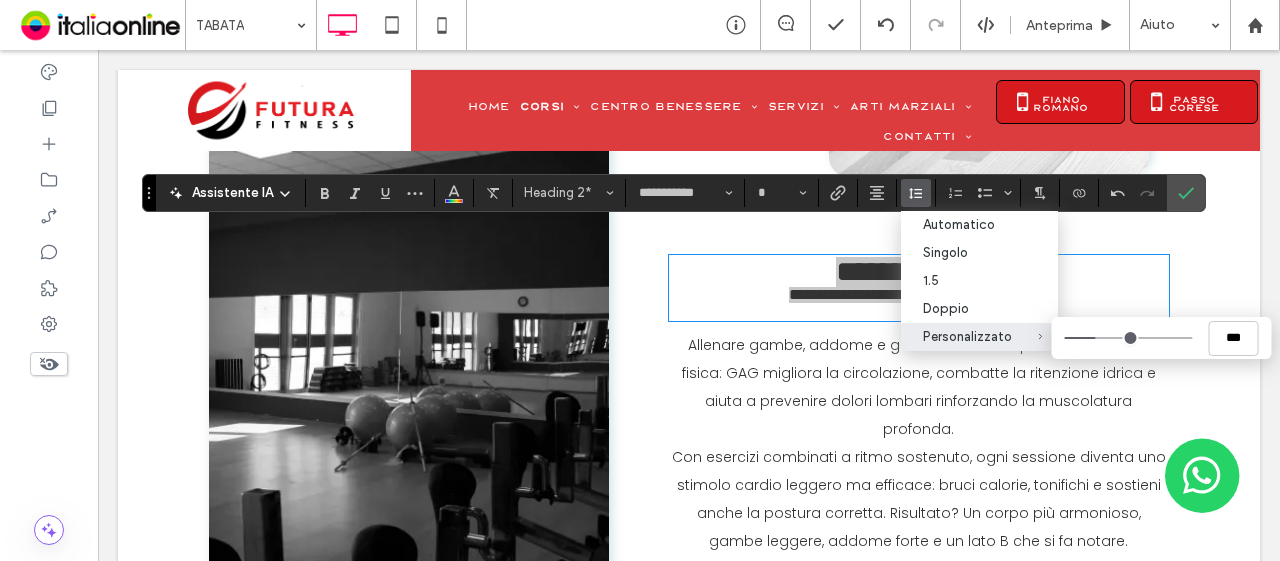 type on "***" 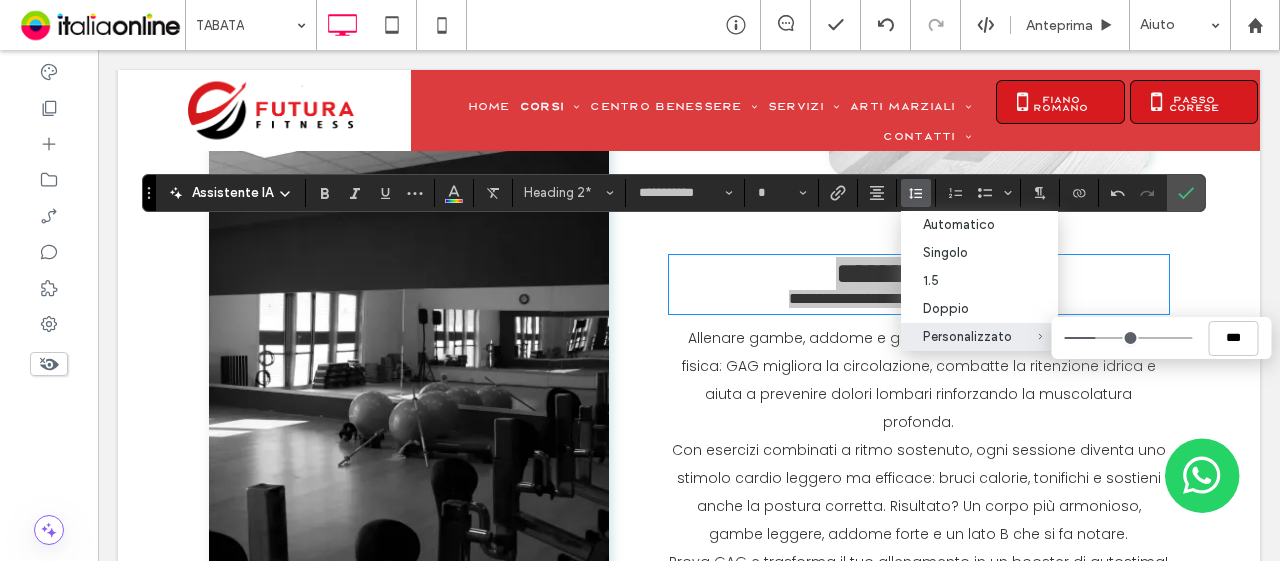 type on "***" 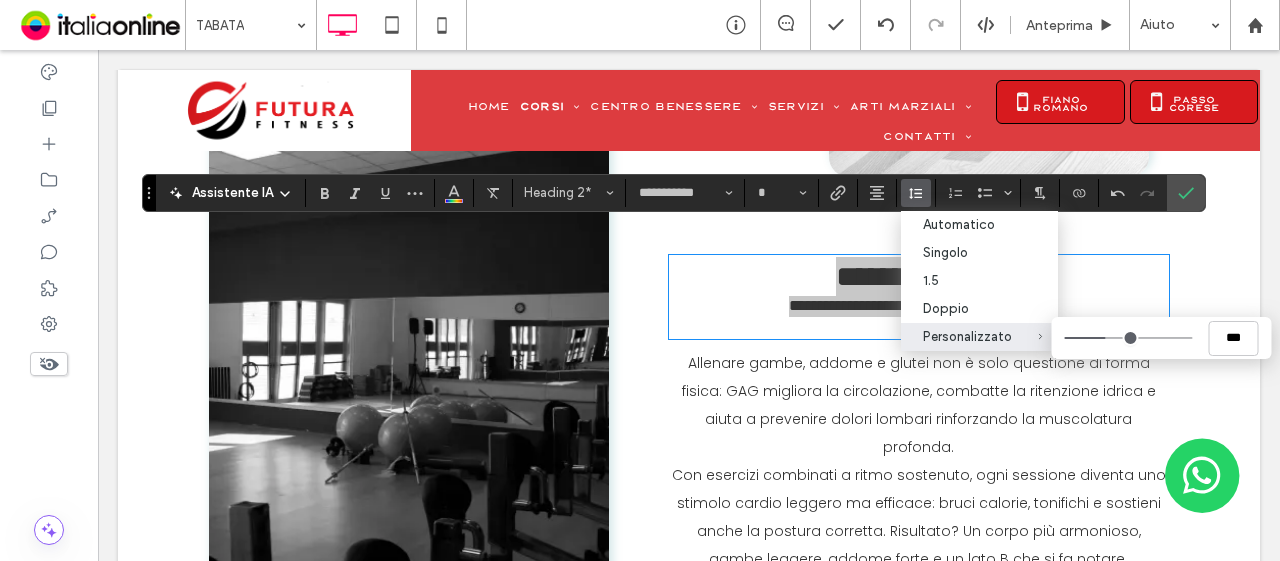 drag, startPoint x: 1082, startPoint y: 346, endPoint x: 1101, endPoint y: 341, distance: 19.646883 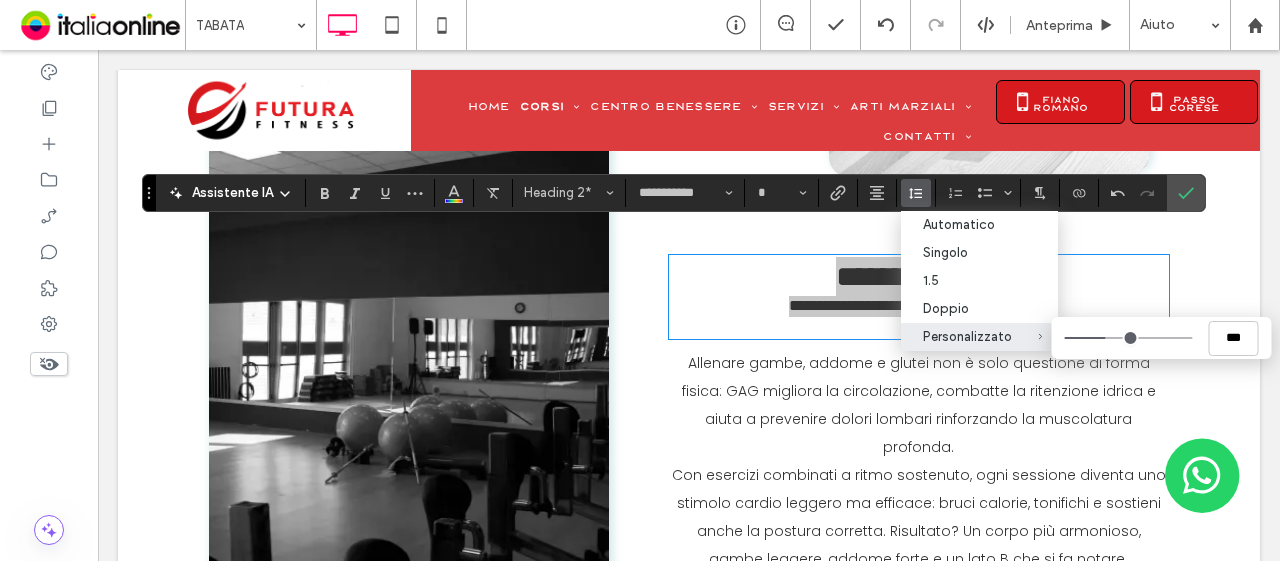 type on "***" 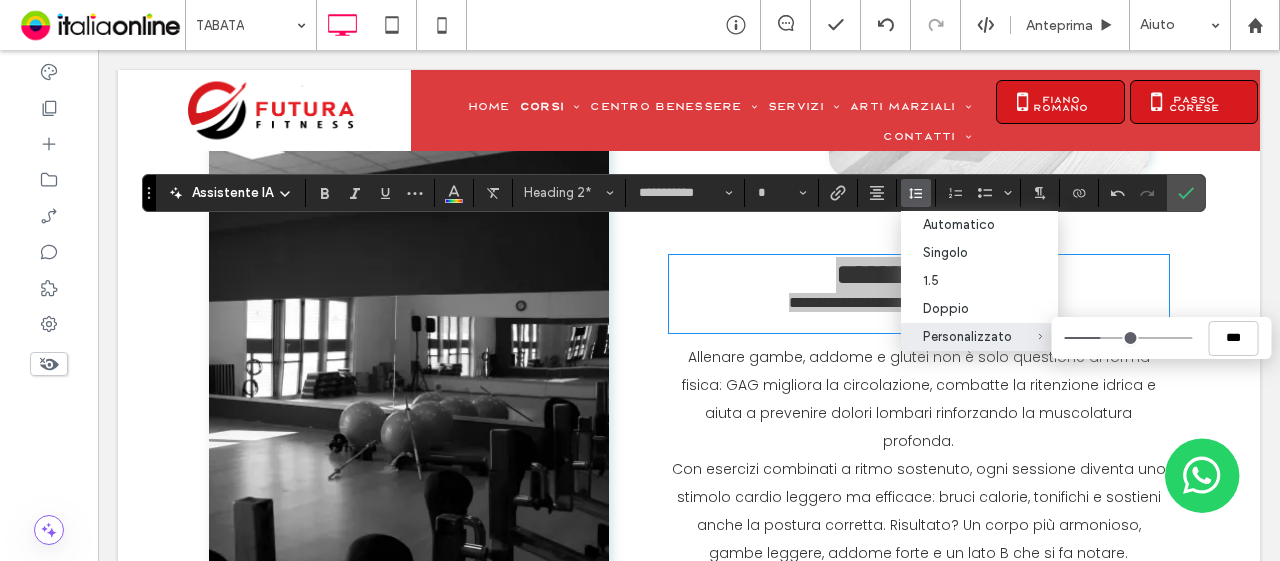type on "***" 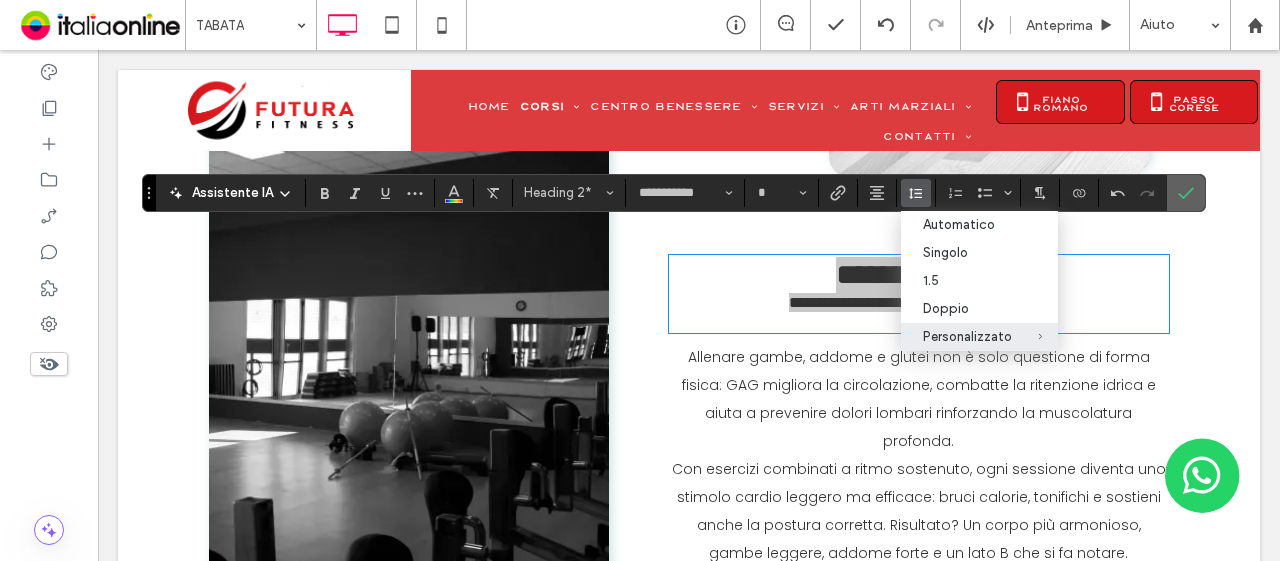 click at bounding box center [1186, 193] 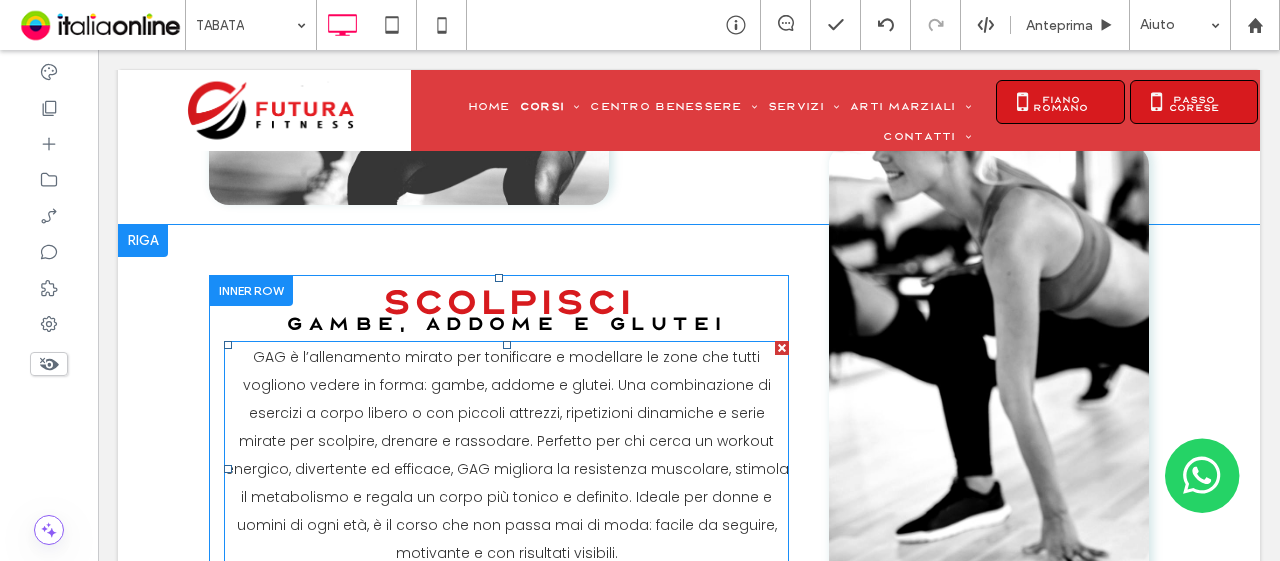 scroll, scrollTop: 1000, scrollLeft: 0, axis: vertical 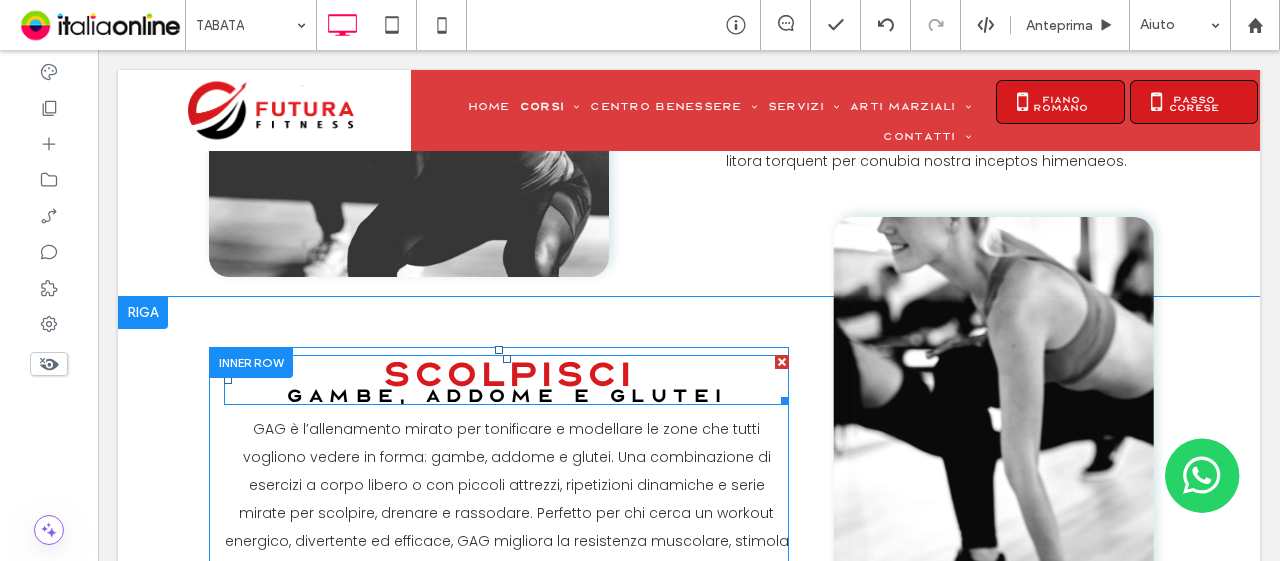 click on "gambe, addome e glutei" at bounding box center [506, 395] 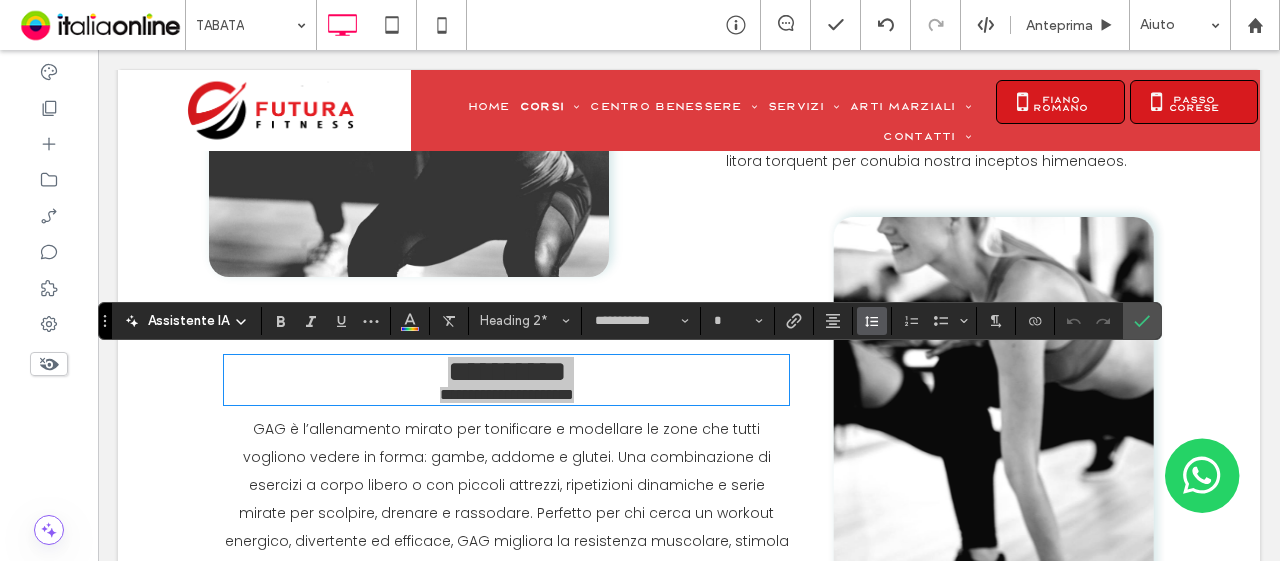 click 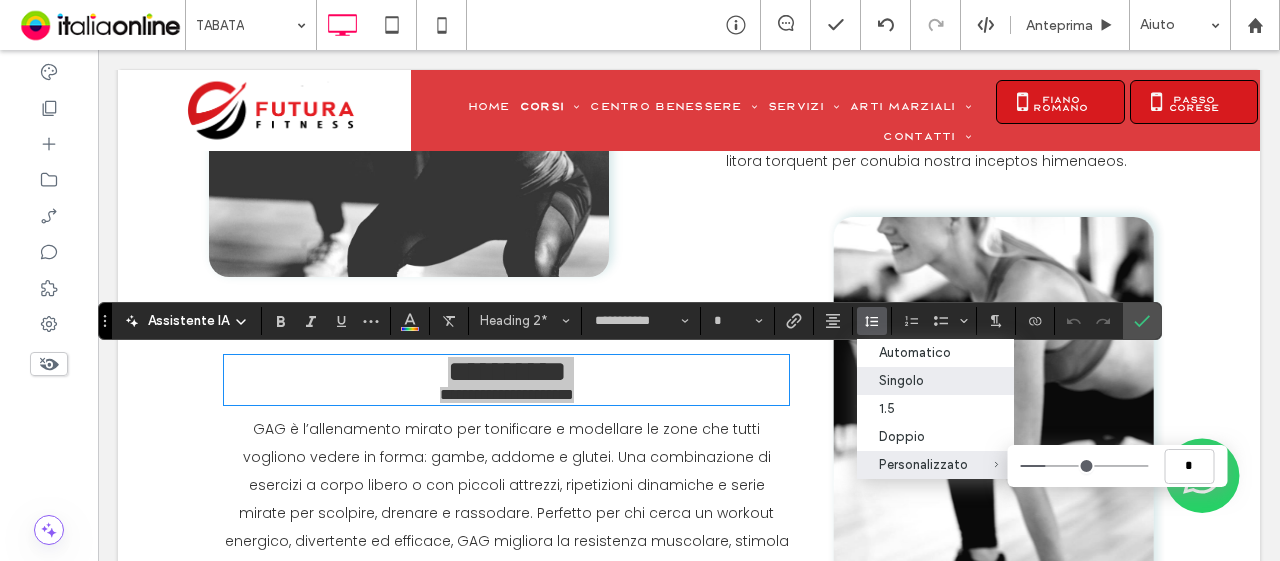 type on "***" 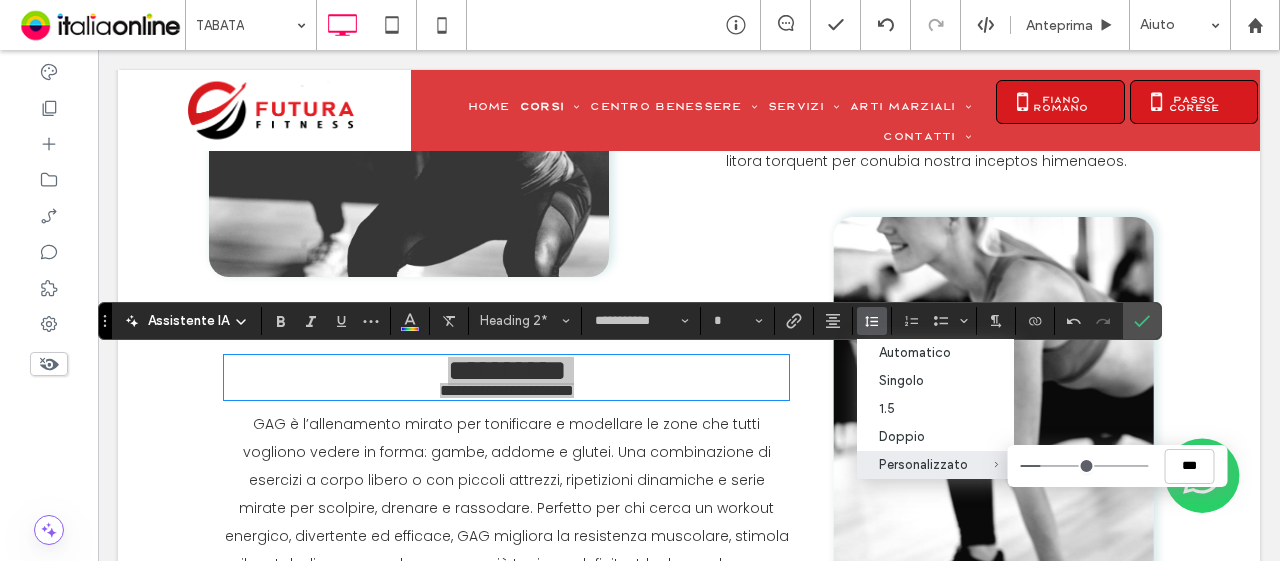 type on "*" 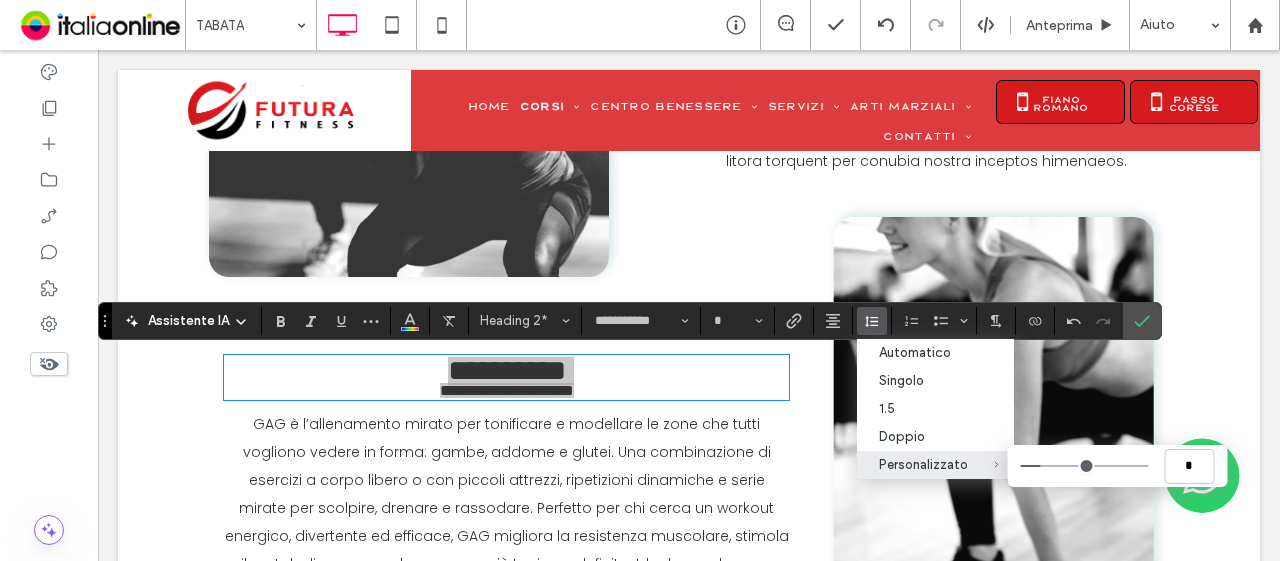 type on "***" 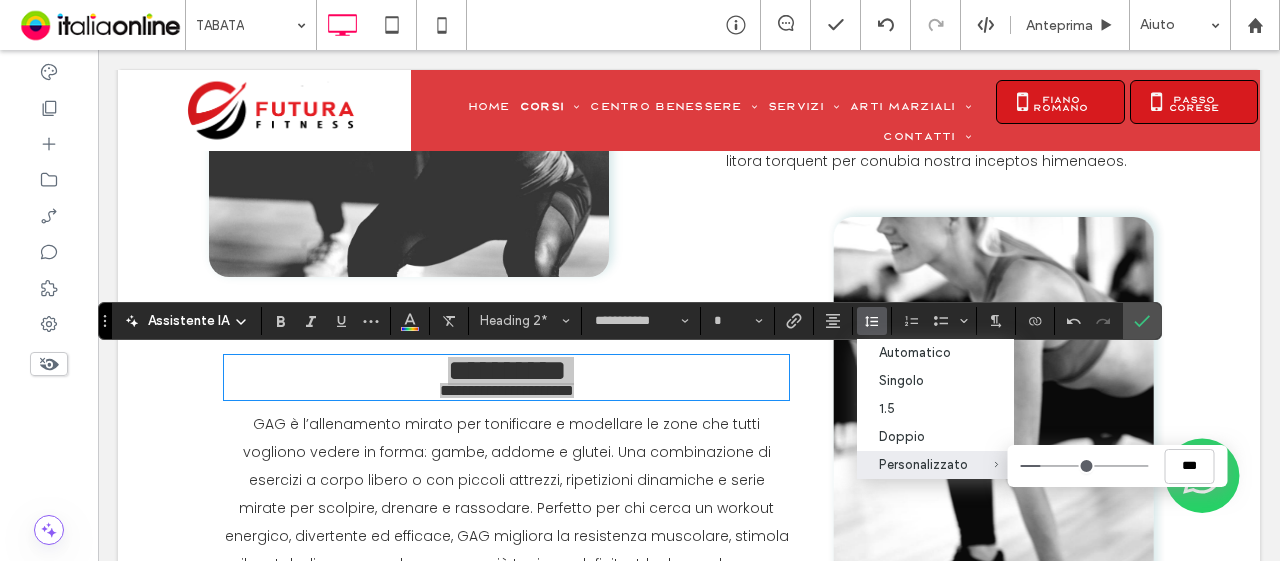 type on "***" 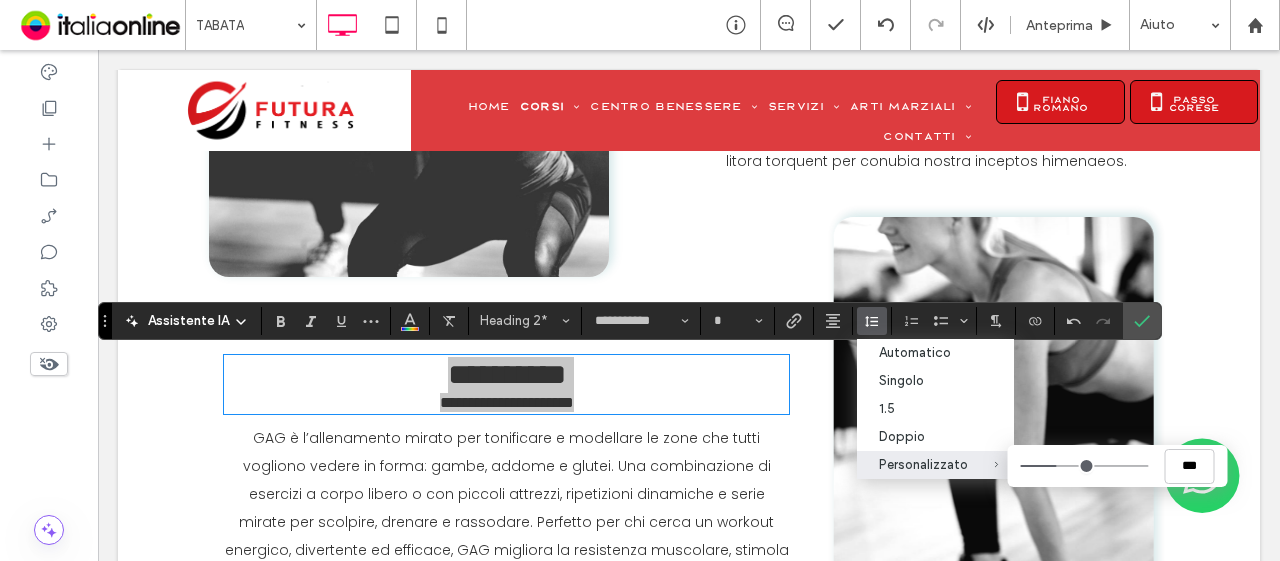 type on "***" 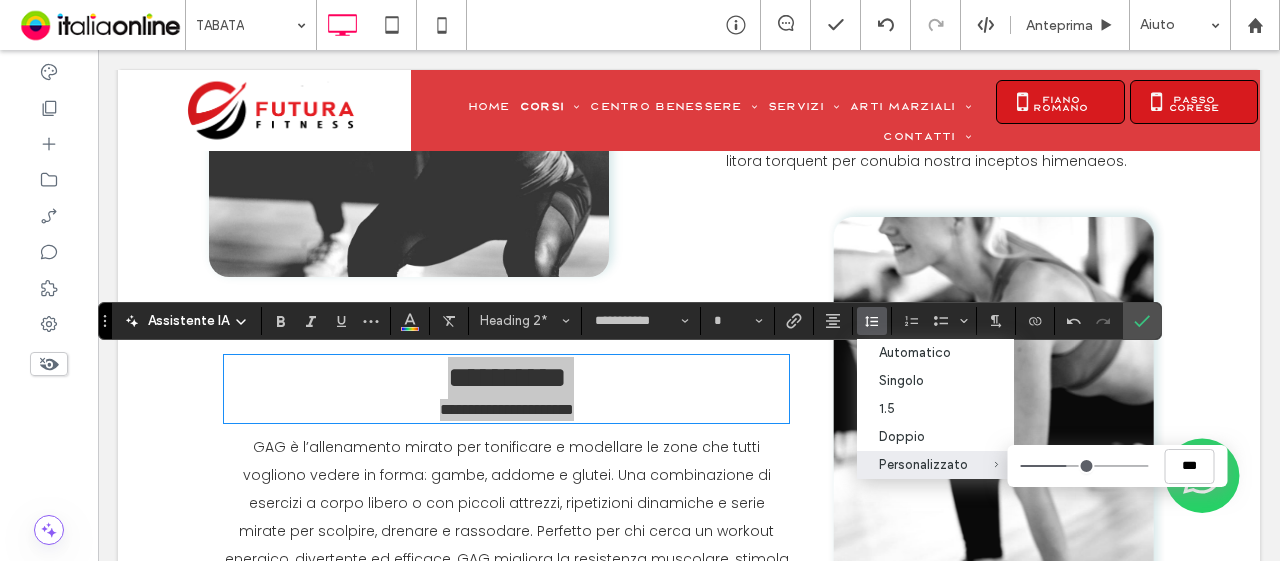 type on "***" 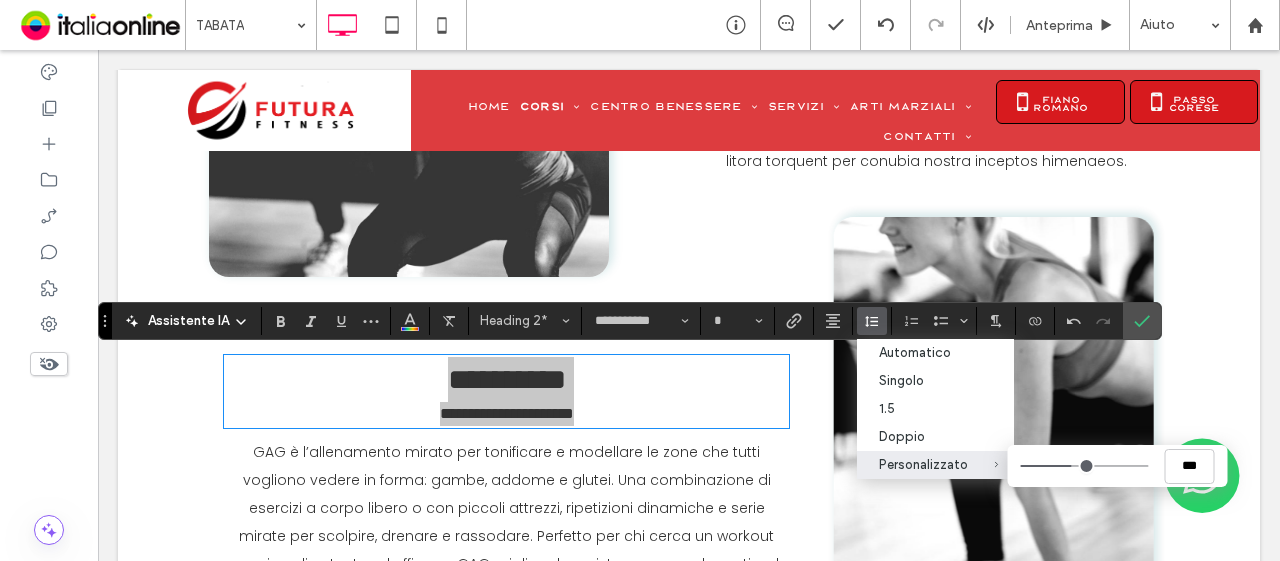 drag, startPoint x: 1037, startPoint y: 467, endPoint x: 1062, endPoint y: 461, distance: 25.70992 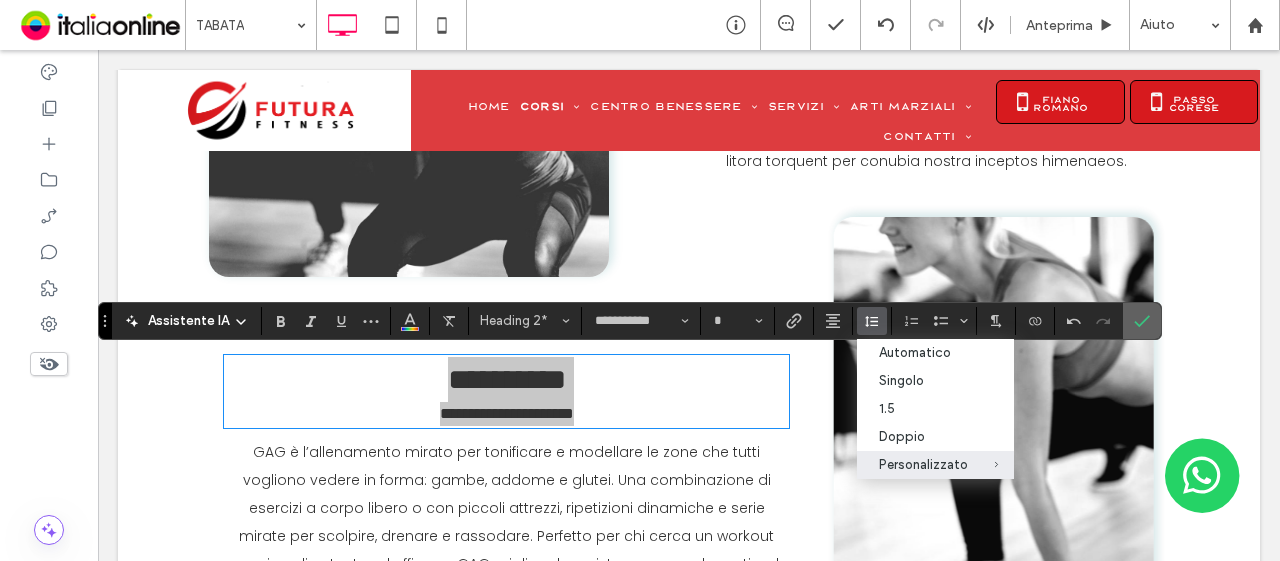 click at bounding box center [1142, 321] 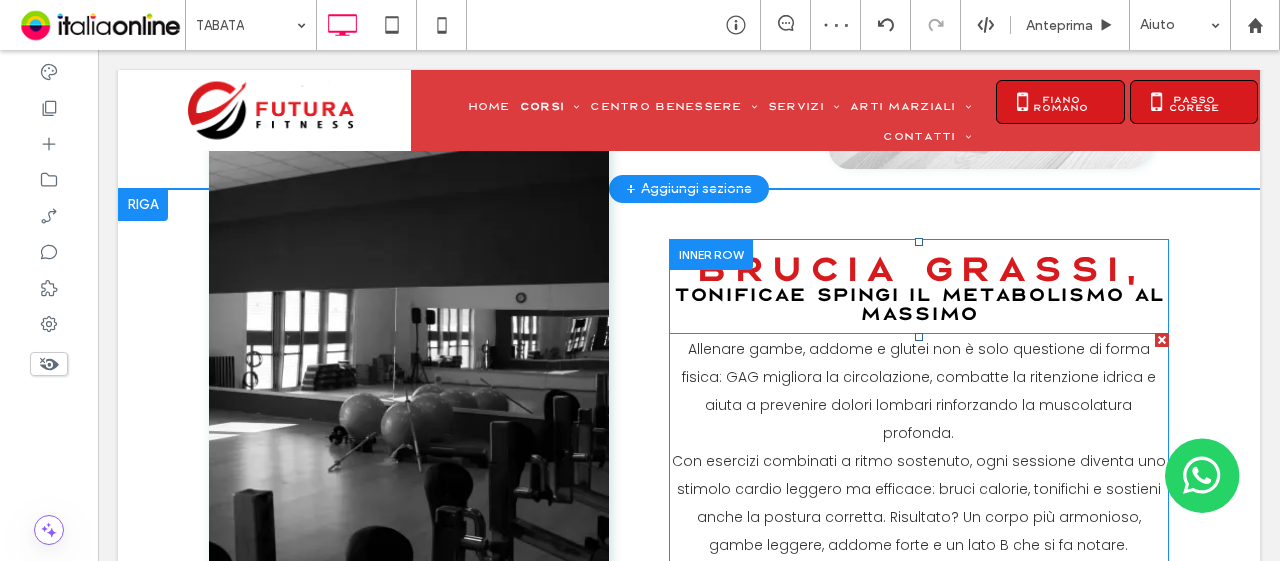 scroll, scrollTop: 1600, scrollLeft: 0, axis: vertical 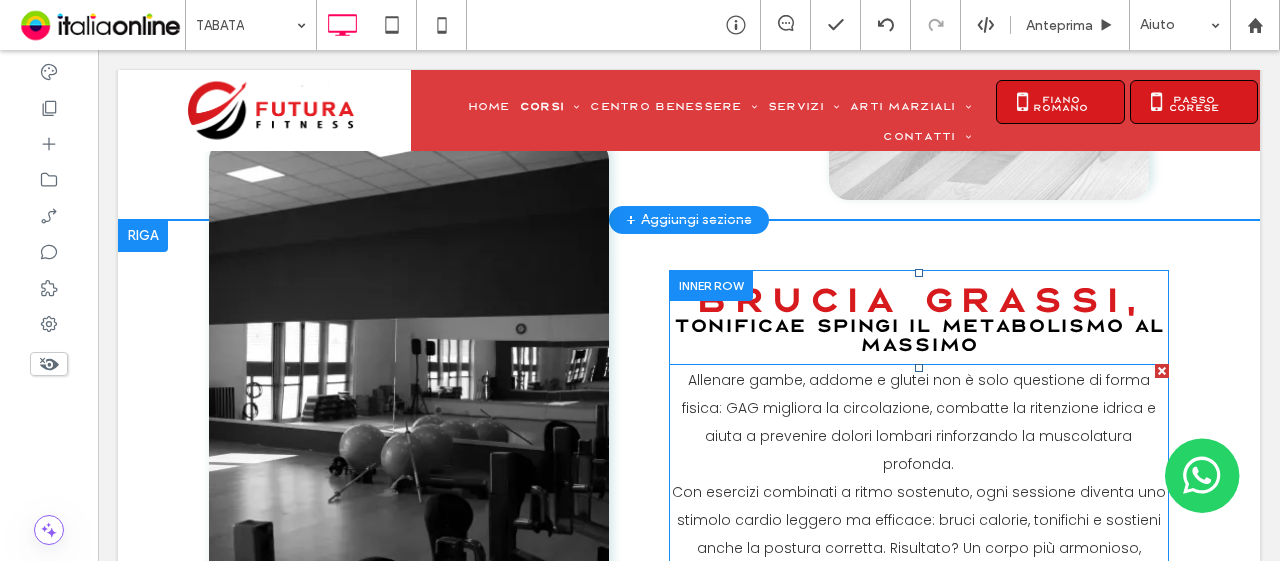 click on "Allenare gambe, addome e glutei non è solo questione di forma fisica: GAG migliora la circolazione, combatte la ritenzione idrica e aiuta a prevenire dolori lombari rinforzando la muscolatura profonda." at bounding box center [919, 422] 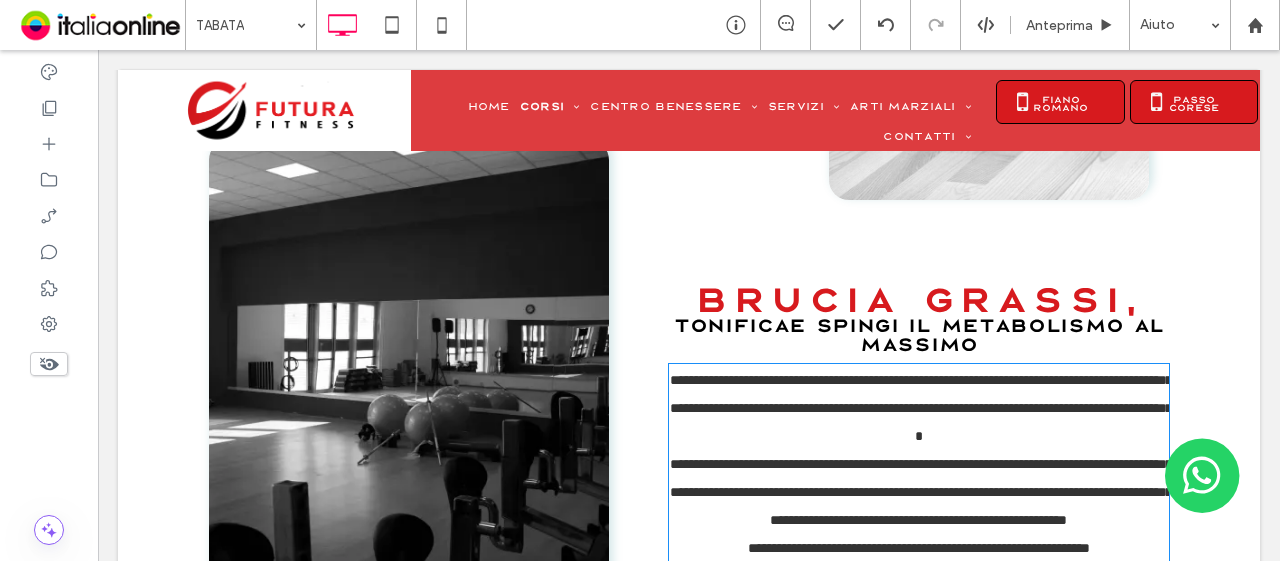 scroll, scrollTop: 1744, scrollLeft: 0, axis: vertical 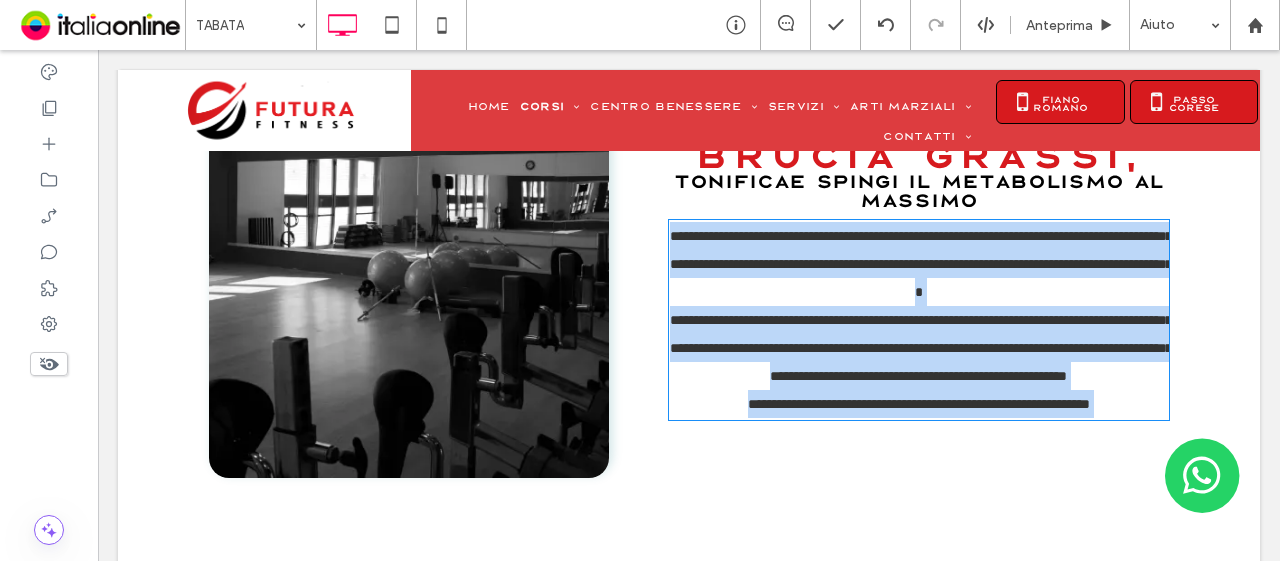 type on "*******" 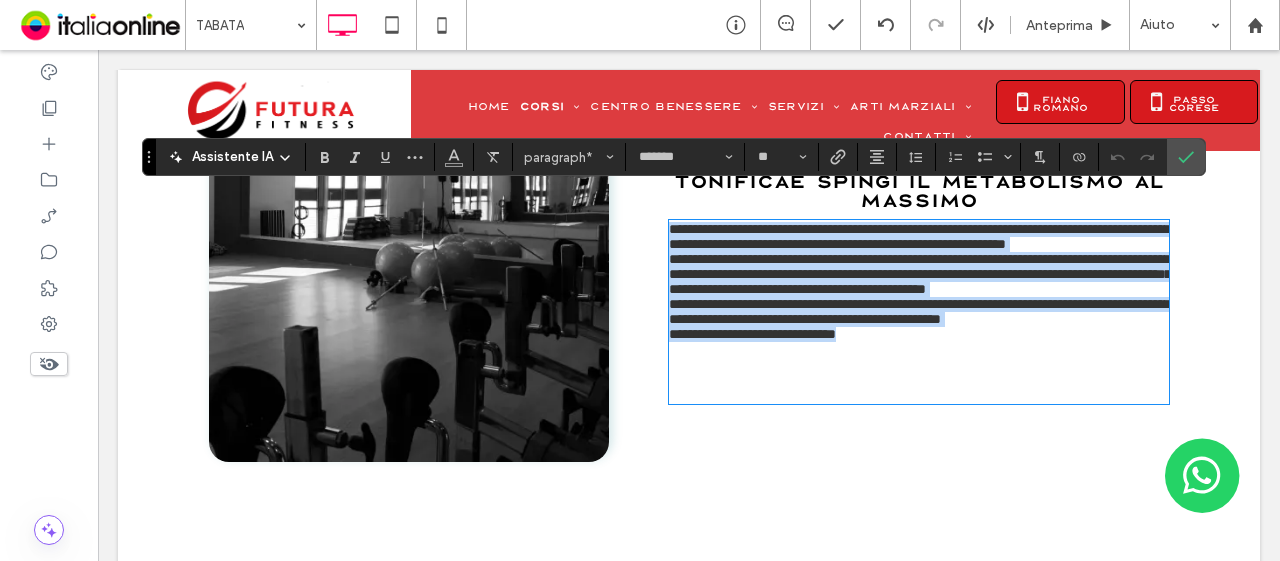 scroll, scrollTop: 0, scrollLeft: 0, axis: both 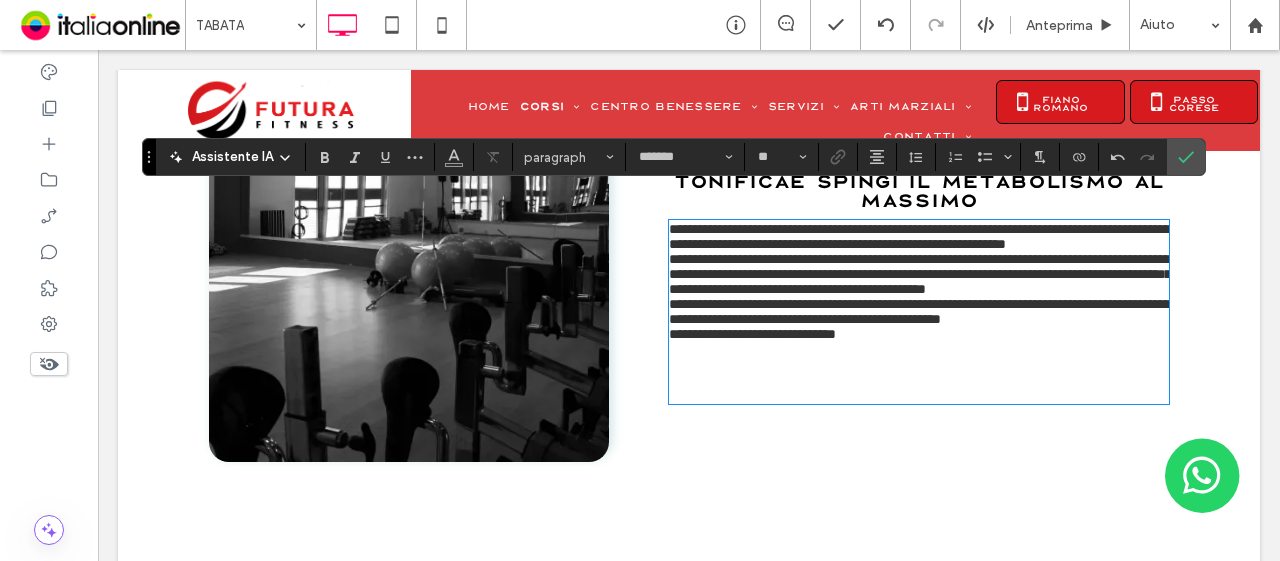 click at bounding box center [919, 372] 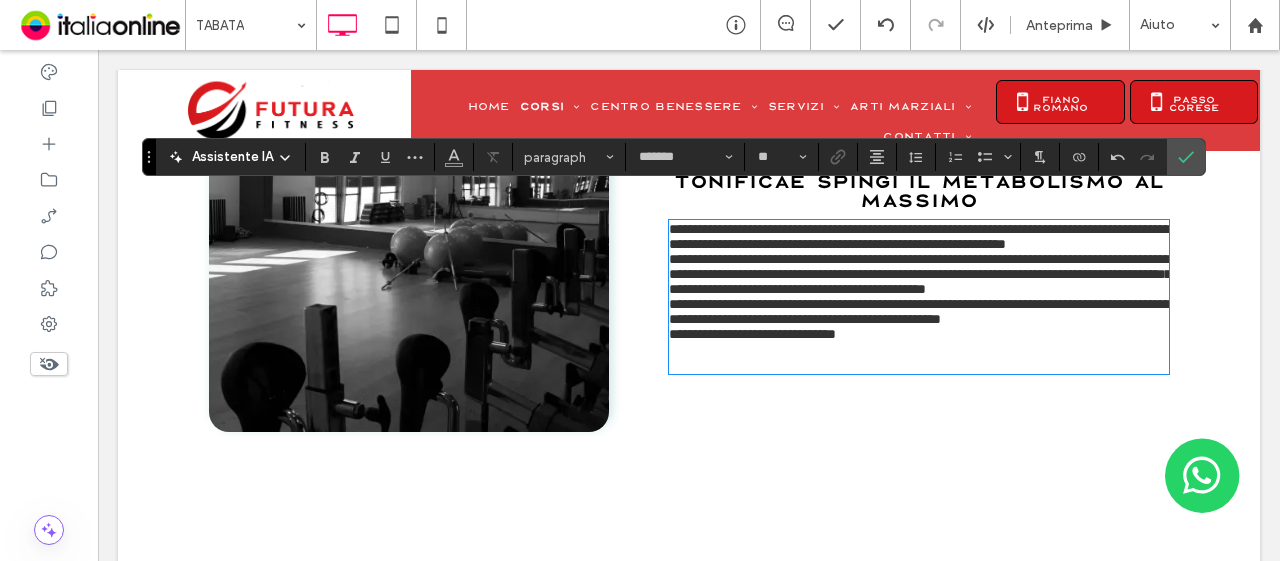 type on "**" 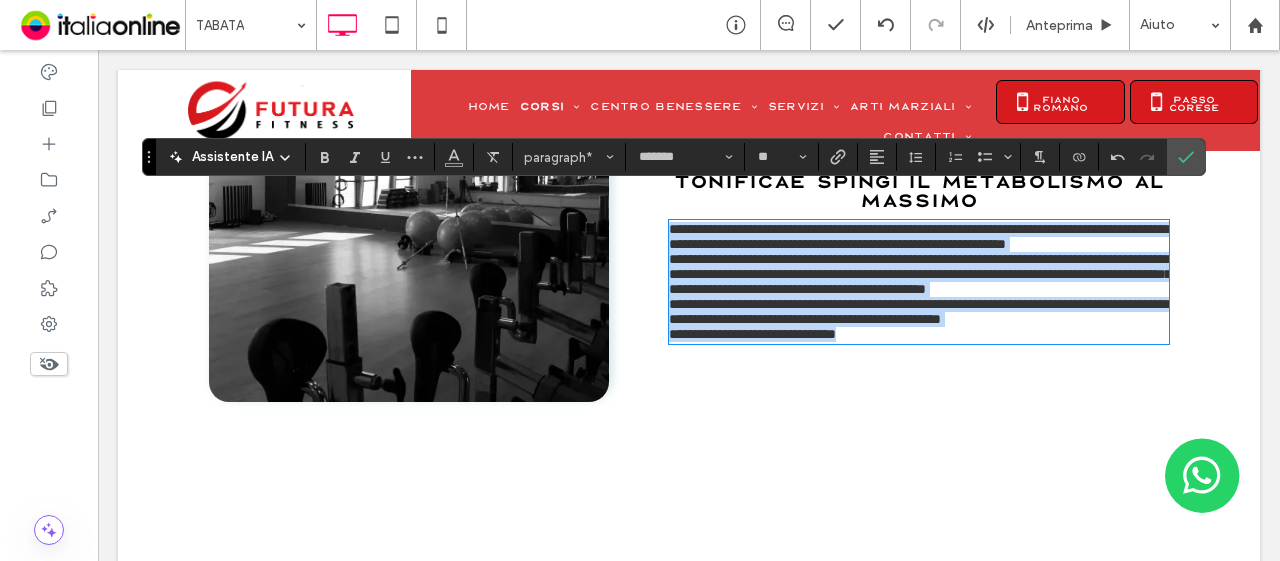 drag, startPoint x: 868, startPoint y: 403, endPoint x: 657, endPoint y: 205, distance: 289.35272 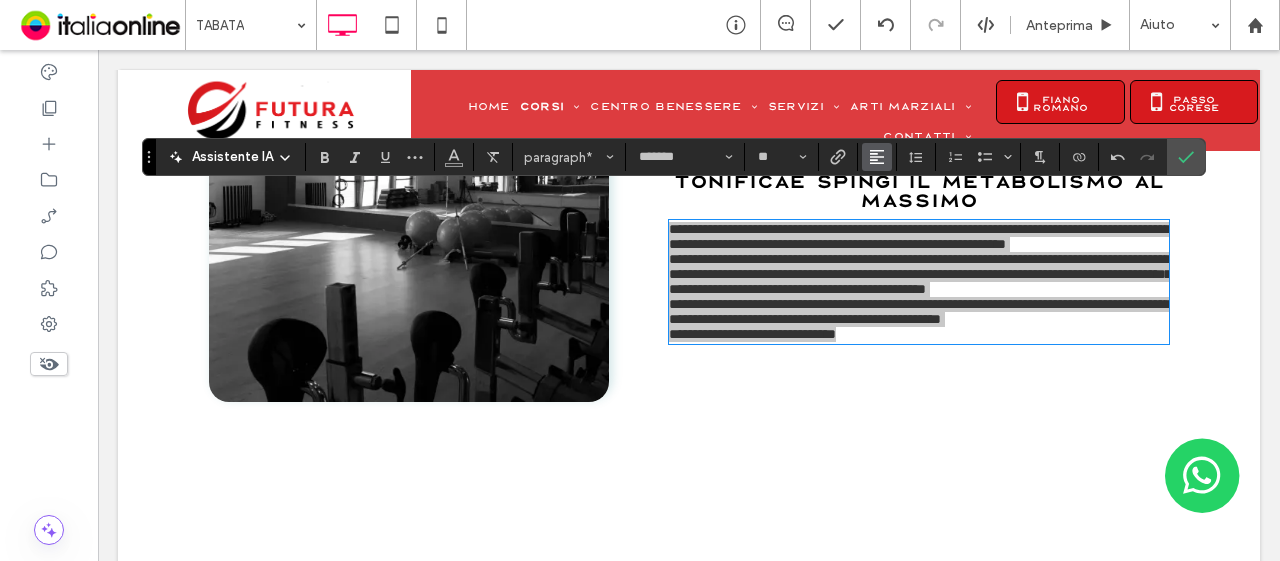 click at bounding box center [877, 157] 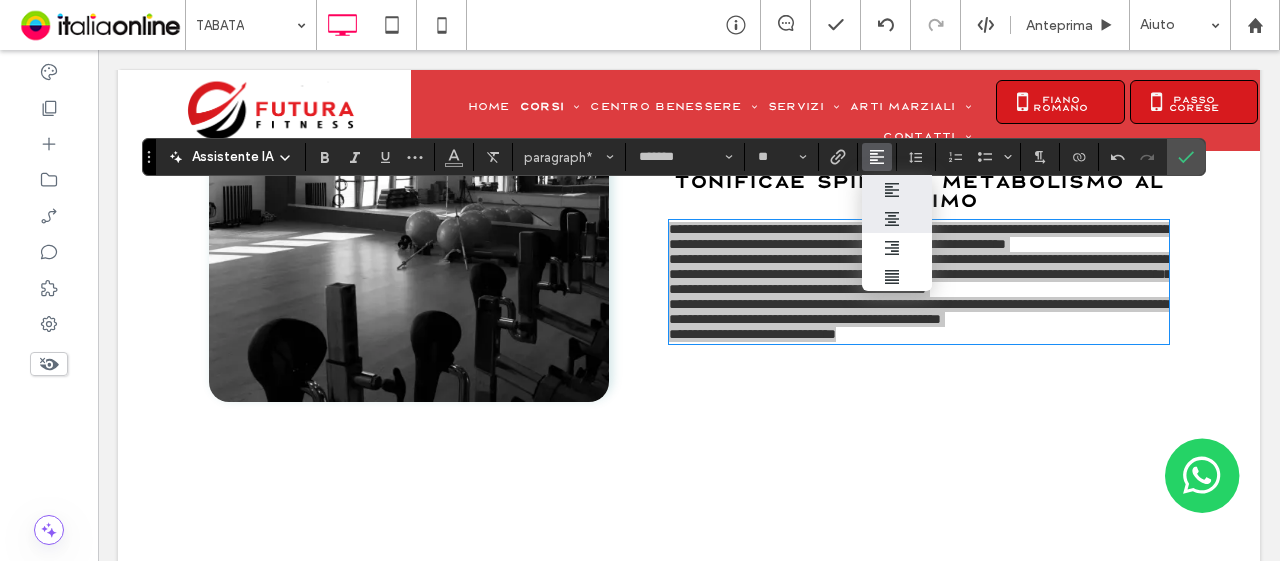 click 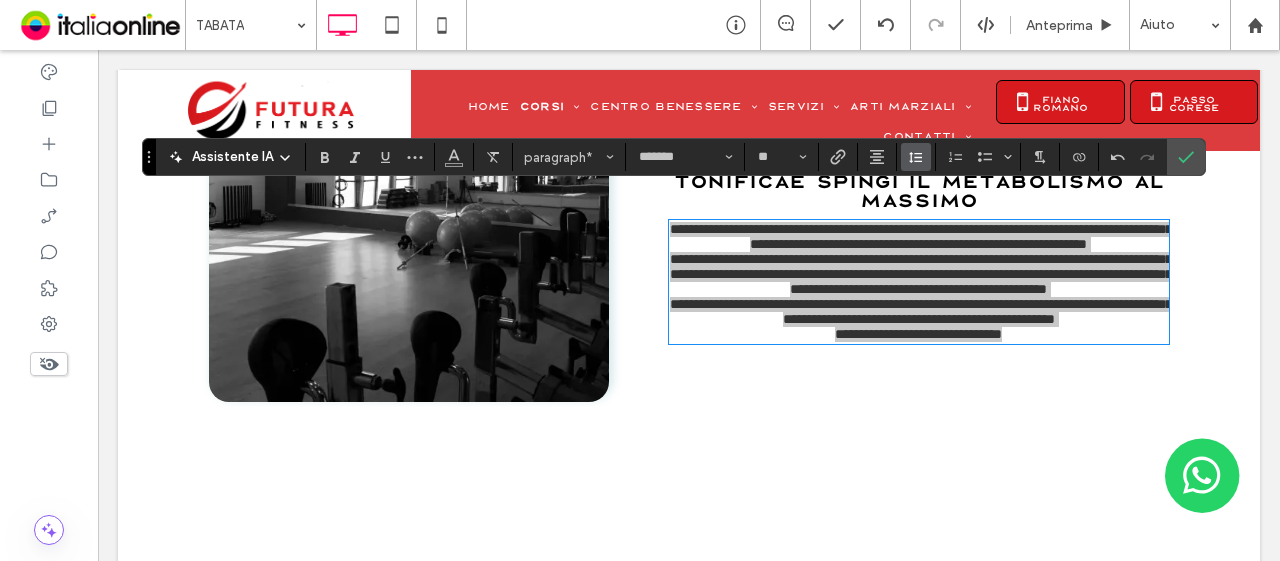 click 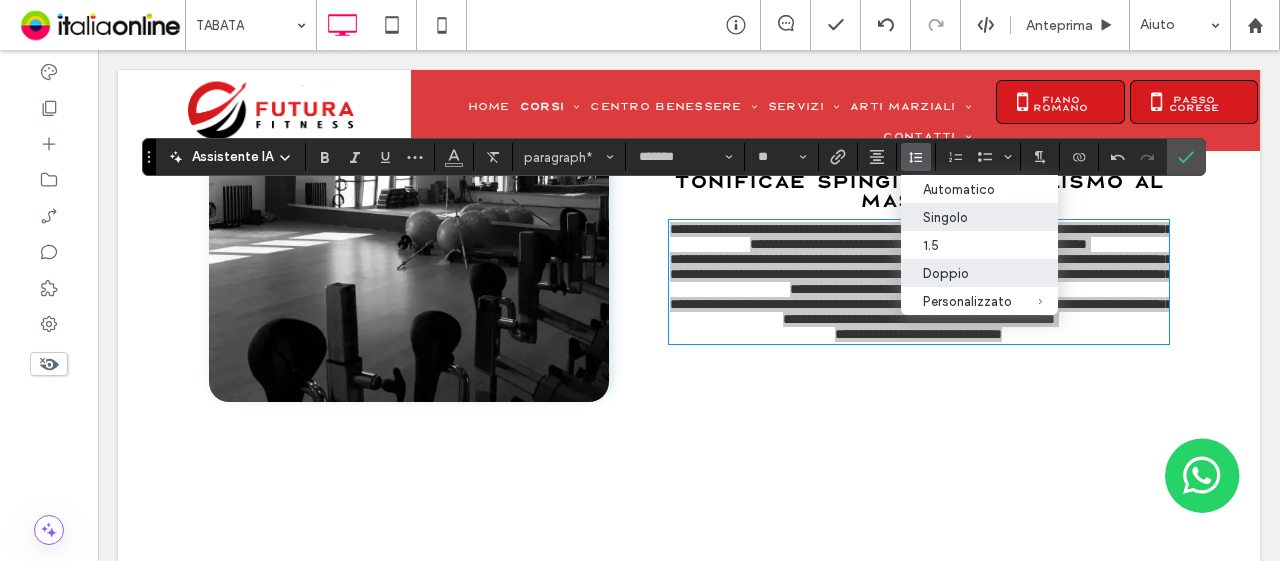 click on "Doppio" at bounding box center [967, 273] 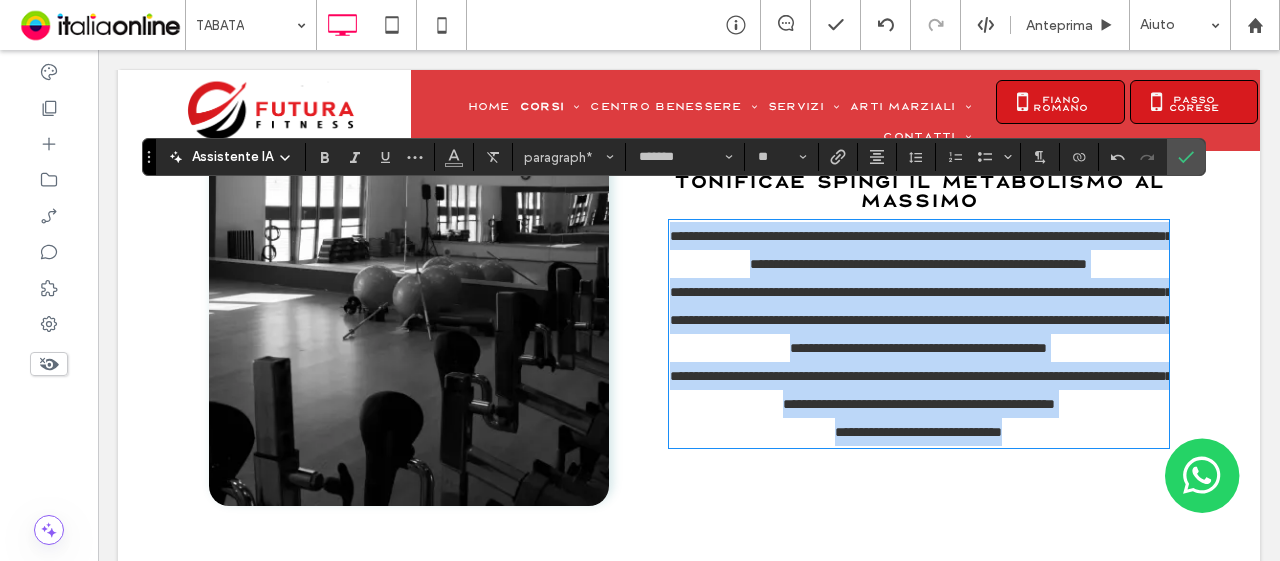 click on "**********" at bounding box center (919, 320) 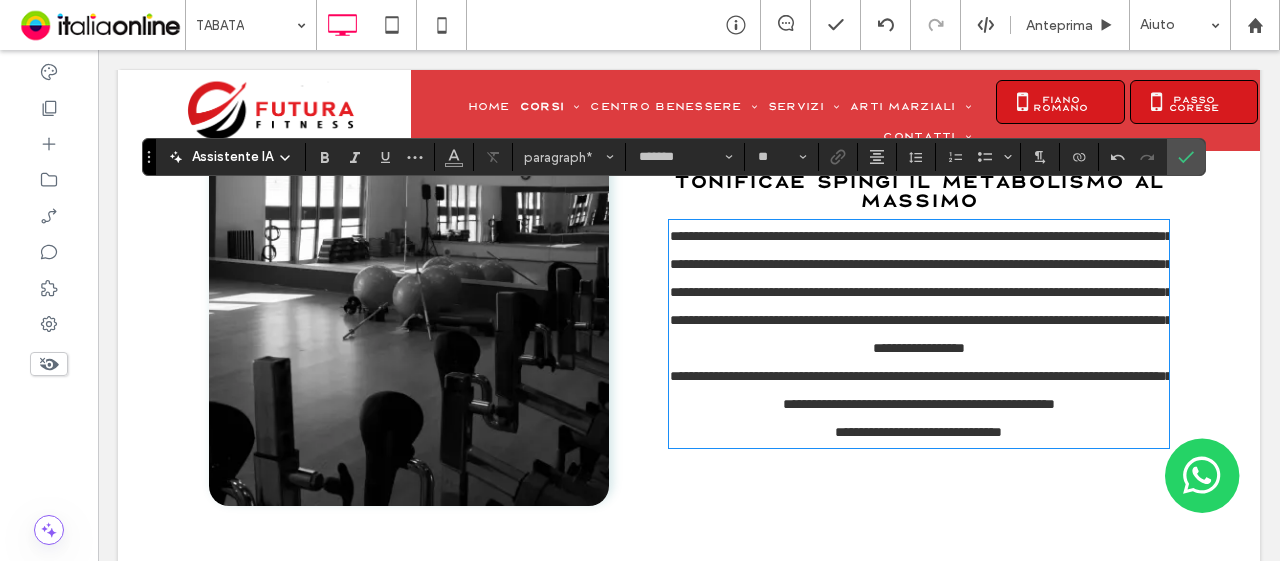 type 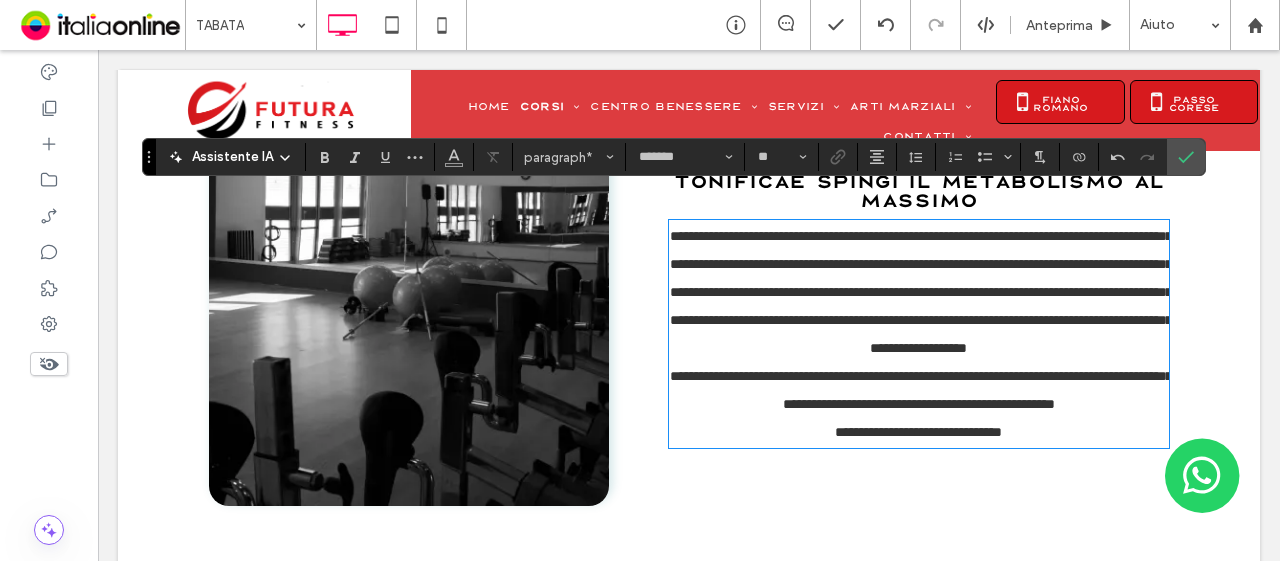 drag, startPoint x: 1045, startPoint y: 465, endPoint x: 1040, endPoint y: 437, distance: 28.442924 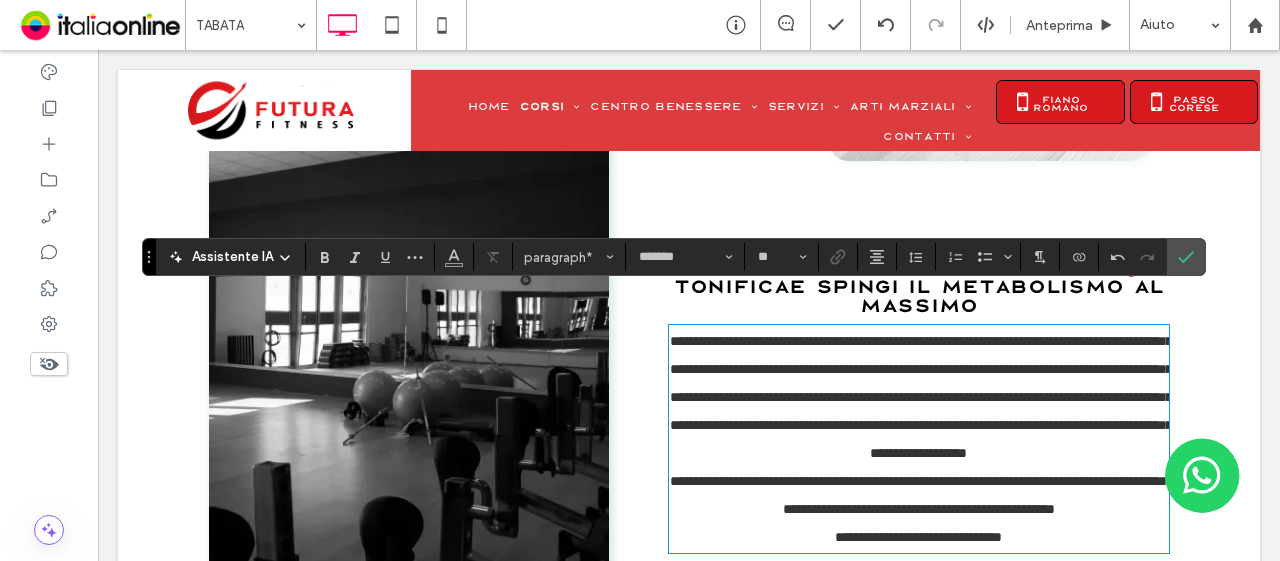 scroll, scrollTop: 1644, scrollLeft: 0, axis: vertical 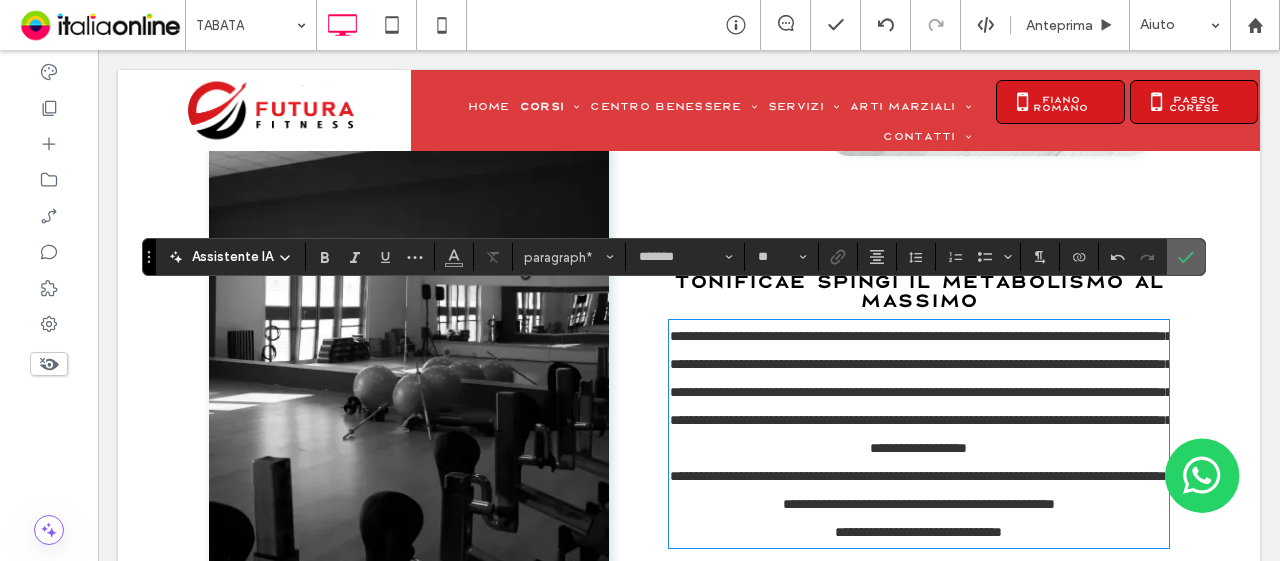 click 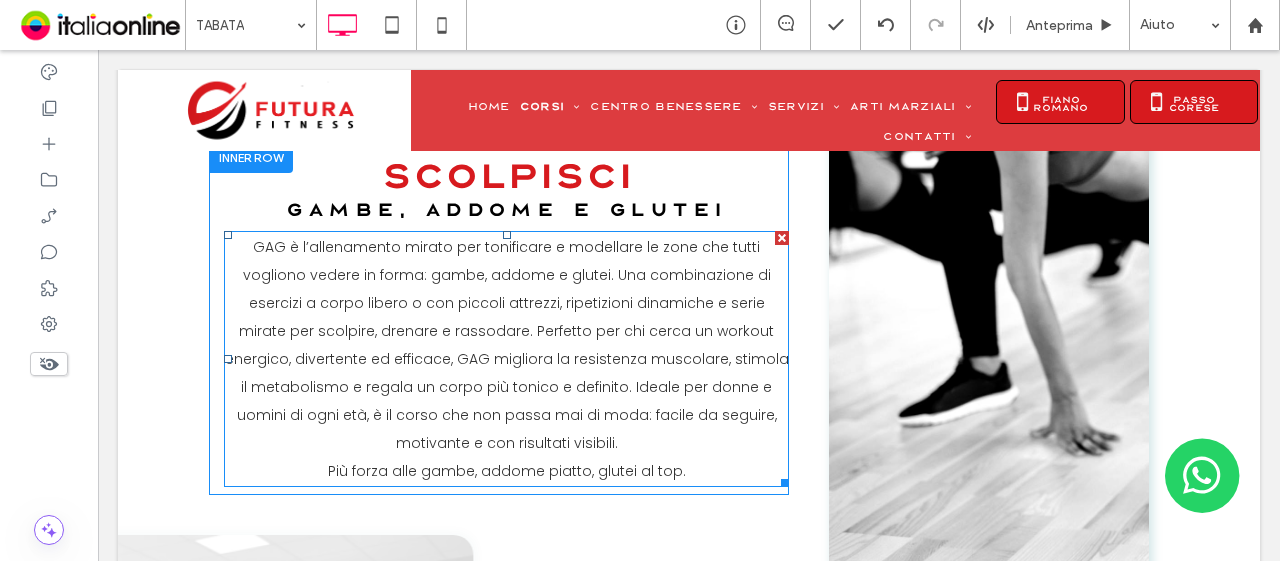scroll, scrollTop: 1200, scrollLeft: 0, axis: vertical 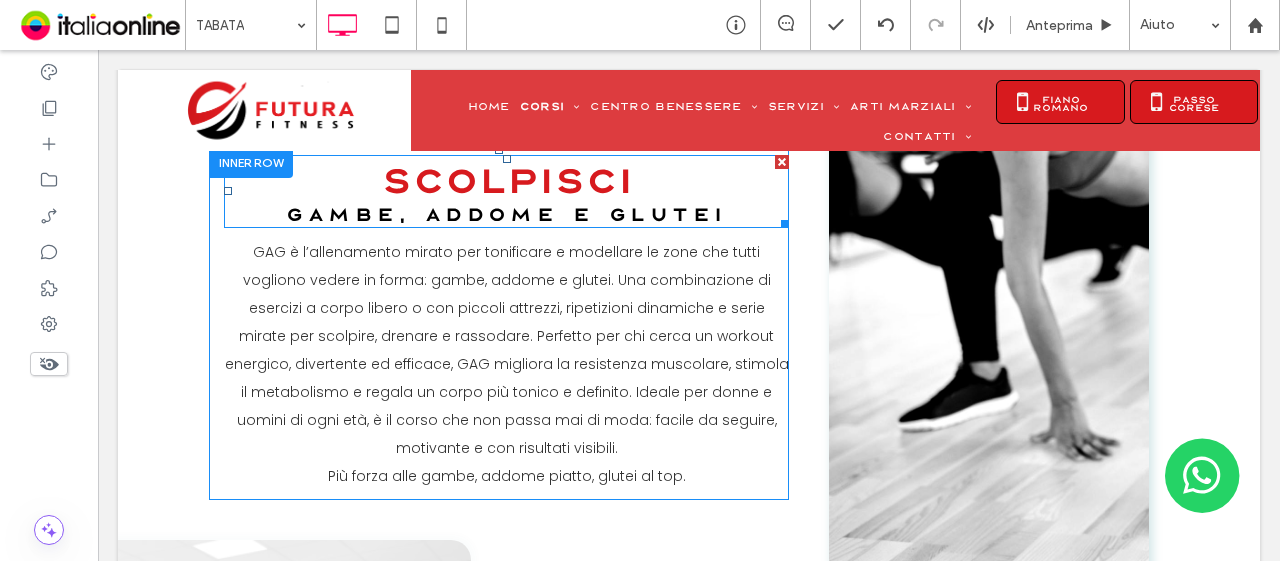 click on "gambe, addome e glutei" at bounding box center [506, 214] 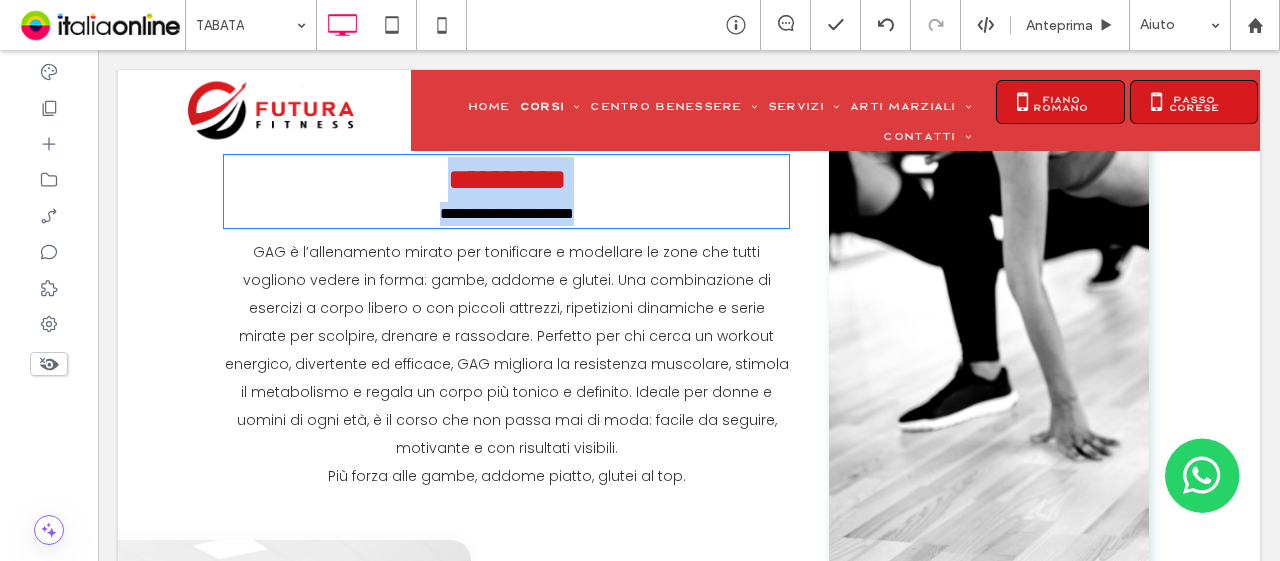 type on "**********" 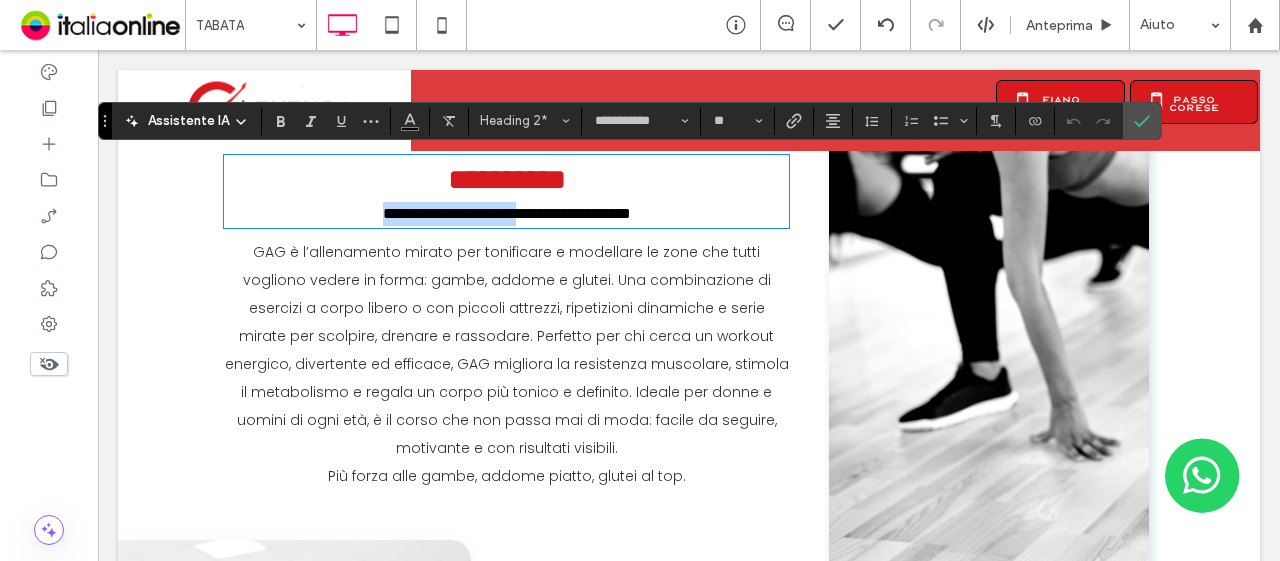 type on "******" 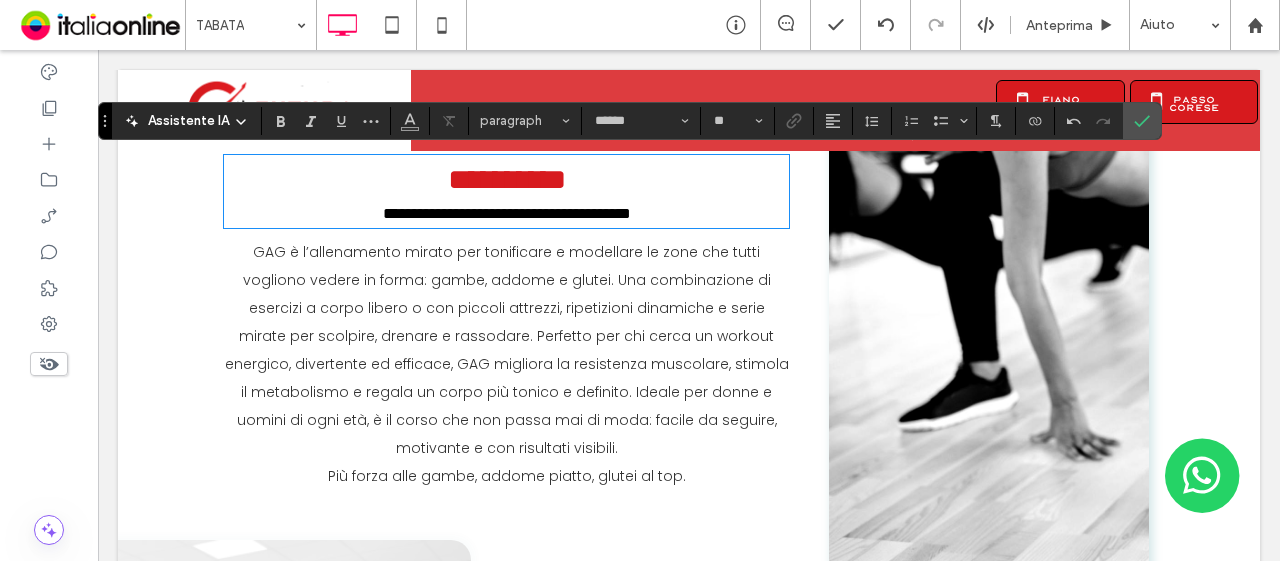type on "**********" 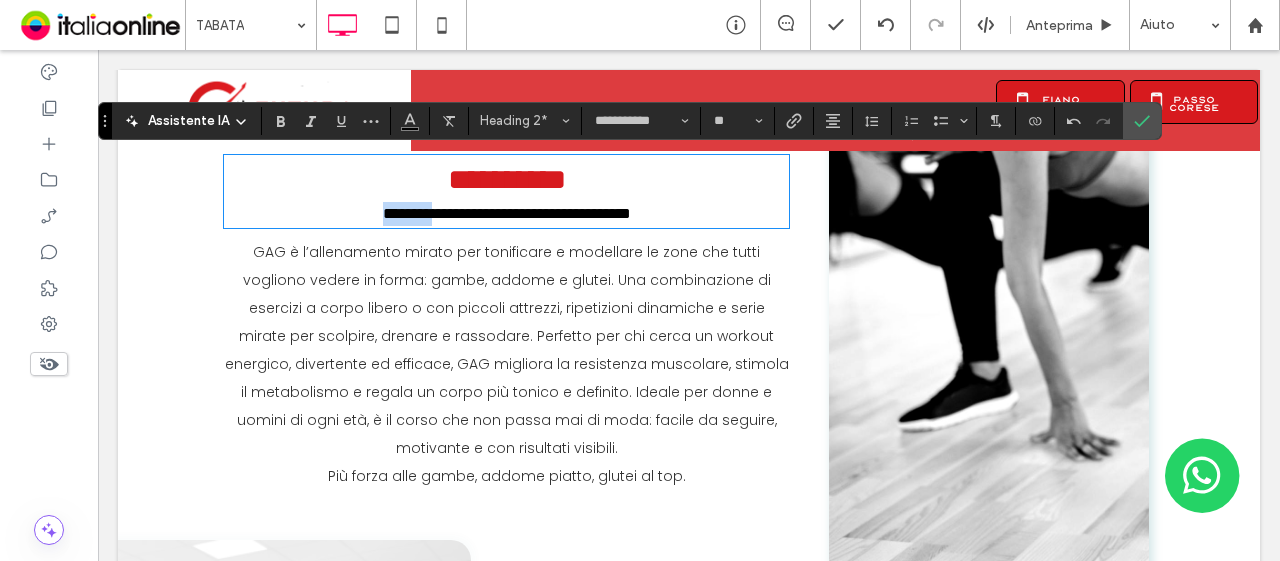 drag, startPoint x: 376, startPoint y: 210, endPoint x: 208, endPoint y: 215, distance: 168.07439 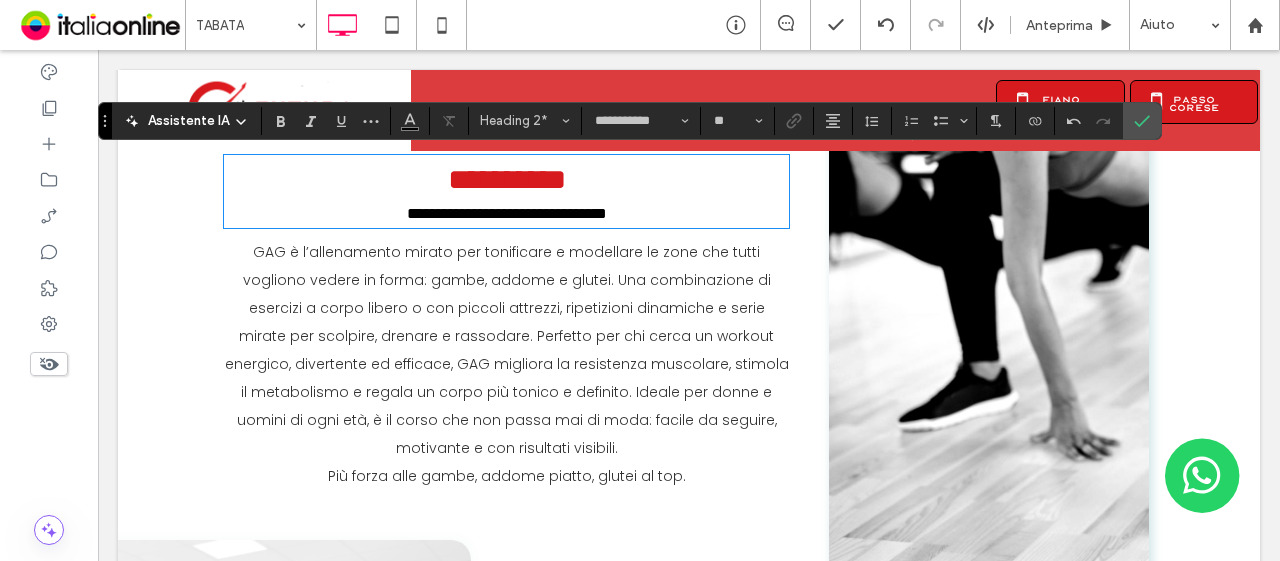 type on "**" 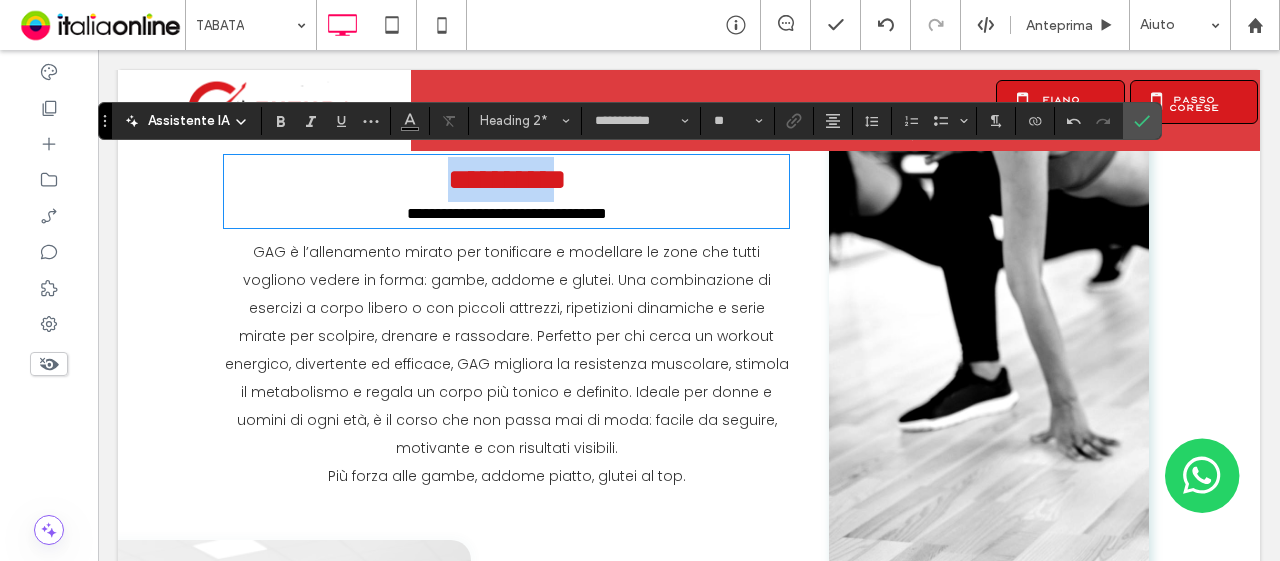 click on "*********" at bounding box center [507, 179] 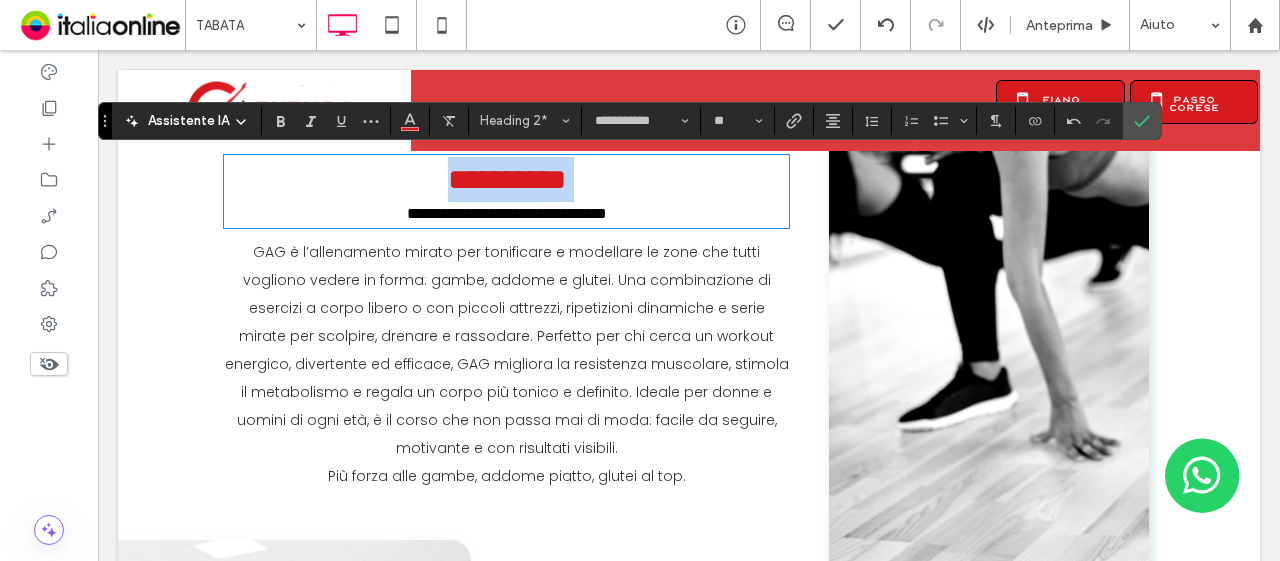 click on "*********" at bounding box center [507, 179] 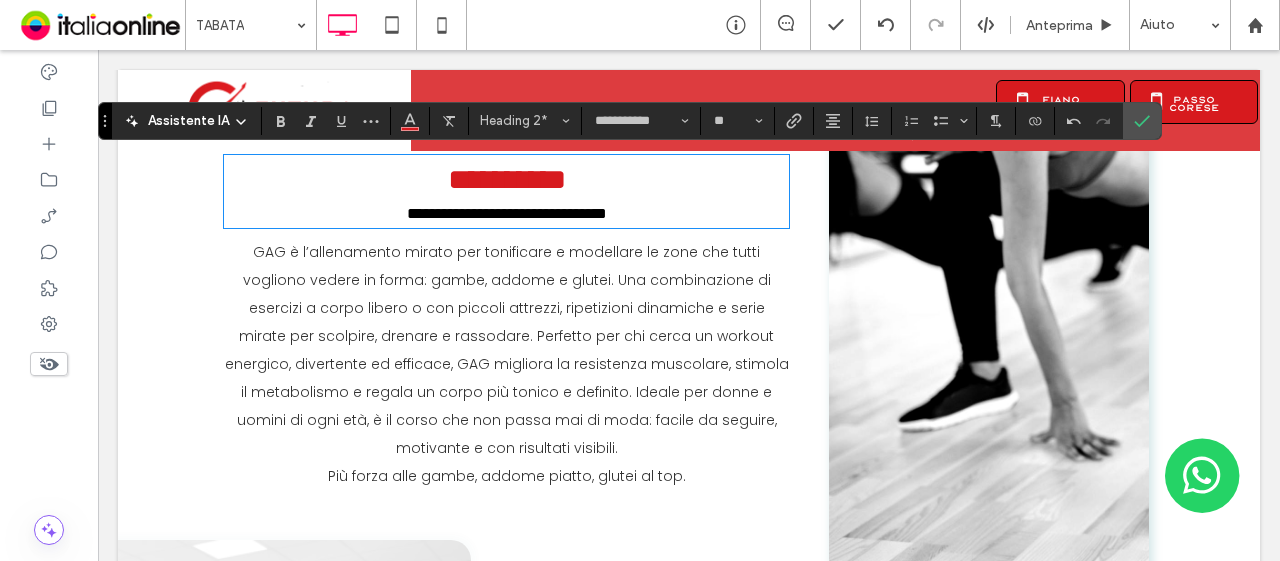 type on "******" 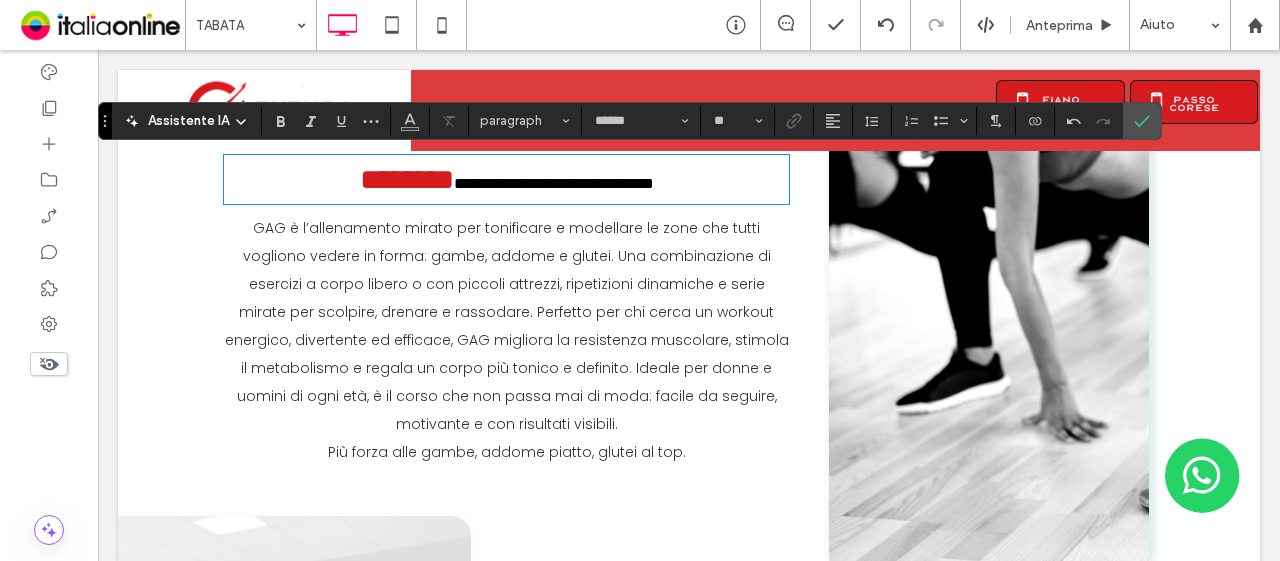 type 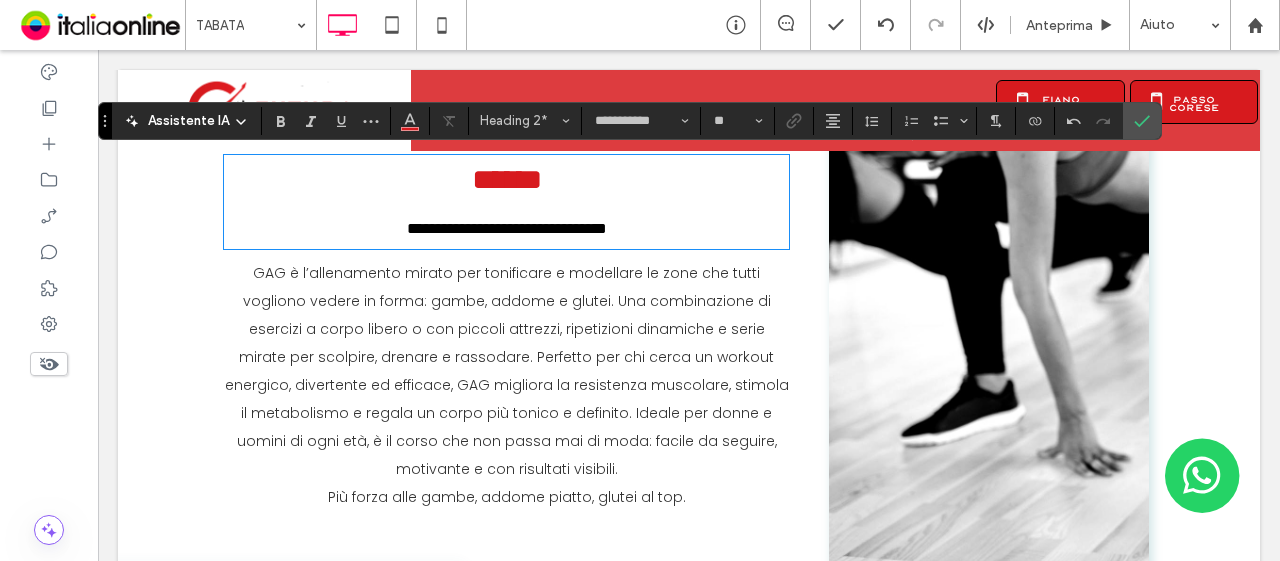 click on "GAG è l’allenamento mirato per tonificare e modellare le zone che tutti vogliono vedere in forma: gambe, addome e glutei. Una combinazione di esercizi a corpo libero o con piccoli attrezzi, ripetizioni dinamiche e serie mirate per scolpire, drenare e rassodare. Perfetto per chi cerca un workout energico, divertente ed efficace, GAG migliora la resistenza muscolare, stimola il metabolismo e regala un corpo più tonico e definito. Ideale per donne e uomini di ogni età, è il corso che non passa mai di moda: facile da seguire, motivante e con risultati visibili." at bounding box center (506, 371) 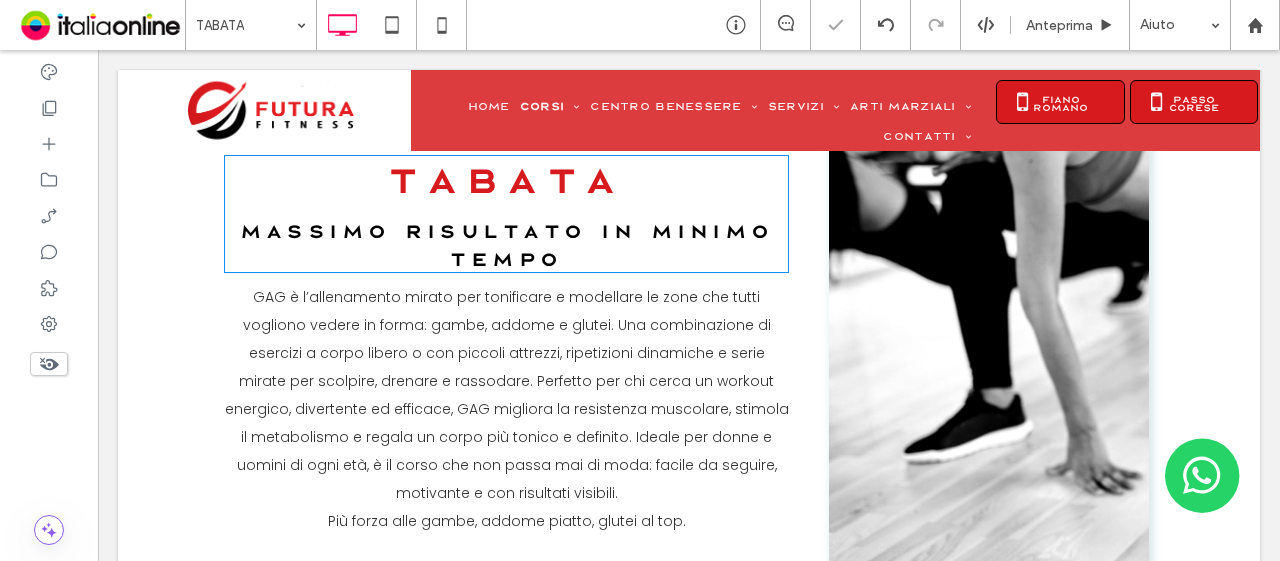 click on "massimo risultato in minimo tempo" at bounding box center (507, 245) 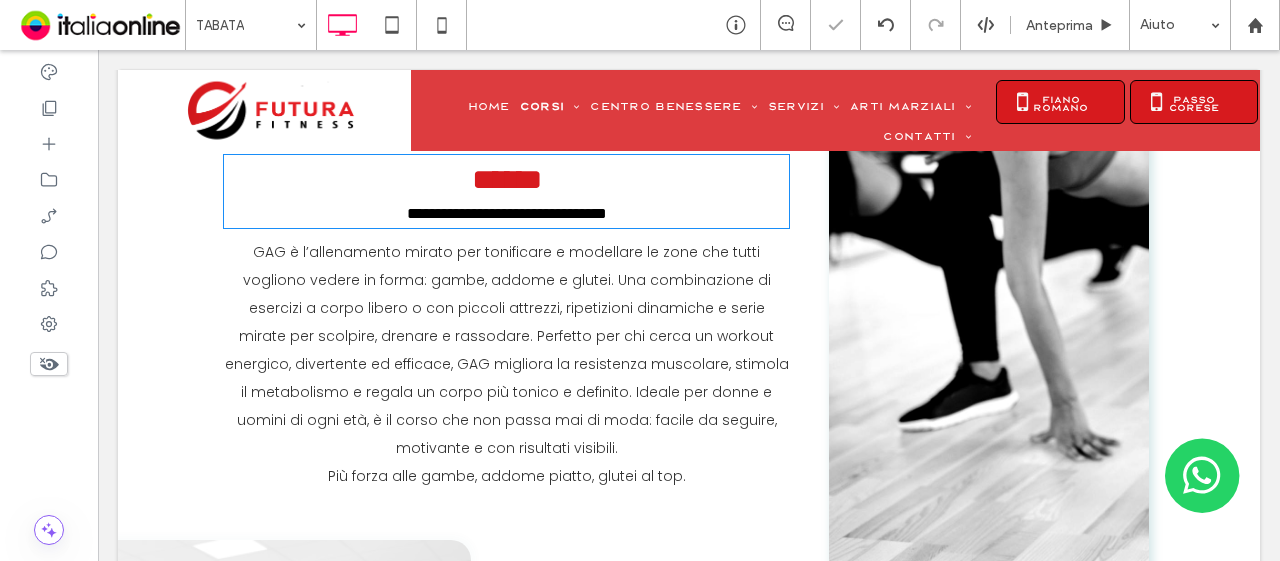 click on "**********" at bounding box center [507, 213] 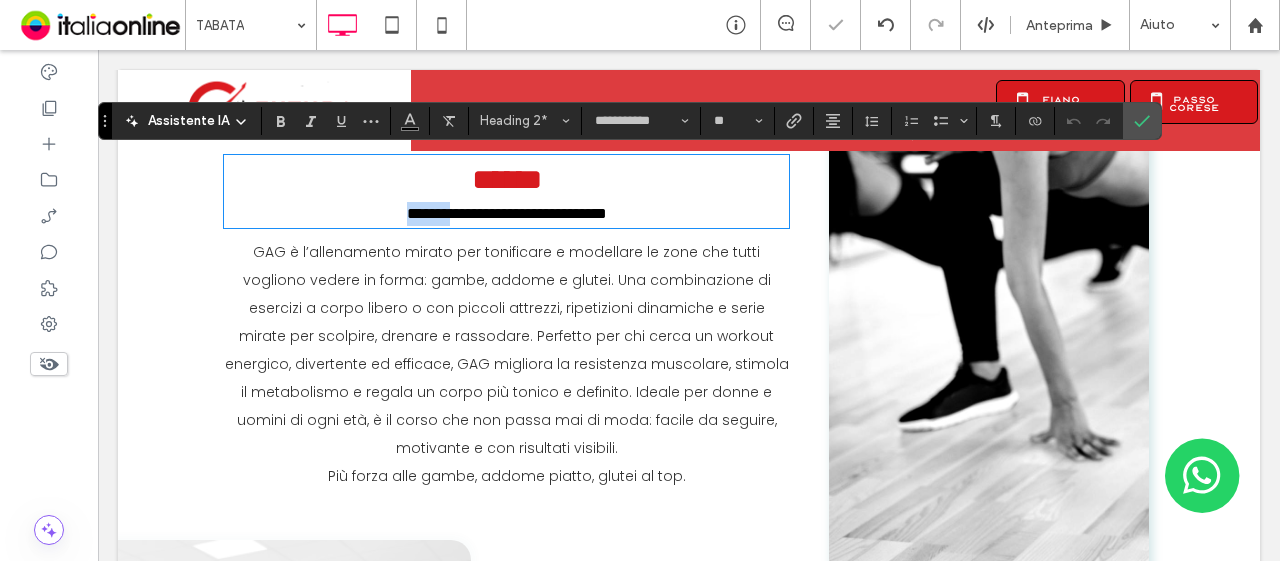 click on "**********" at bounding box center [507, 213] 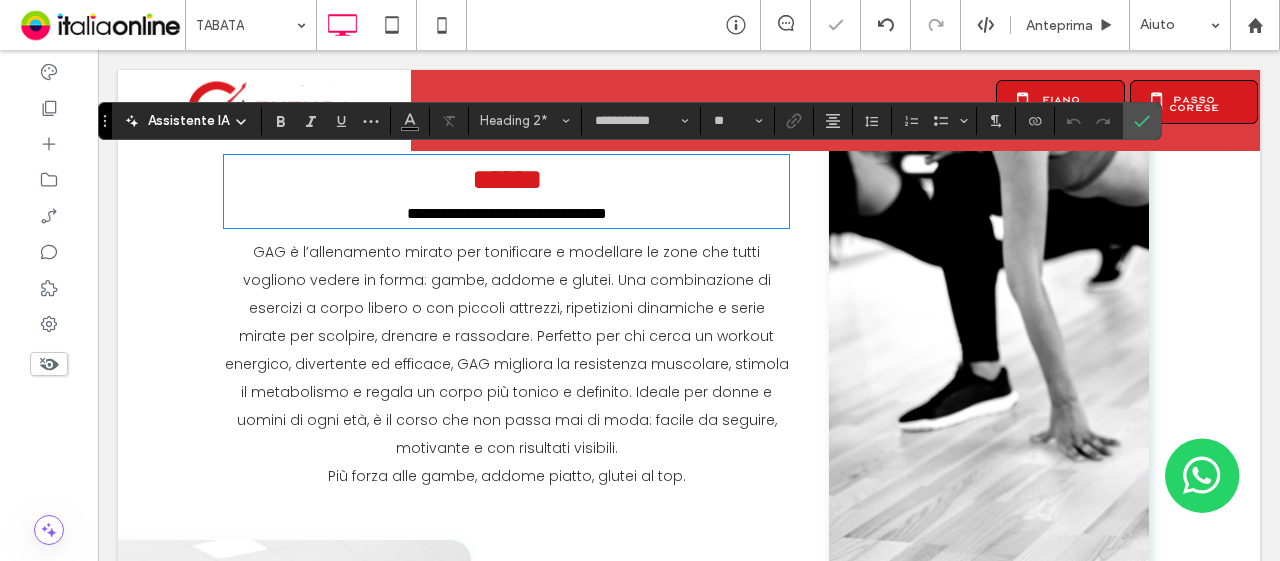 click on "**********" at bounding box center [506, 214] 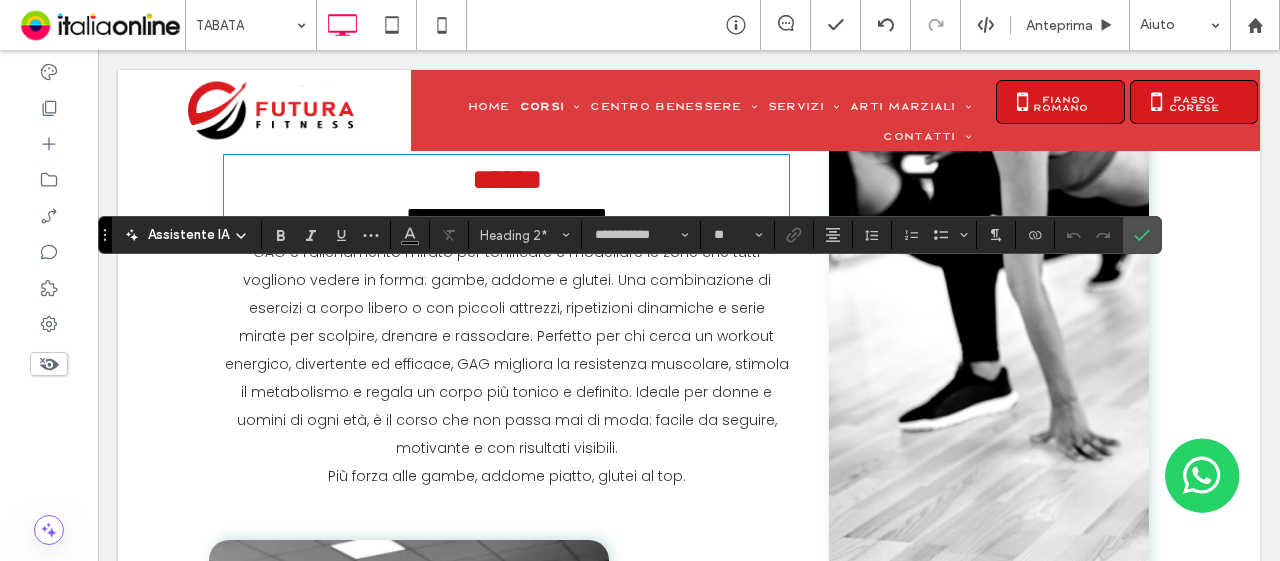 scroll, scrollTop: 1000, scrollLeft: 0, axis: vertical 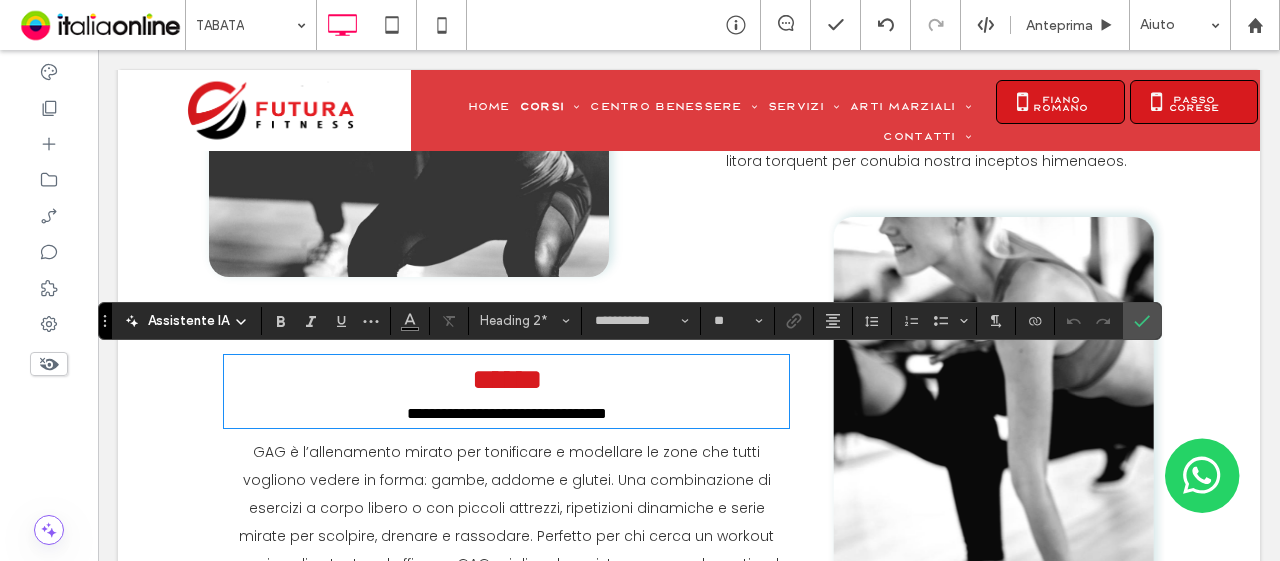 type on "**" 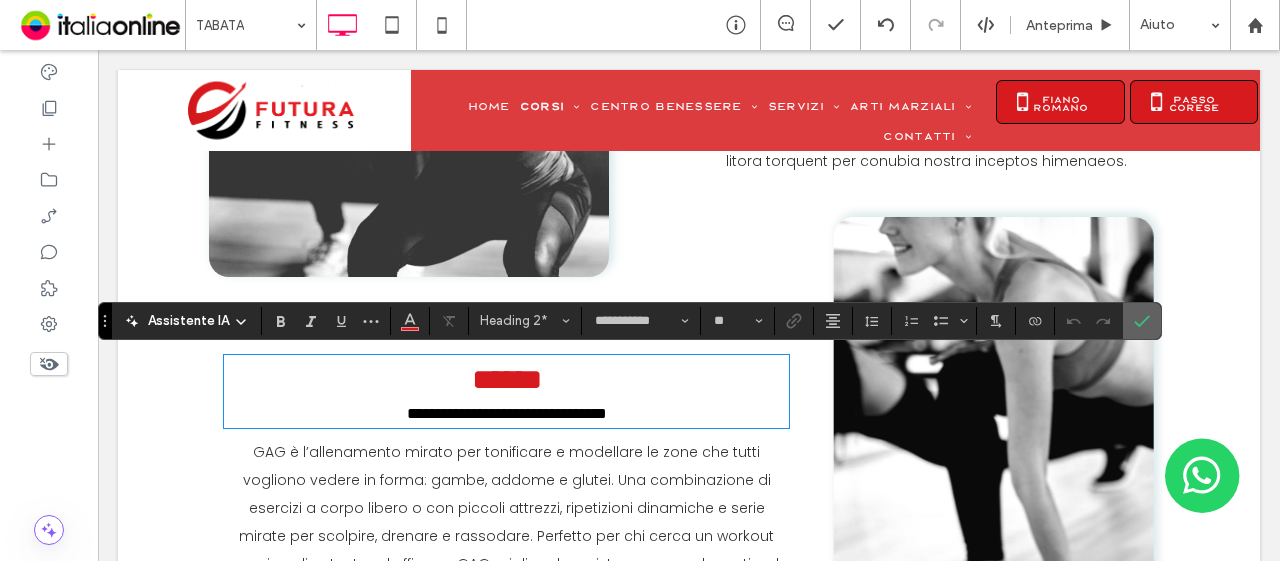 drag, startPoint x: 1130, startPoint y: 334, endPoint x: 496, endPoint y: 270, distance: 637.2221 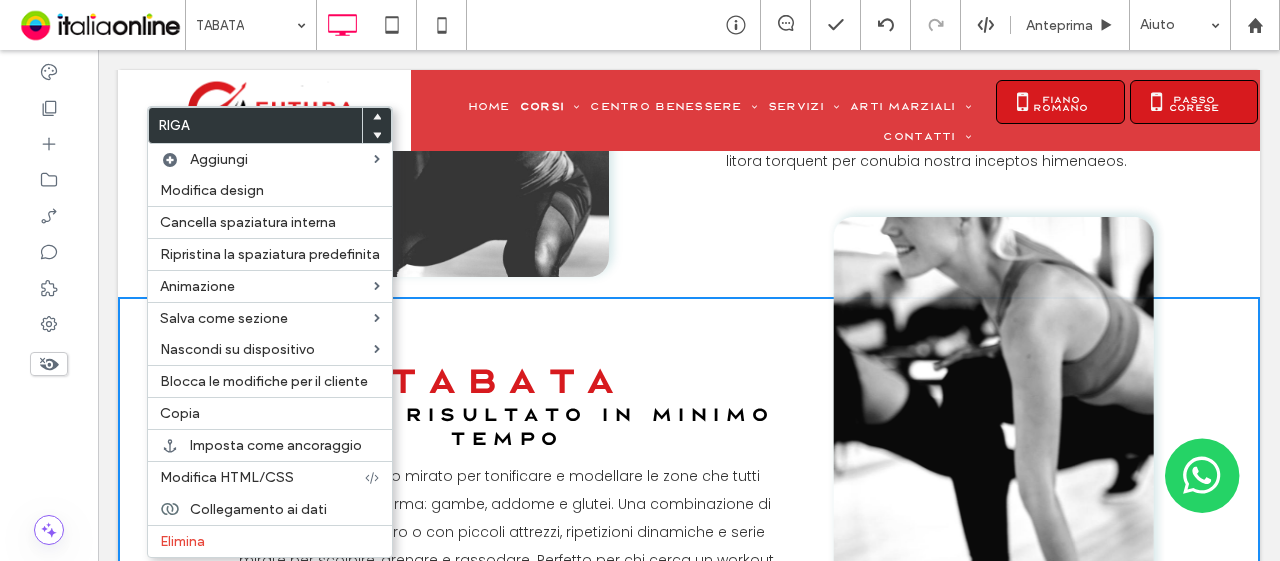 click on "Tabata massimo risultato in minimo tempo
GAG è l’allenamento mirato per tonificare e modellare le zone che tutti vogliono vedere in forma: gambe, addome e glutei. Una combinazione di esercizi a corpo libero o con piccoli attrezzi, ripetizioni dinamiche e serie mirate per scolpire, drenare e rassodare. Perfetto per chi cerca un workout energico, divertente ed efficace, GAG migliora la resistenza muscolare, stimola il metabolismo e regala un corpo più tonico e definito. Ideale per donne e uomini di ogni età, è il corso che non passa mai di moda: facile da seguire, motivante e con risultati visibili. Più forza alle gambe, addome piatto, glutei al top.
Click To Paste
Click To Paste
Click To Paste
Riga + Aggiungi sezione" at bounding box center (689, 570) 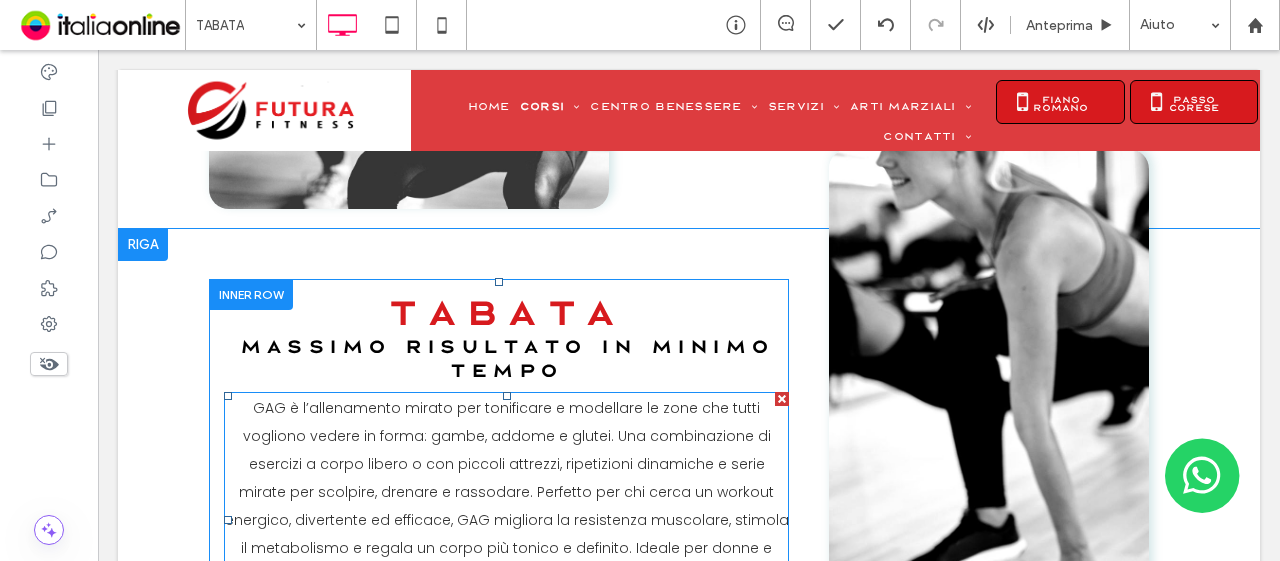 scroll, scrollTop: 1100, scrollLeft: 0, axis: vertical 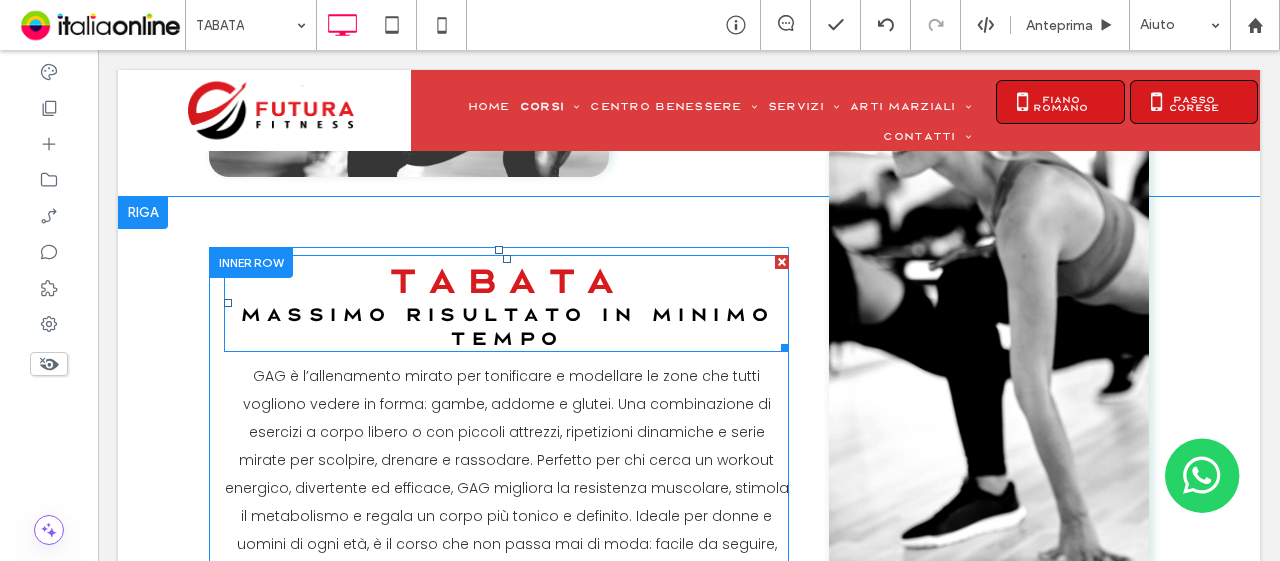 click on "massimo risultato in minimo tempo" at bounding box center [507, 326] 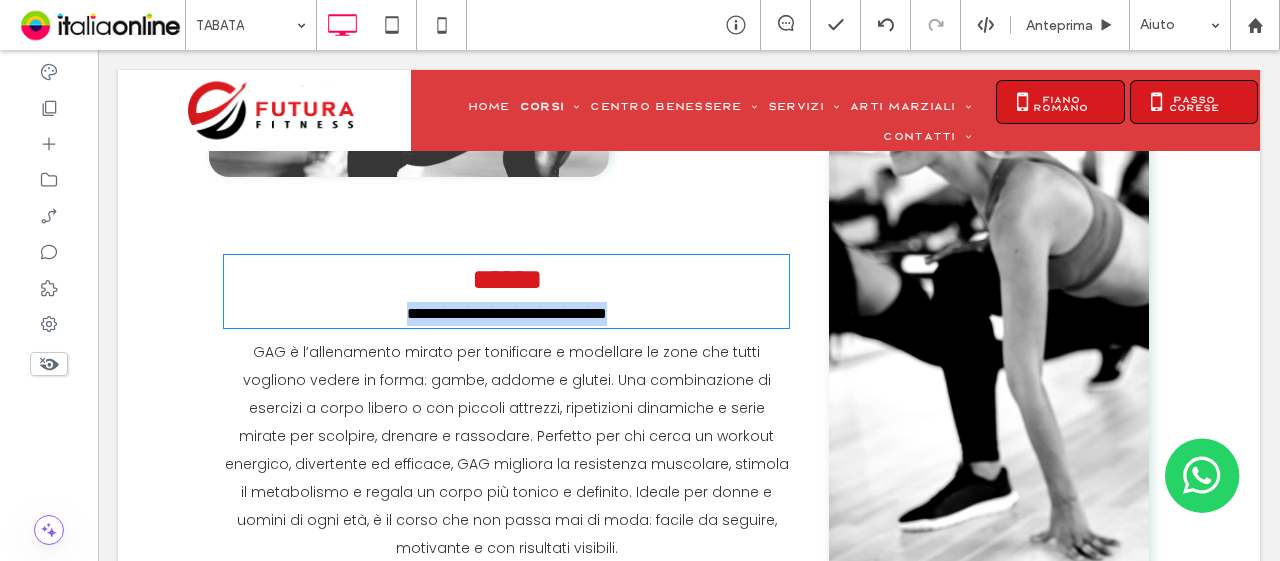 click on "**********" at bounding box center (507, 313) 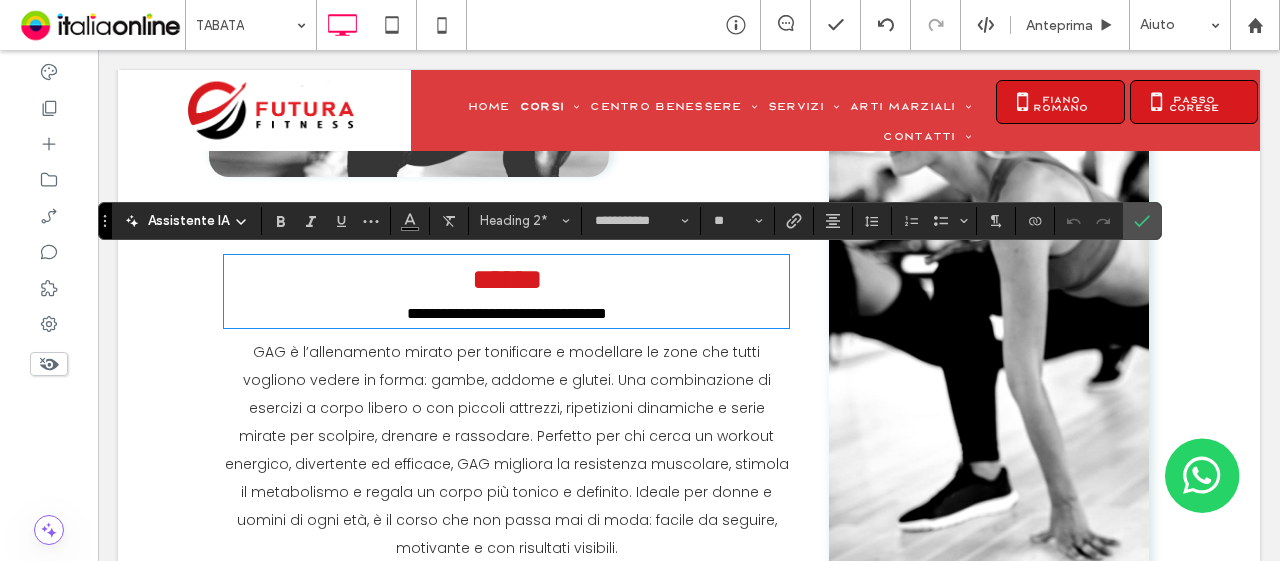 click on "******" at bounding box center [507, 279] 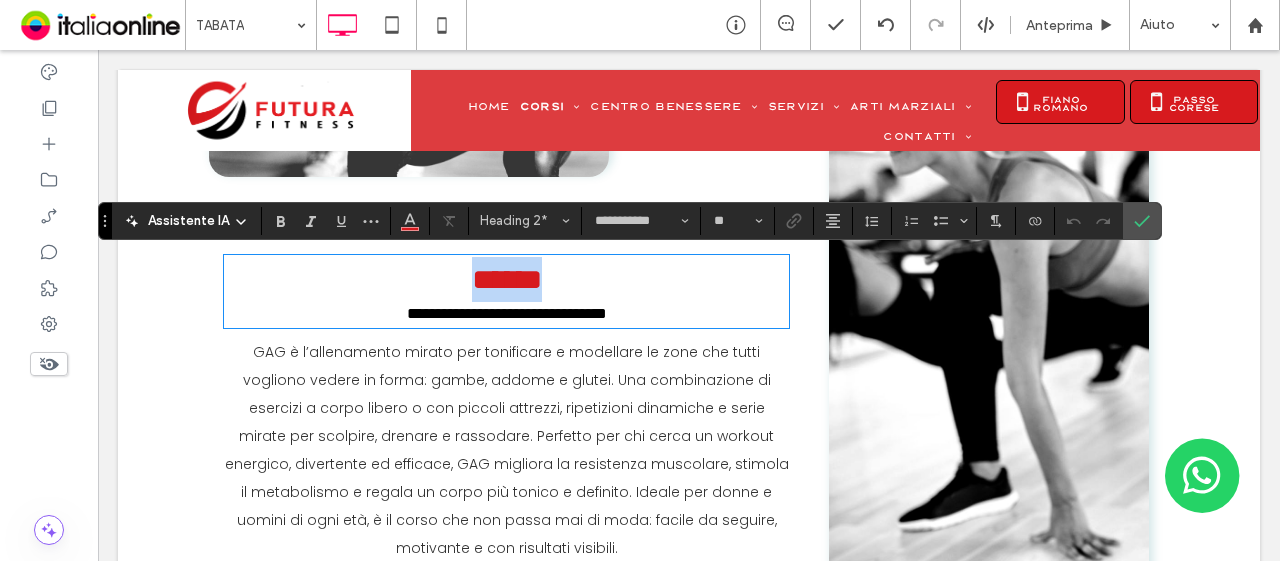 click on "******" at bounding box center [507, 279] 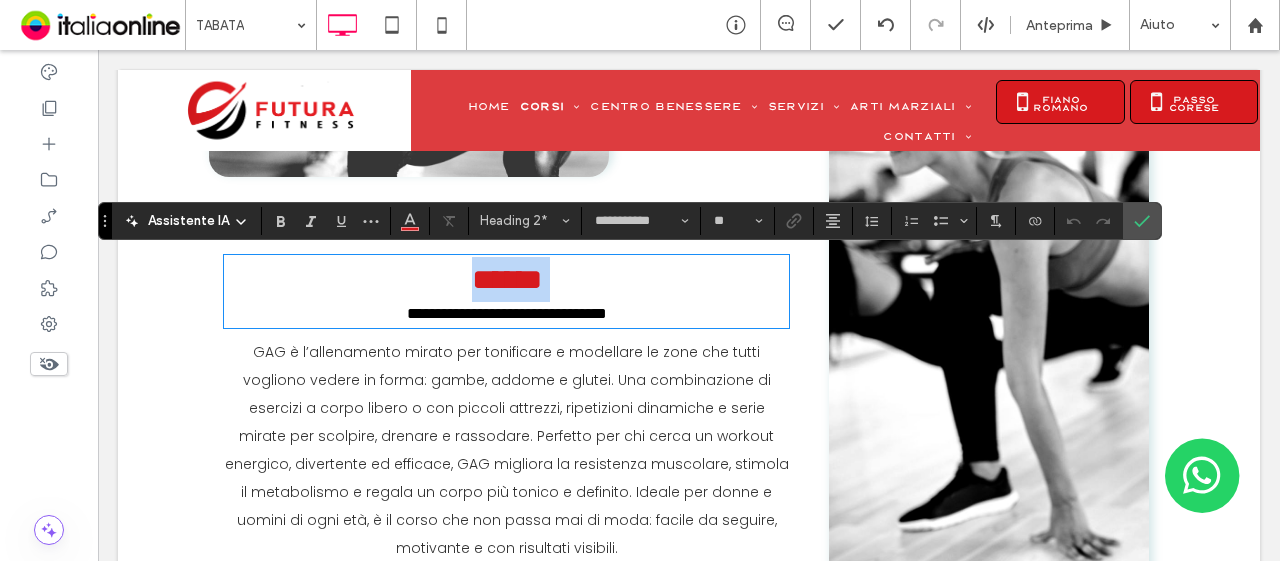 click on "******" at bounding box center (507, 279) 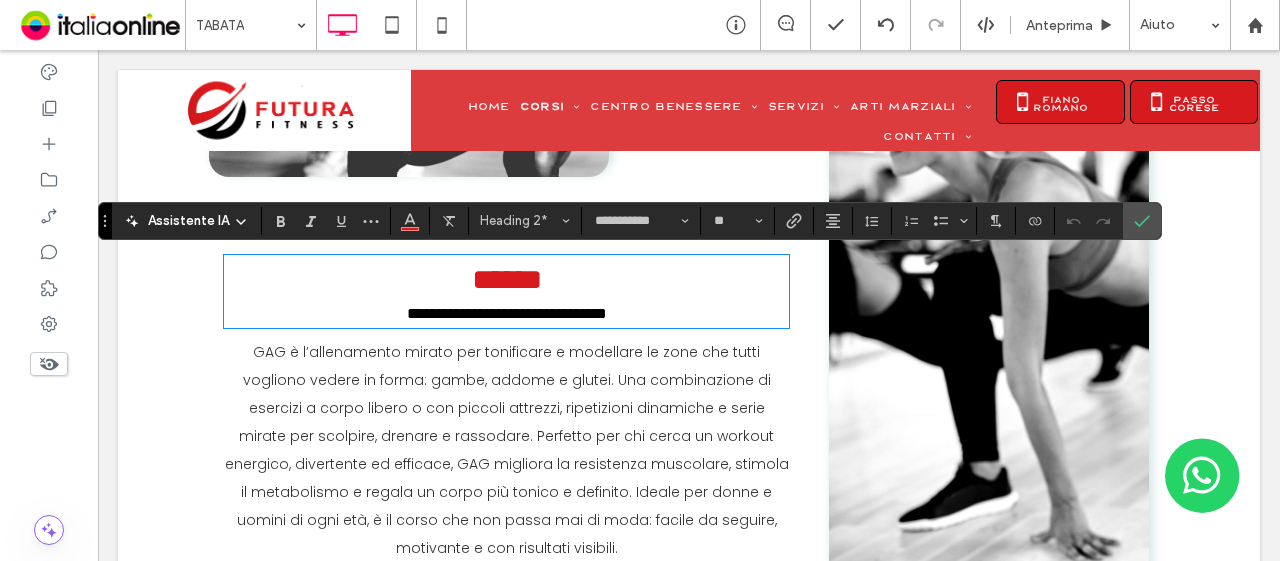 click on "******" at bounding box center (507, 279) 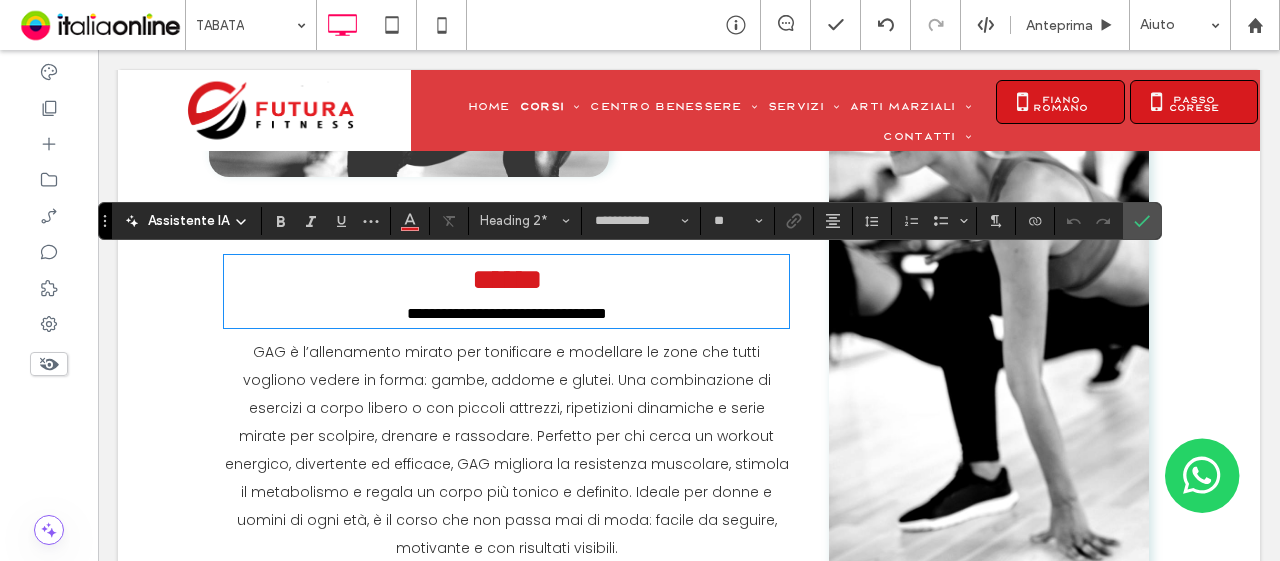 click on "******" at bounding box center (507, 279) 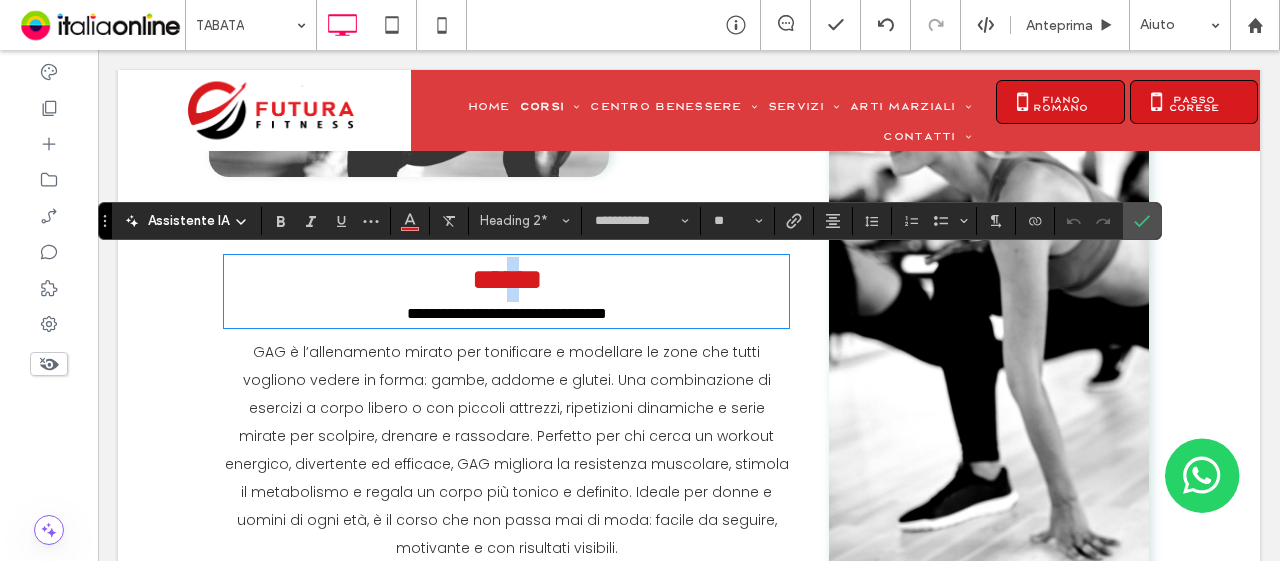 click on "******" at bounding box center [507, 279] 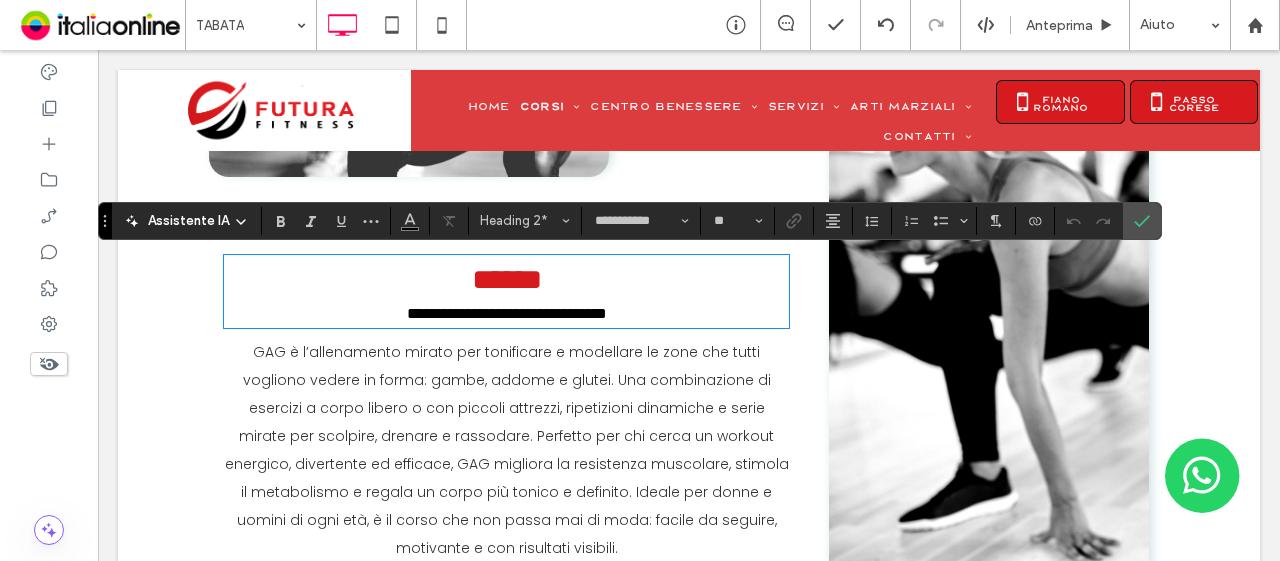 click on "**********" at bounding box center (507, 313) 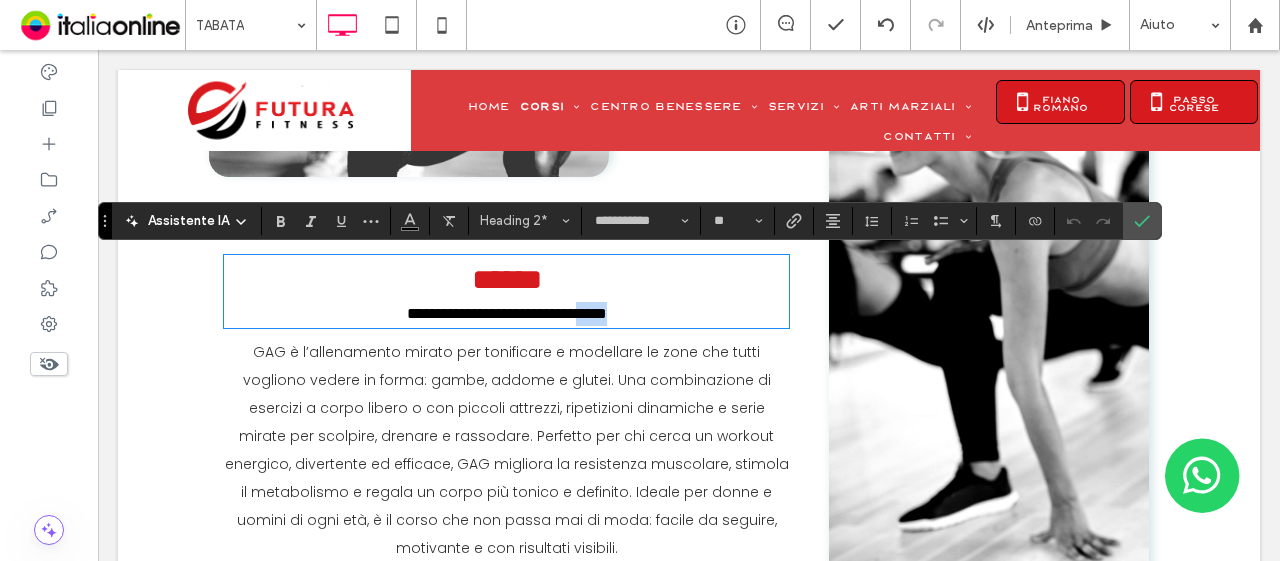 click on "**********" at bounding box center [507, 313] 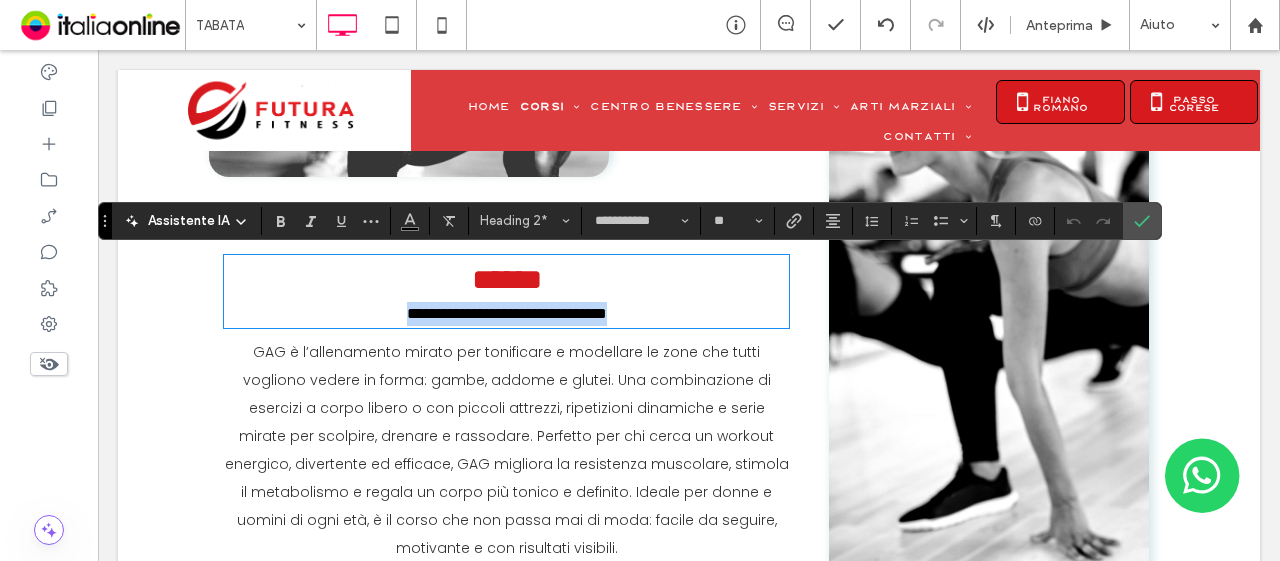 click on "**********" at bounding box center (507, 313) 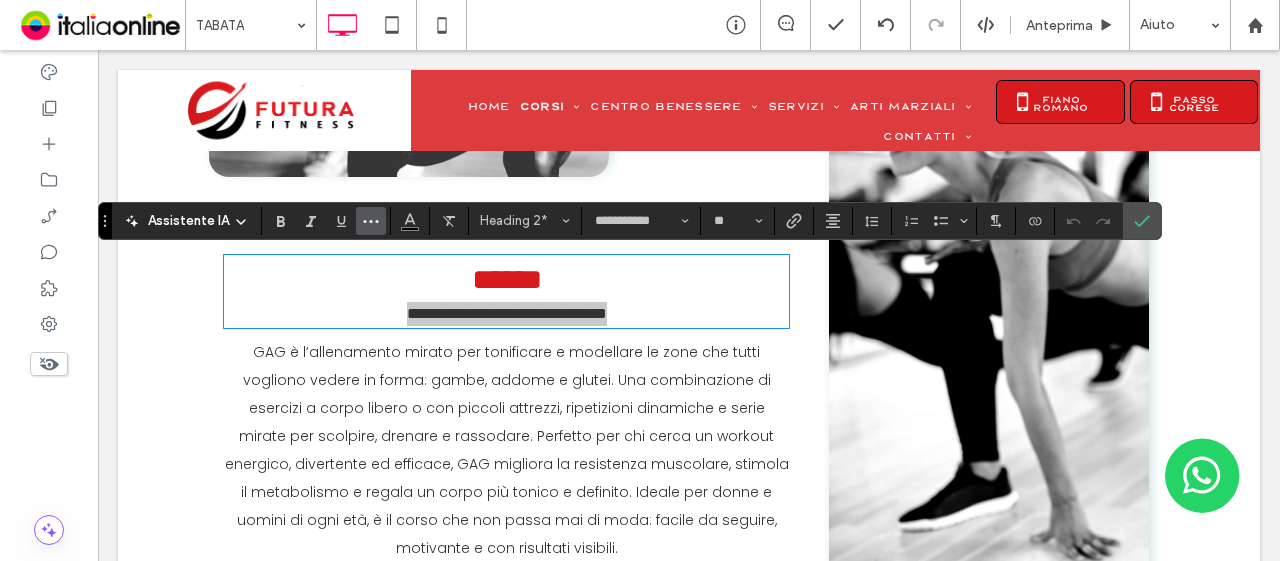 click at bounding box center (371, 221) 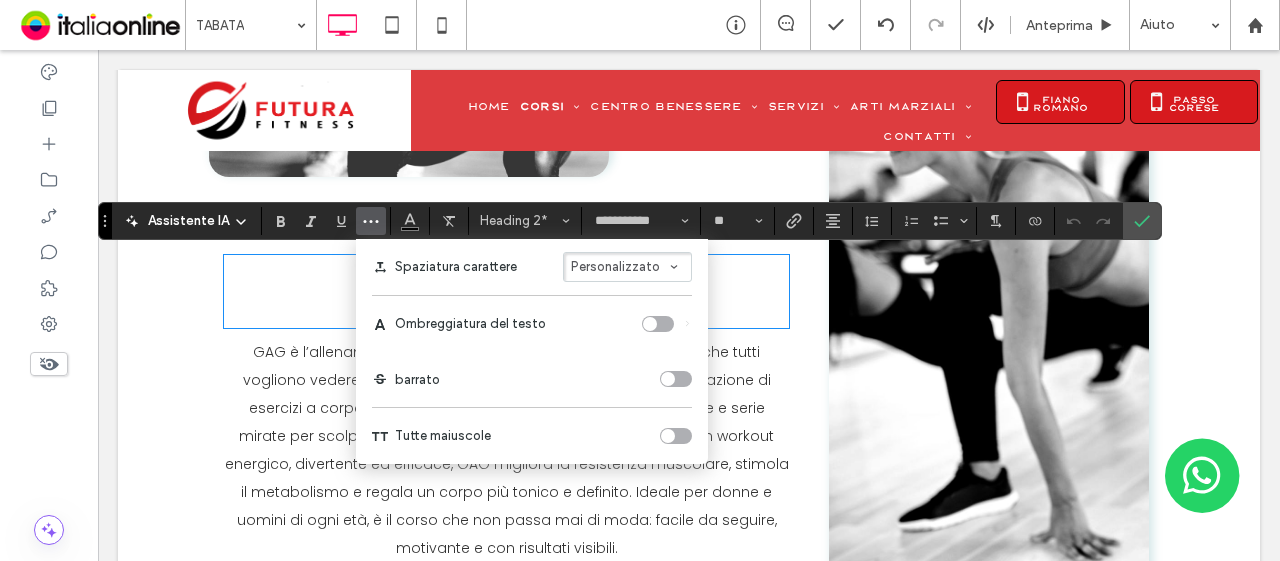 drag, startPoint x: 652, startPoint y: 268, endPoint x: 669, endPoint y: 277, distance: 19.235384 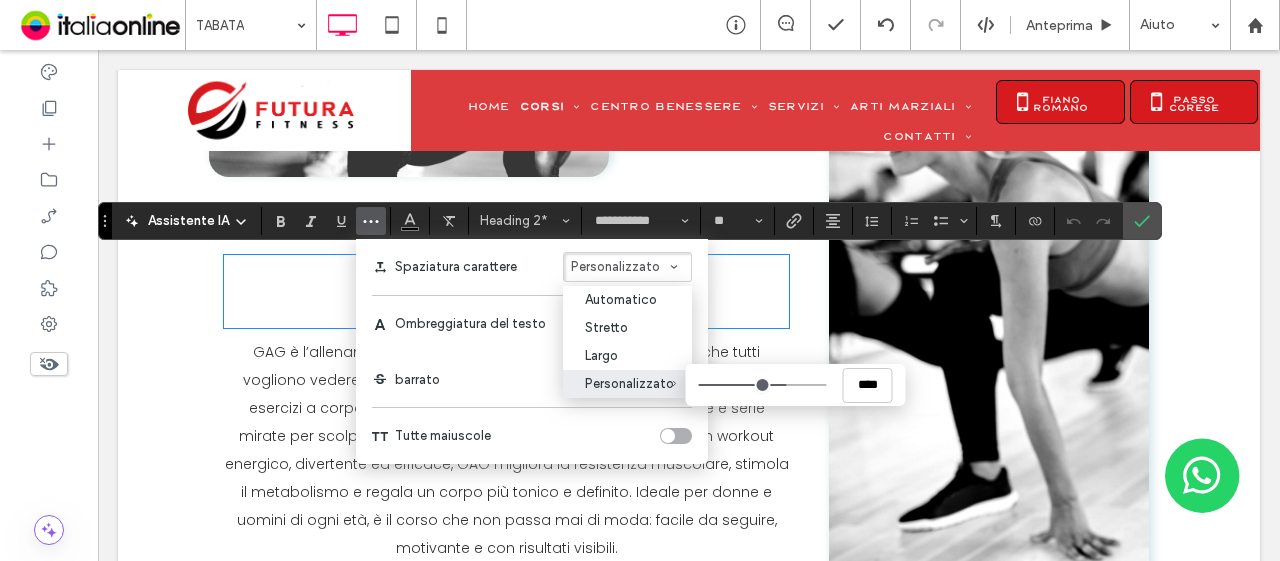 drag, startPoint x: 783, startPoint y: 397, endPoint x: 770, endPoint y: 395, distance: 13.152946 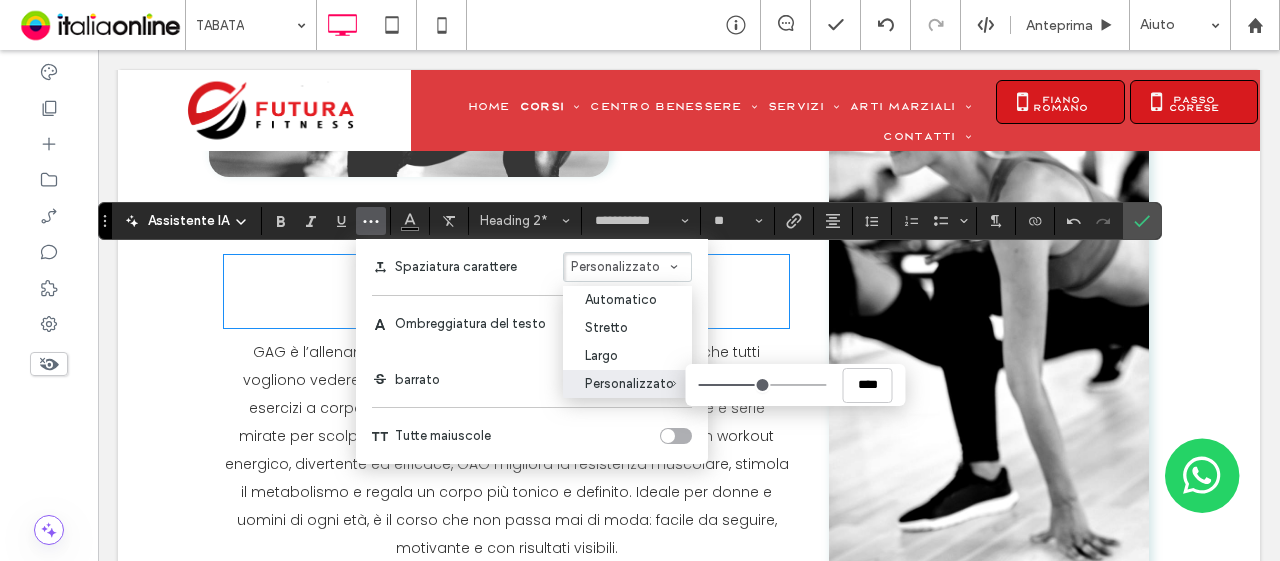 type on "****" 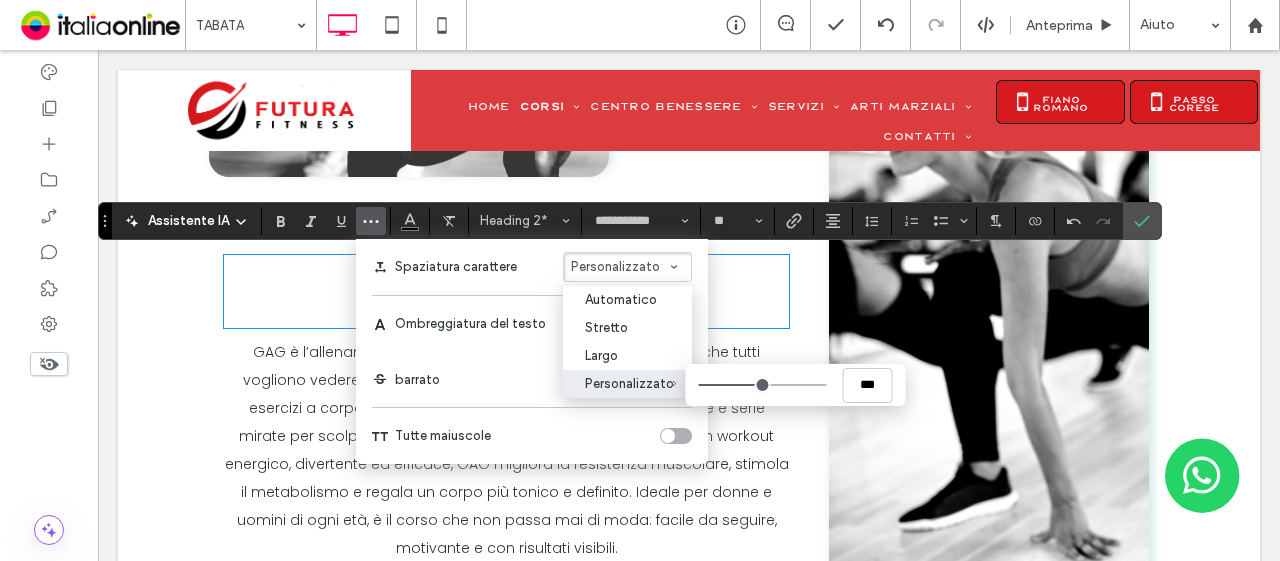 type on "****" 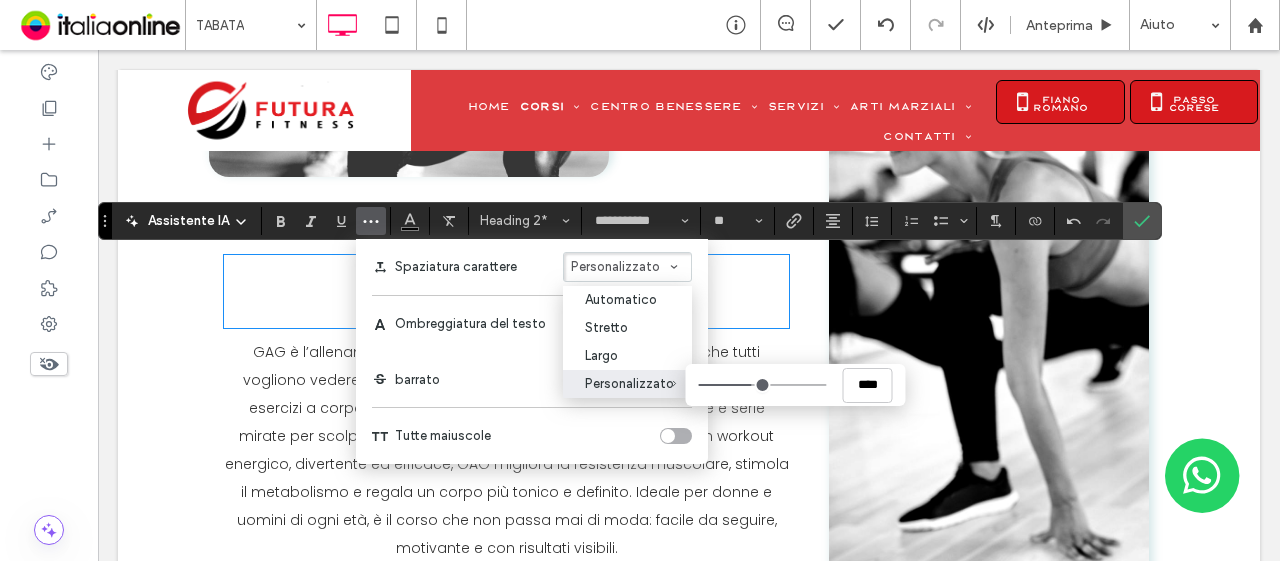 type on "****" 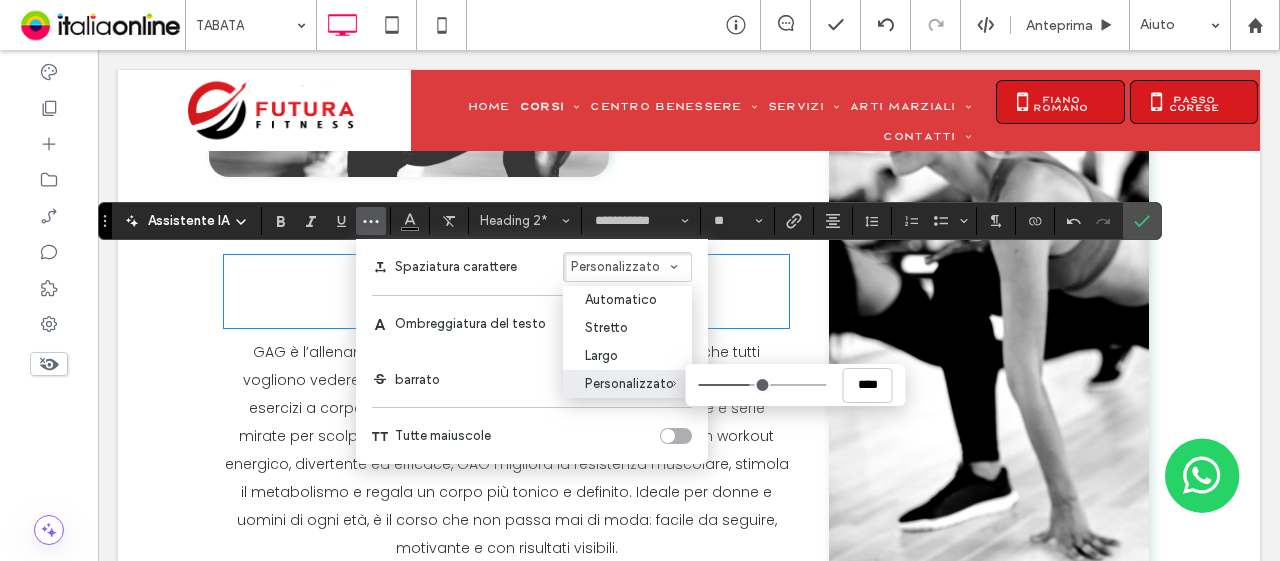 drag, startPoint x: 775, startPoint y: 391, endPoint x: 748, endPoint y: 383, distance: 28.160255 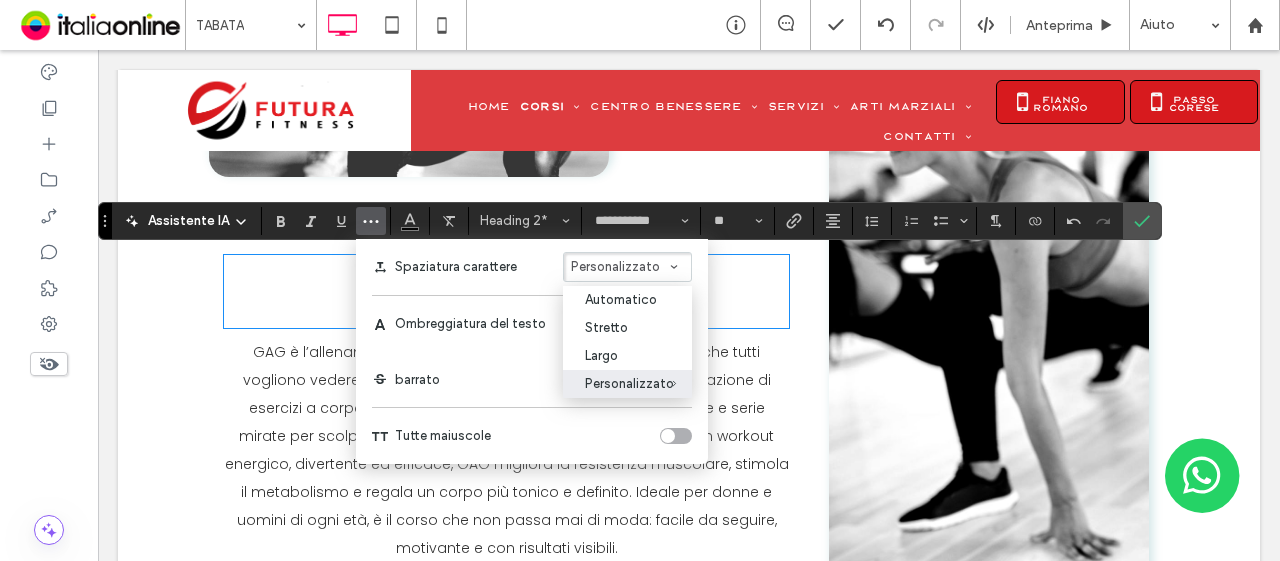 drag, startPoint x: 956, startPoint y: 70, endPoint x: 740, endPoint y: 312, distance: 324.3763 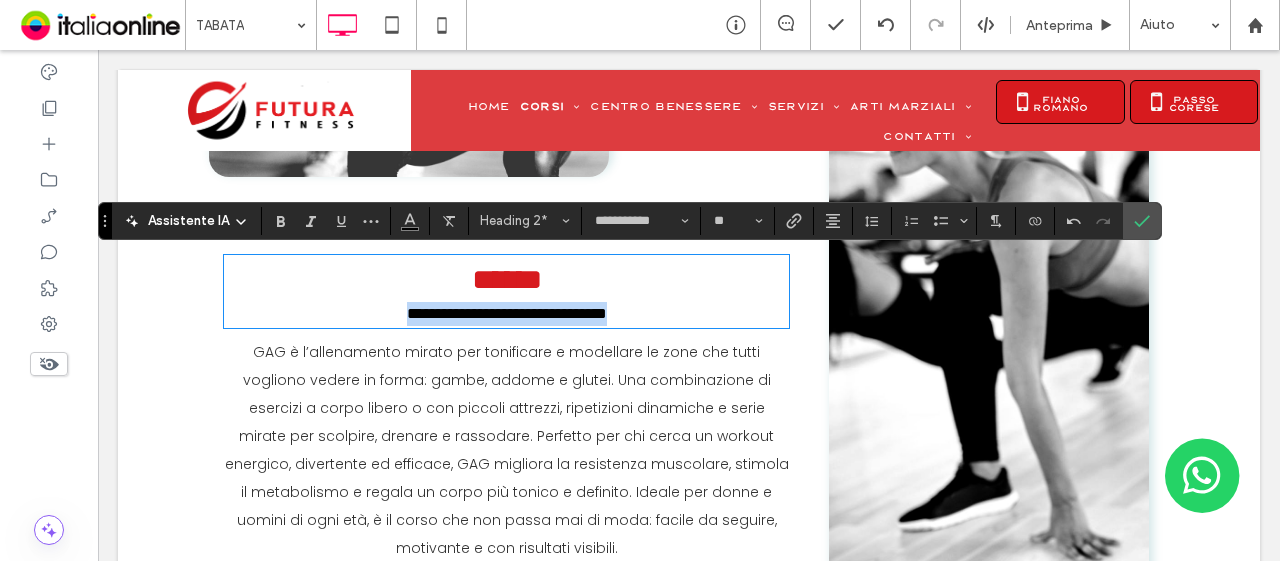 drag, startPoint x: 760, startPoint y: 311, endPoint x: 791, endPoint y: 307, distance: 31.257 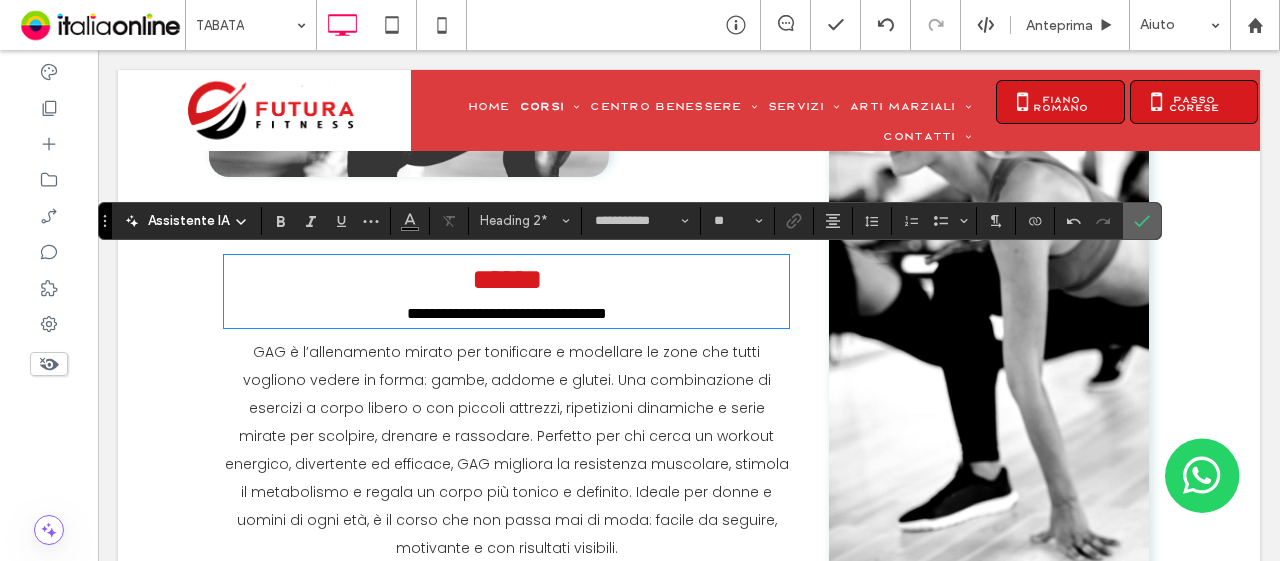 click at bounding box center (1138, 221) 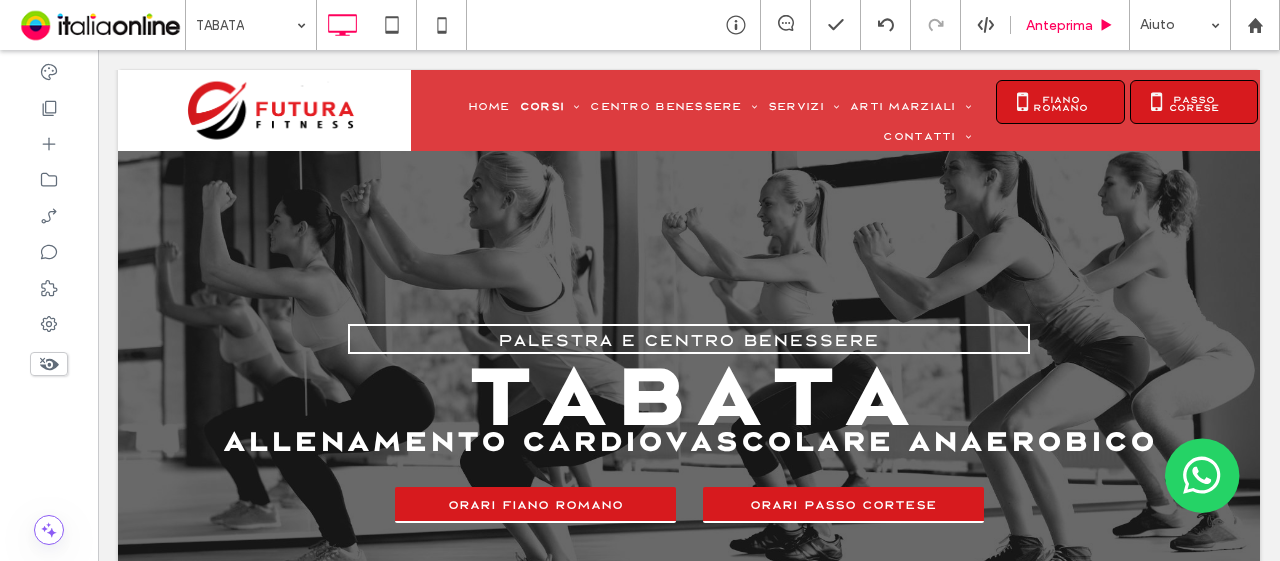 scroll, scrollTop: 0, scrollLeft: 0, axis: both 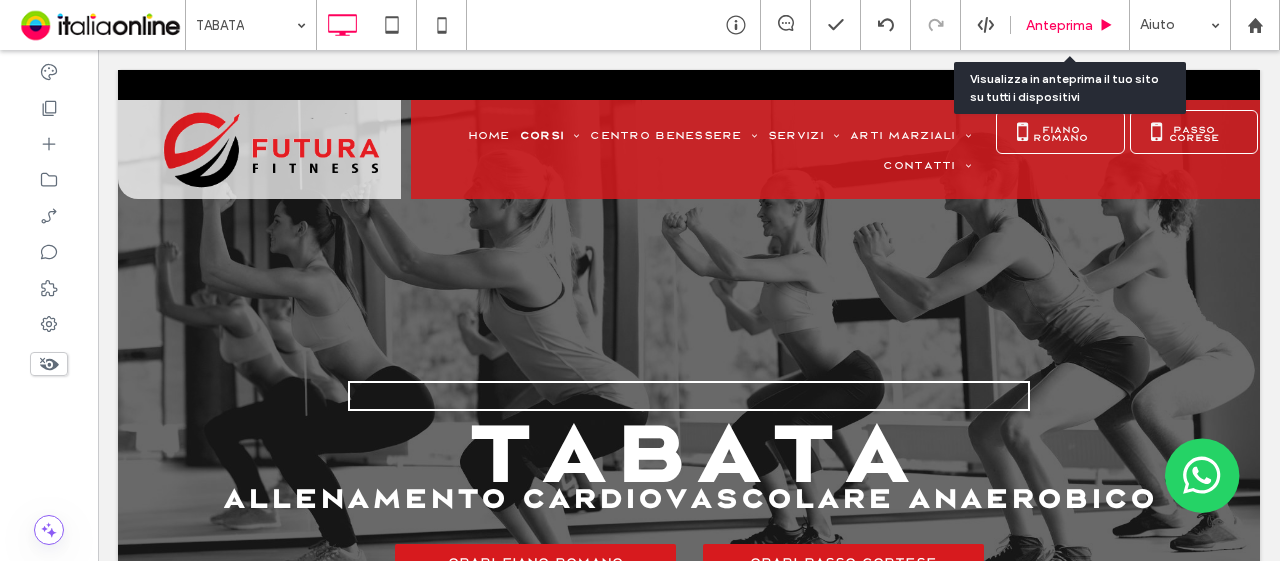 click on "Anteprima" at bounding box center [1059, 25] 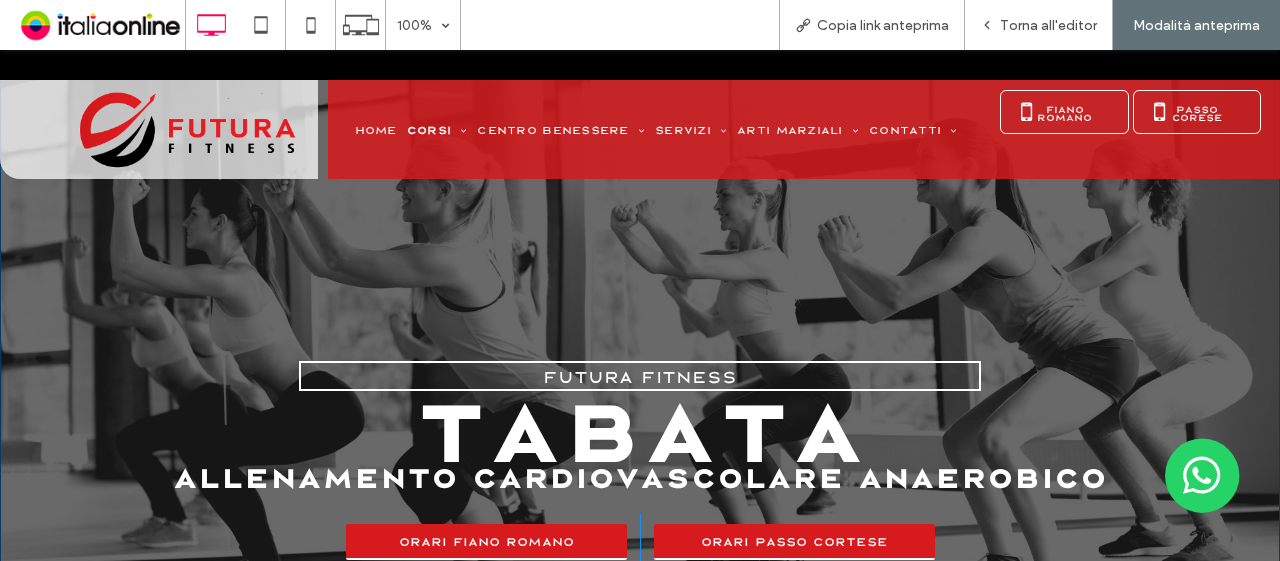 scroll, scrollTop: 143, scrollLeft: 0, axis: vertical 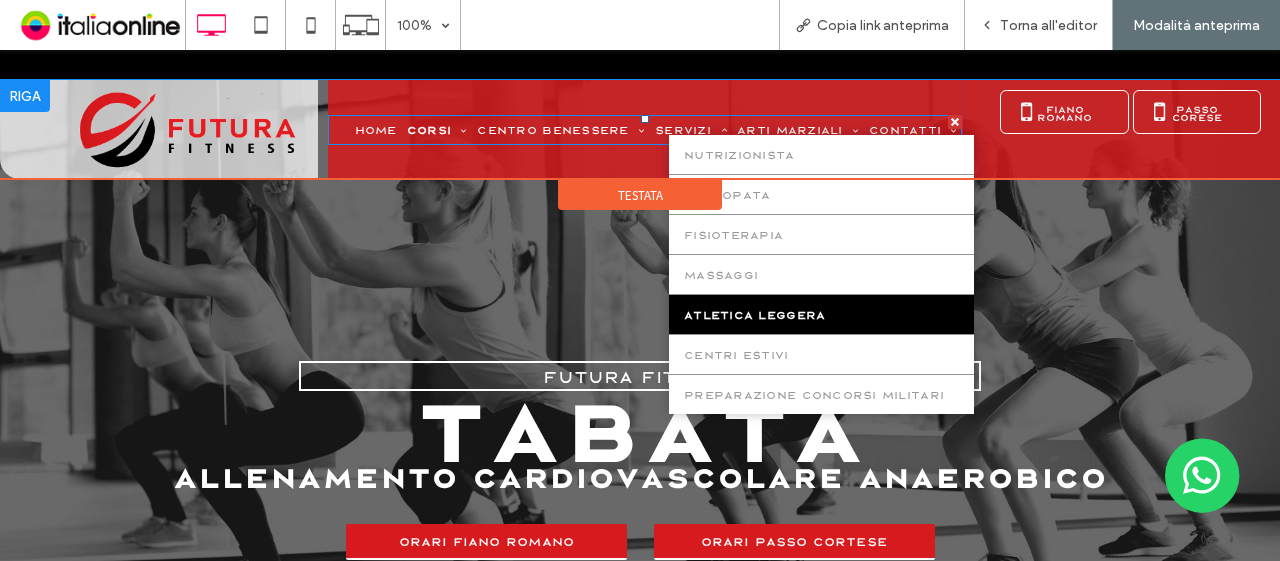 click on "ATLETICA LEGGERA" at bounding box center [821, 314] 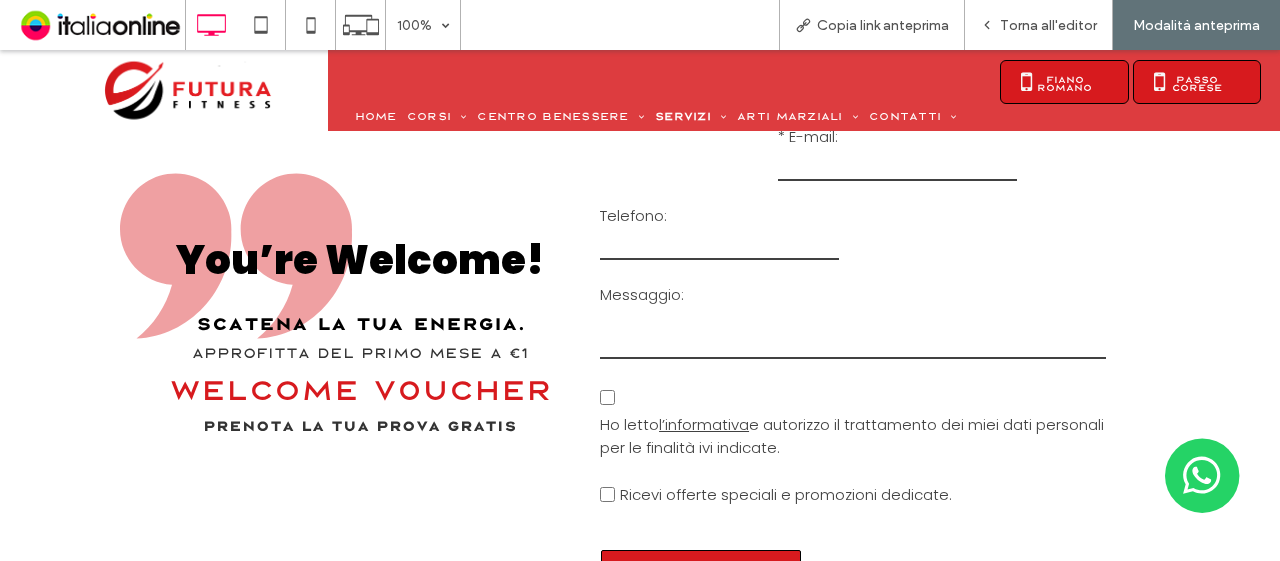 scroll, scrollTop: 2300, scrollLeft: 0, axis: vertical 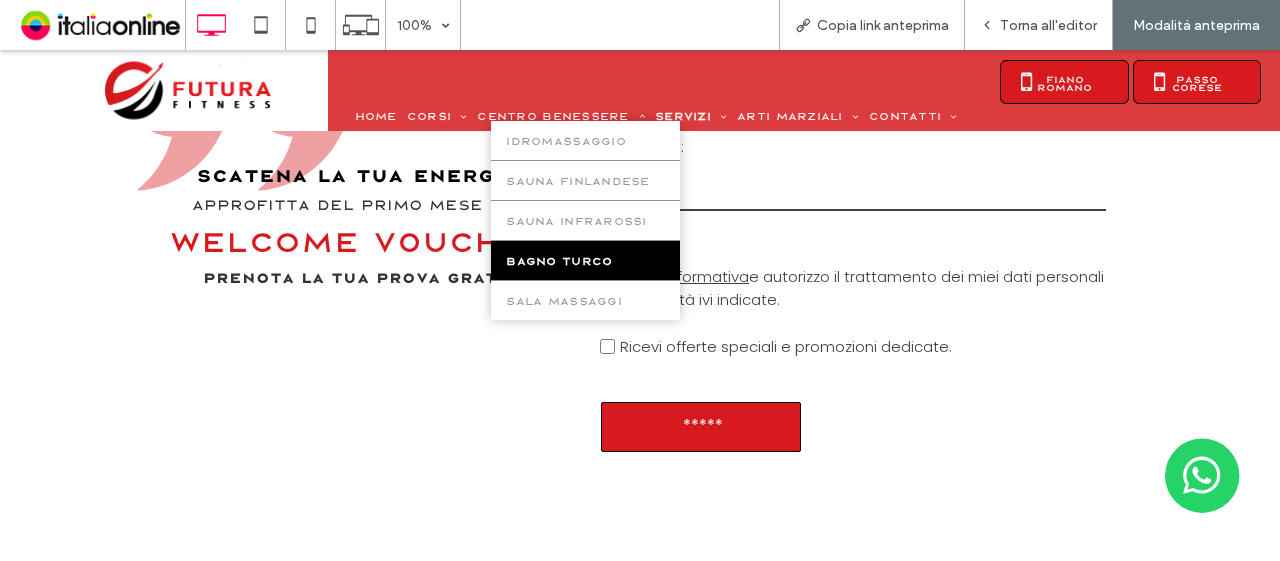 click on "BAGNO TURCO" at bounding box center [585, 260] 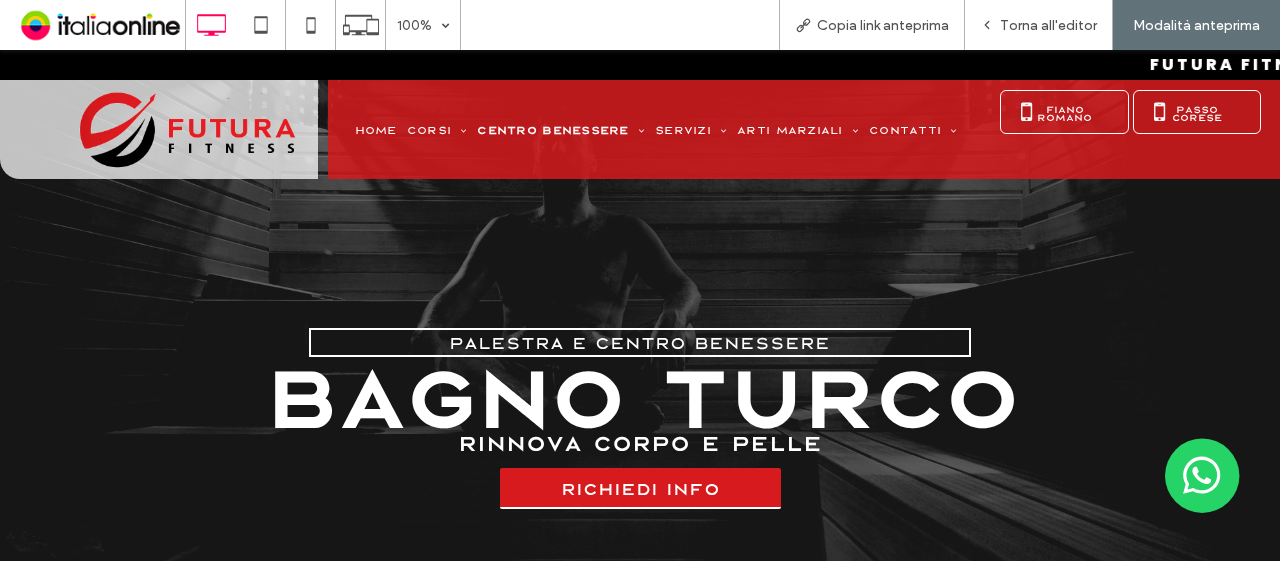 scroll, scrollTop: 0, scrollLeft: 0, axis: both 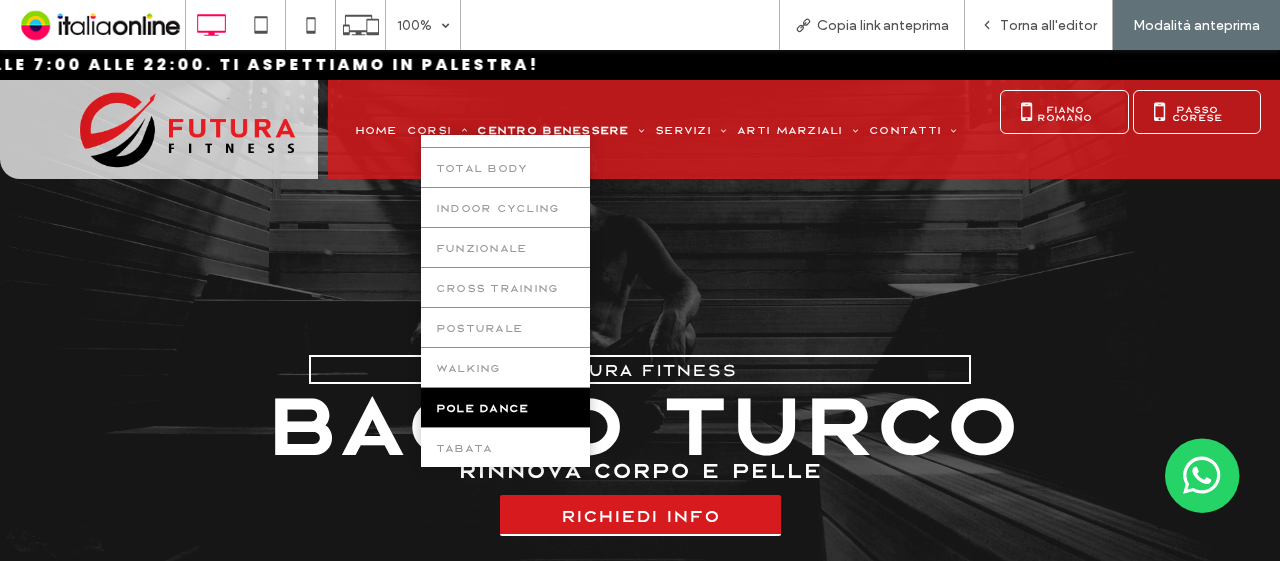 click on "POLE DANCE" at bounding box center (505, 407) 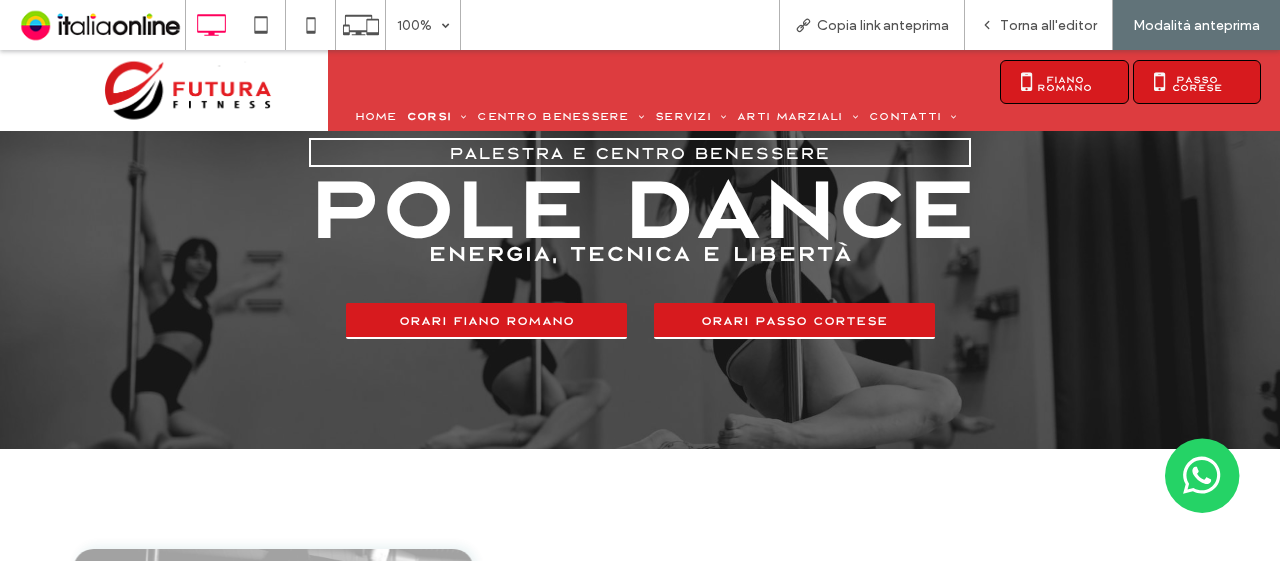 scroll, scrollTop: 0, scrollLeft: 0, axis: both 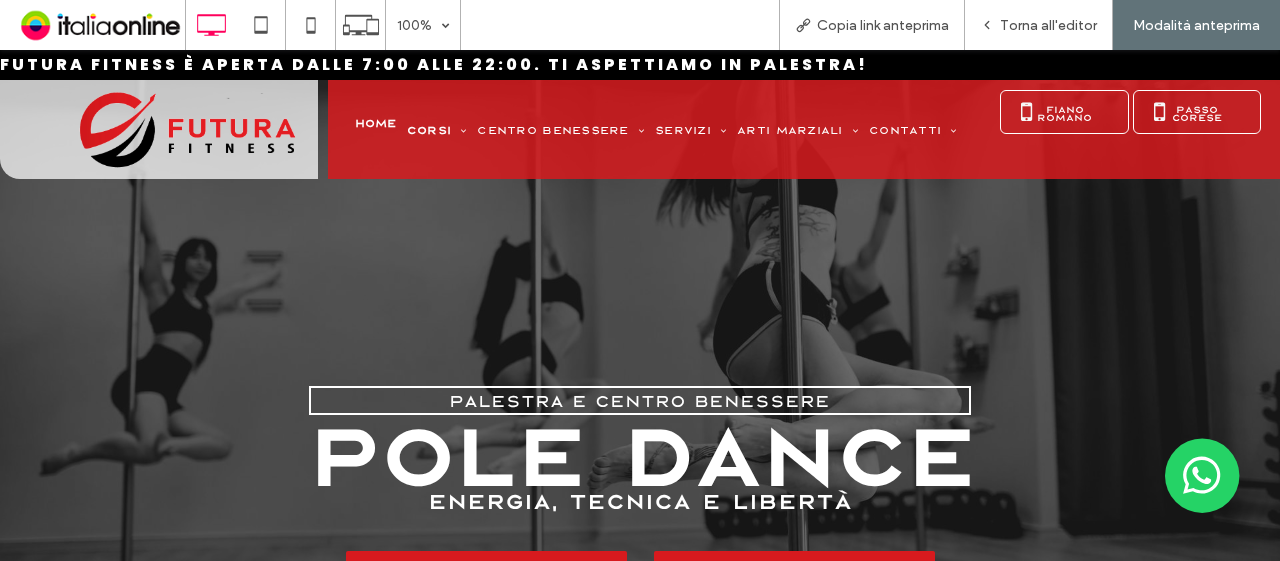 drag, startPoint x: 356, startPoint y: 175, endPoint x: 356, endPoint y: 125, distance: 50 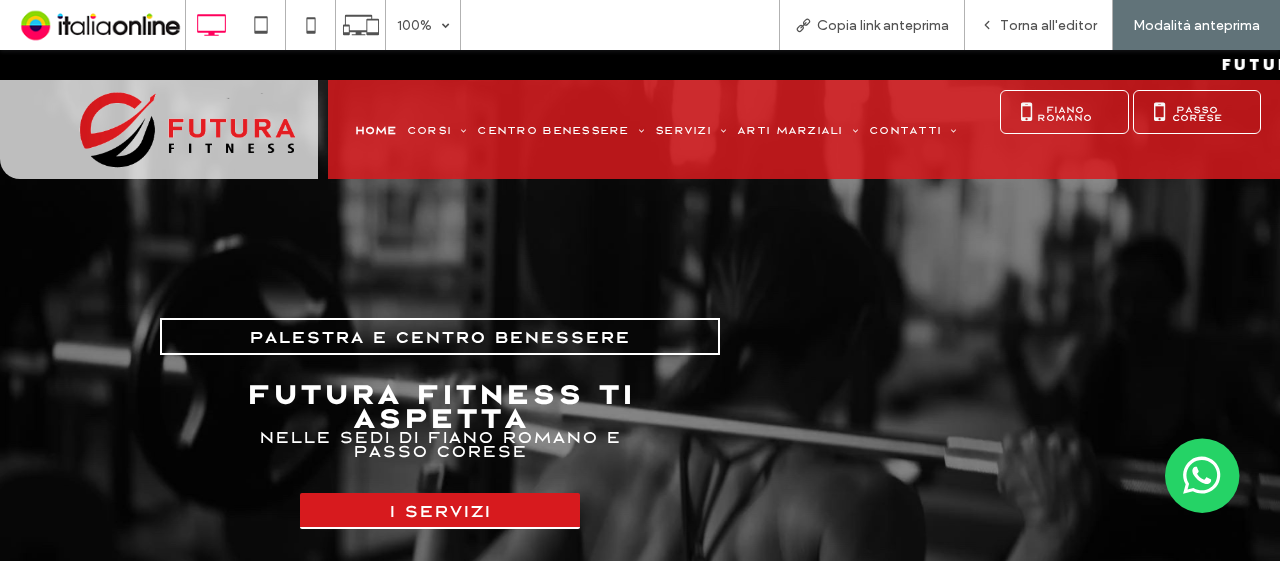scroll, scrollTop: 100, scrollLeft: 0, axis: vertical 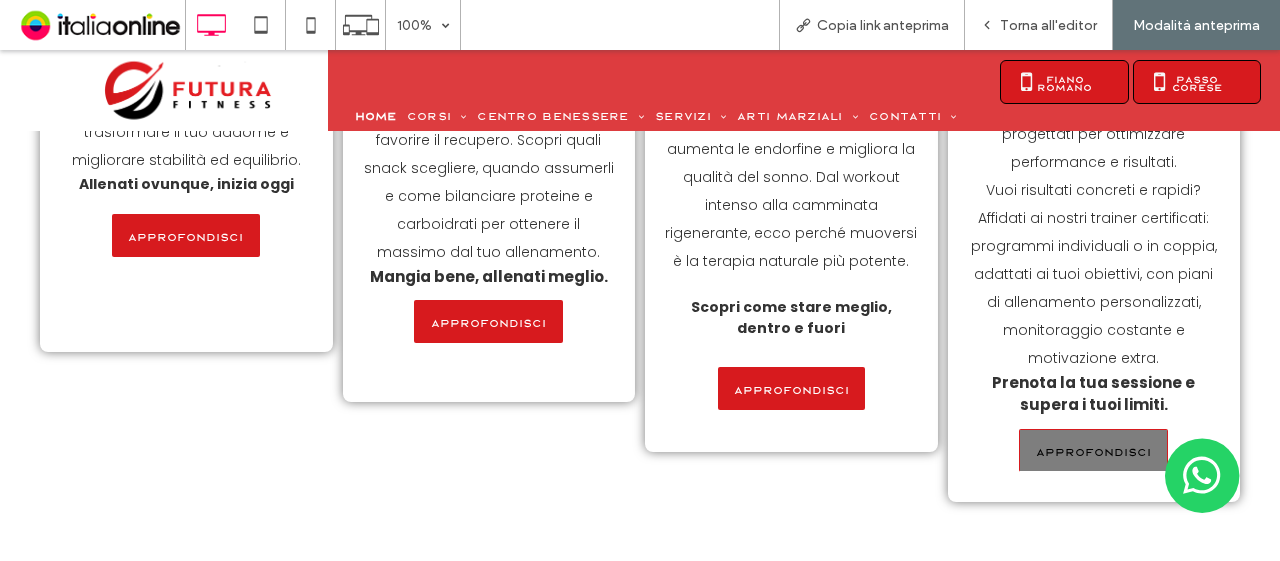 click on "APPROFONDISCI" at bounding box center [1093, 451] 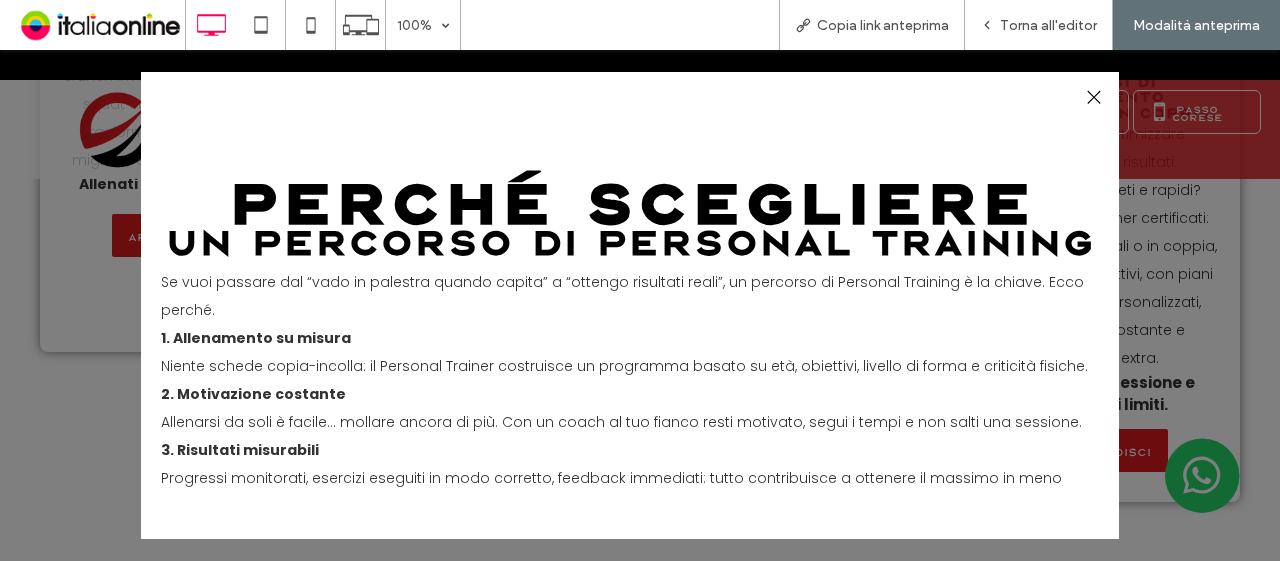 scroll, scrollTop: 177, scrollLeft: 0, axis: vertical 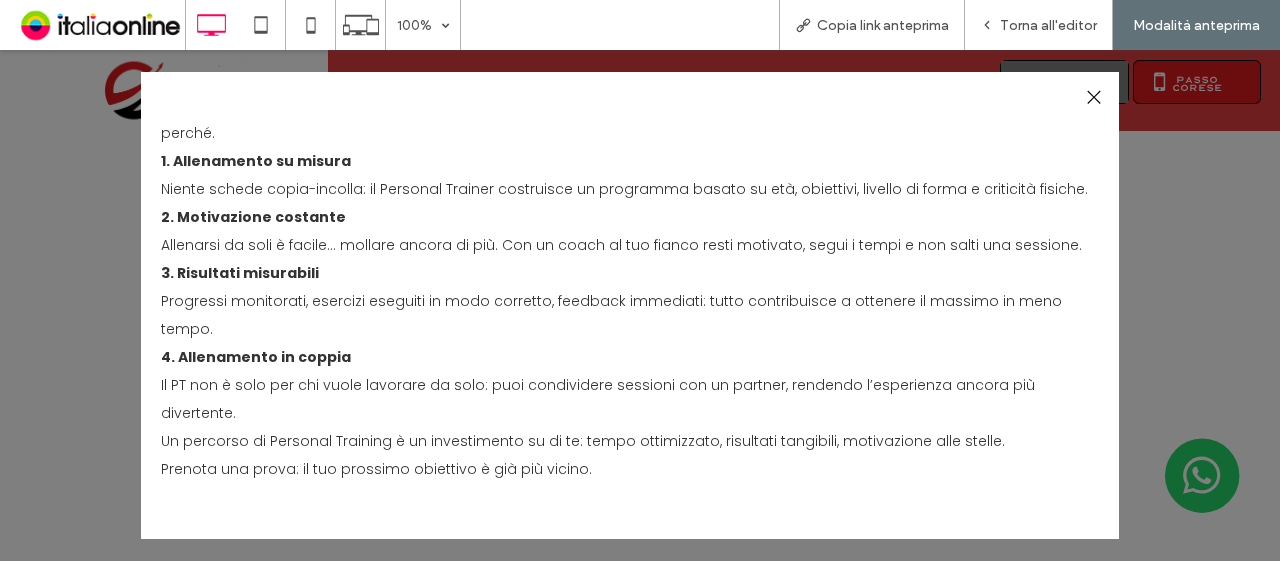 click at bounding box center (1093, 97) 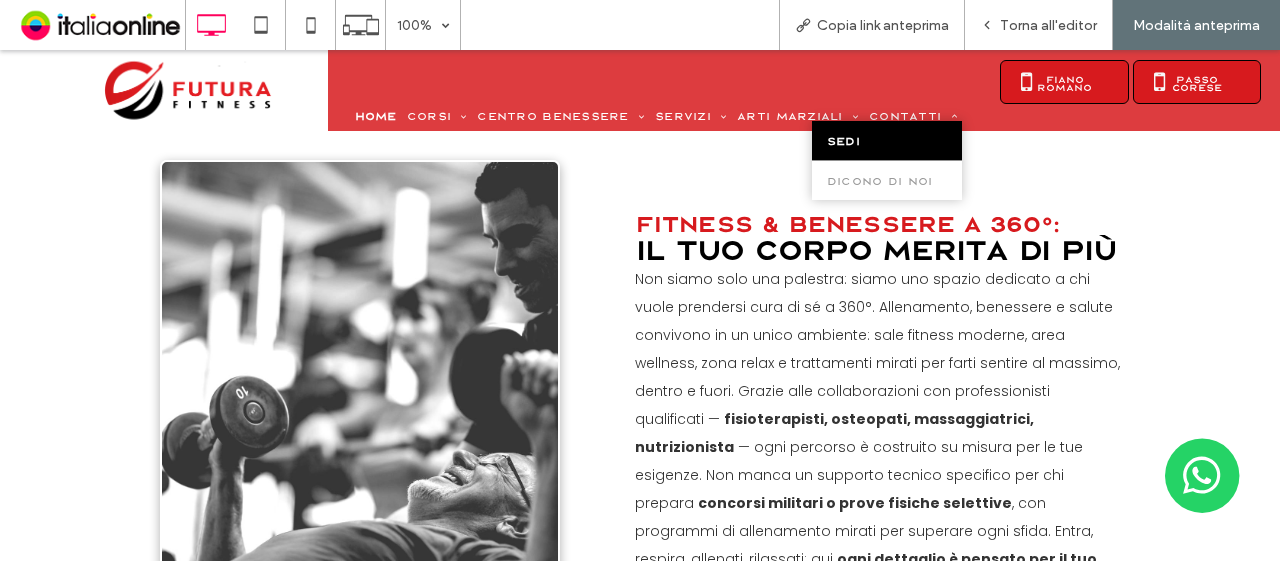 scroll, scrollTop: 0, scrollLeft: 0, axis: both 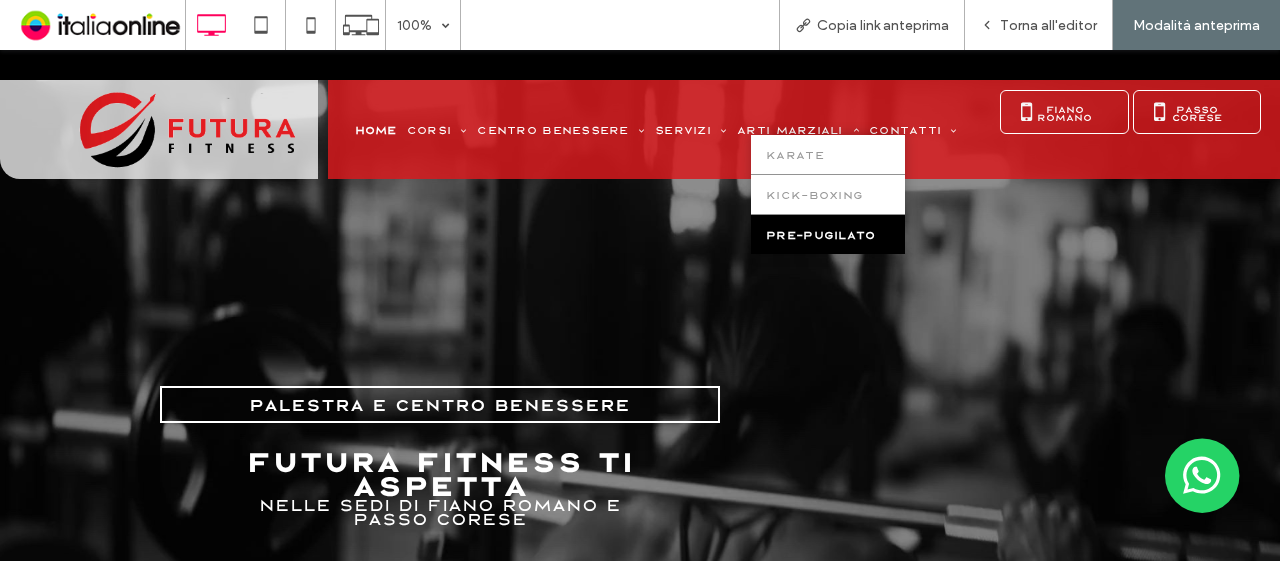 click on "PRE-PUGILATO" at bounding box center (820, 234) 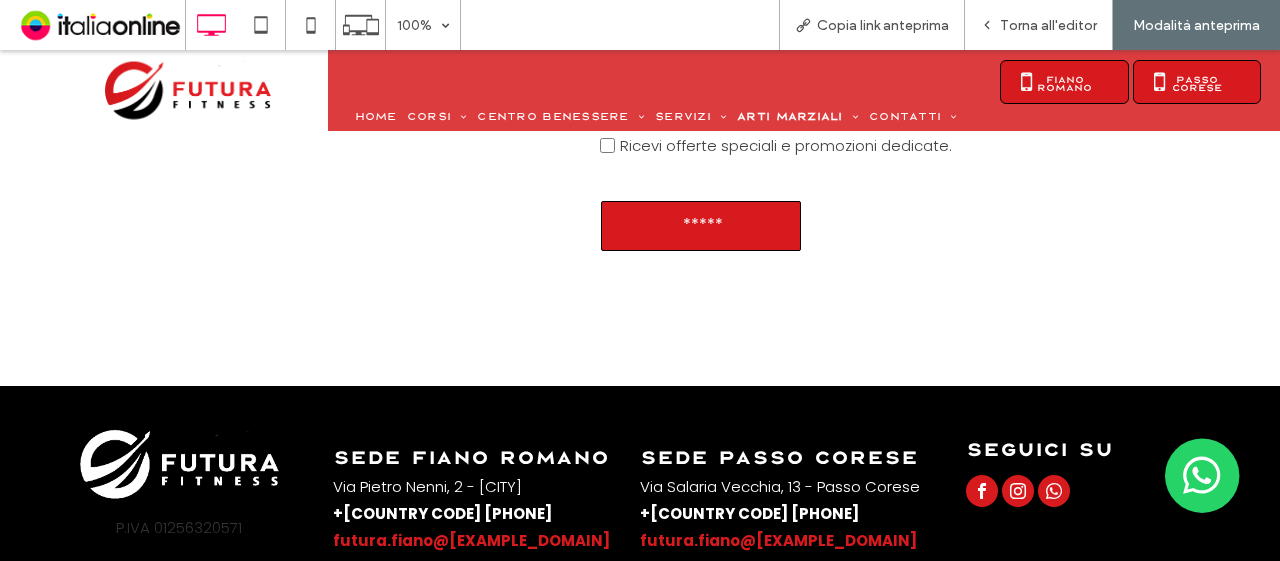 scroll, scrollTop: 3016, scrollLeft: 0, axis: vertical 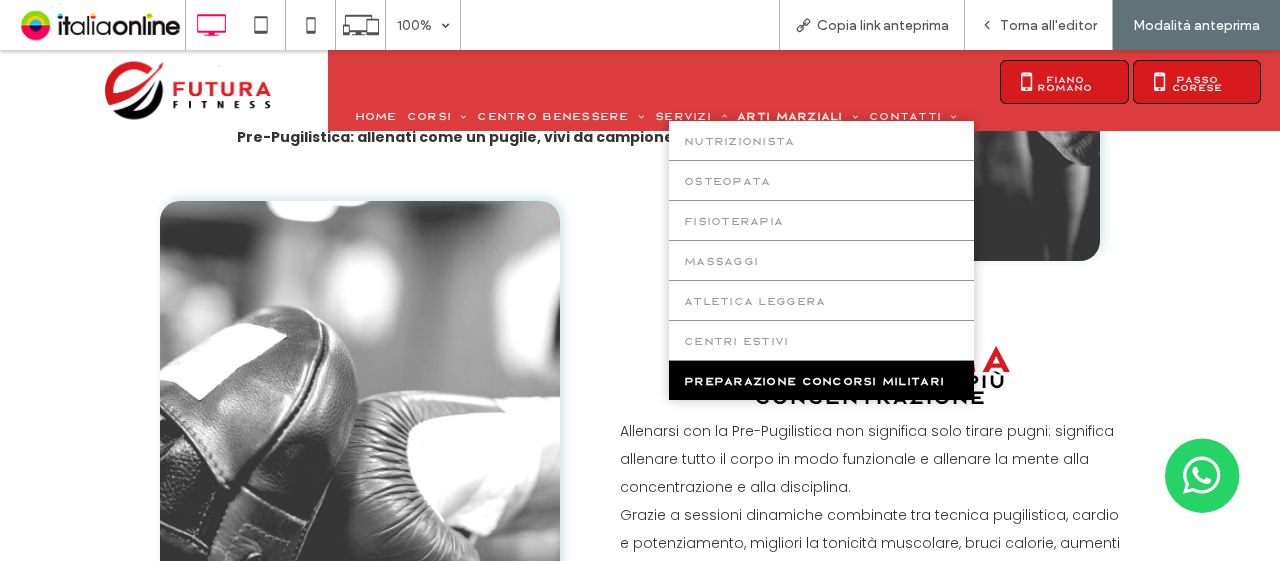click on "PREPARAZIONE CONCORSI MILITARI" at bounding box center (821, 380) 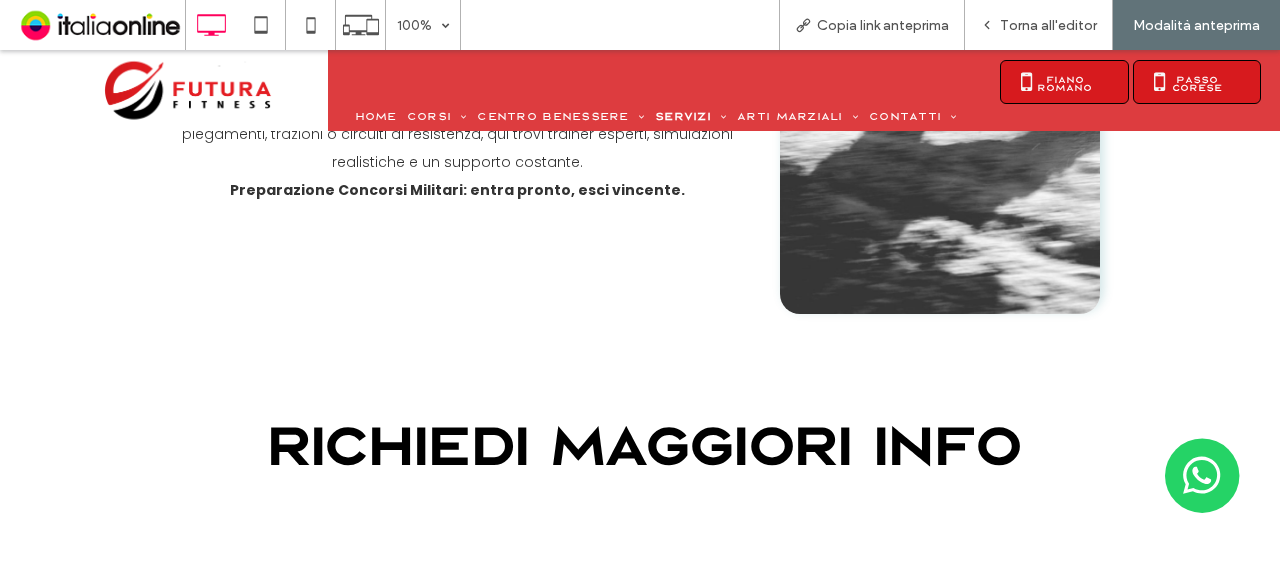 scroll, scrollTop: 1700, scrollLeft: 0, axis: vertical 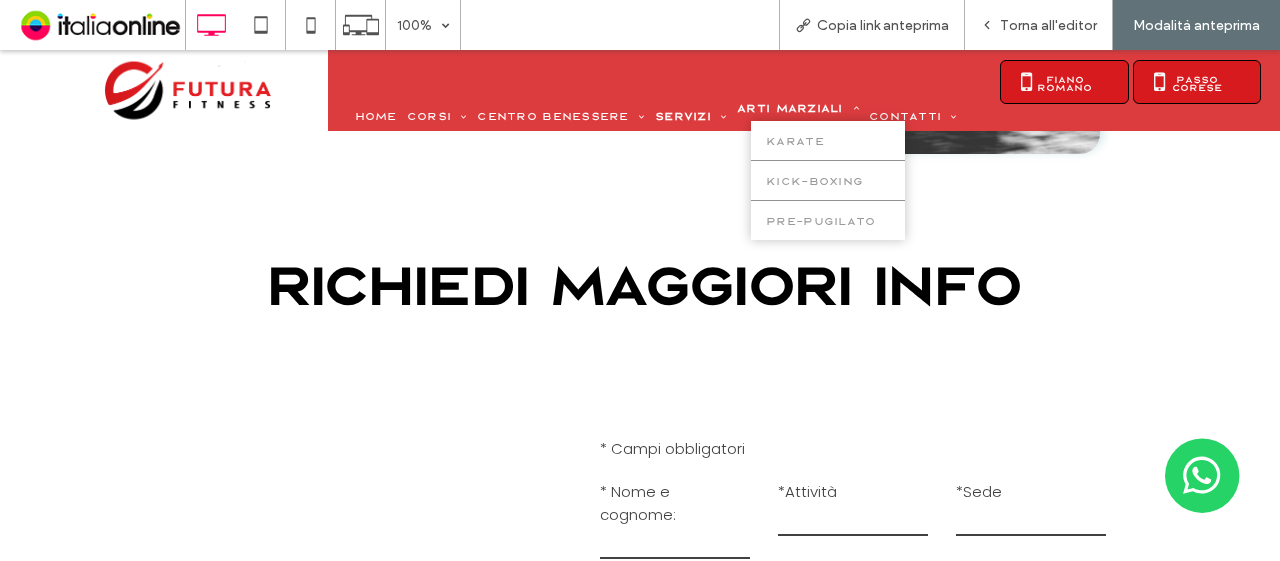 click on "ARTI MARZIALI" at bounding box center (798, 108) 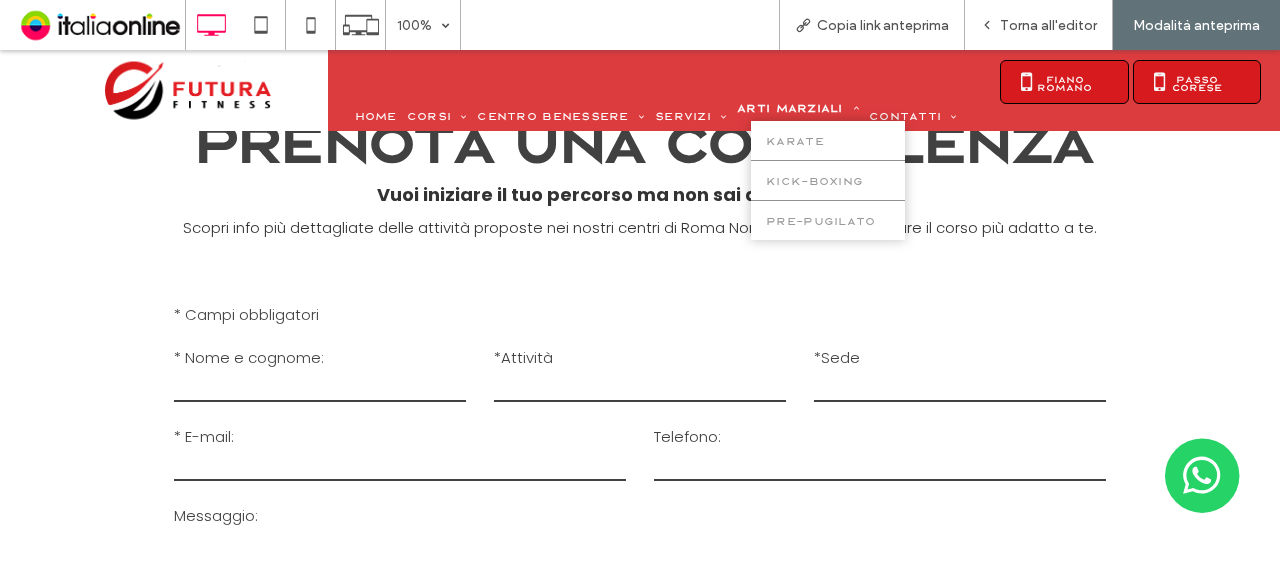 scroll, scrollTop: 2000, scrollLeft: 0, axis: vertical 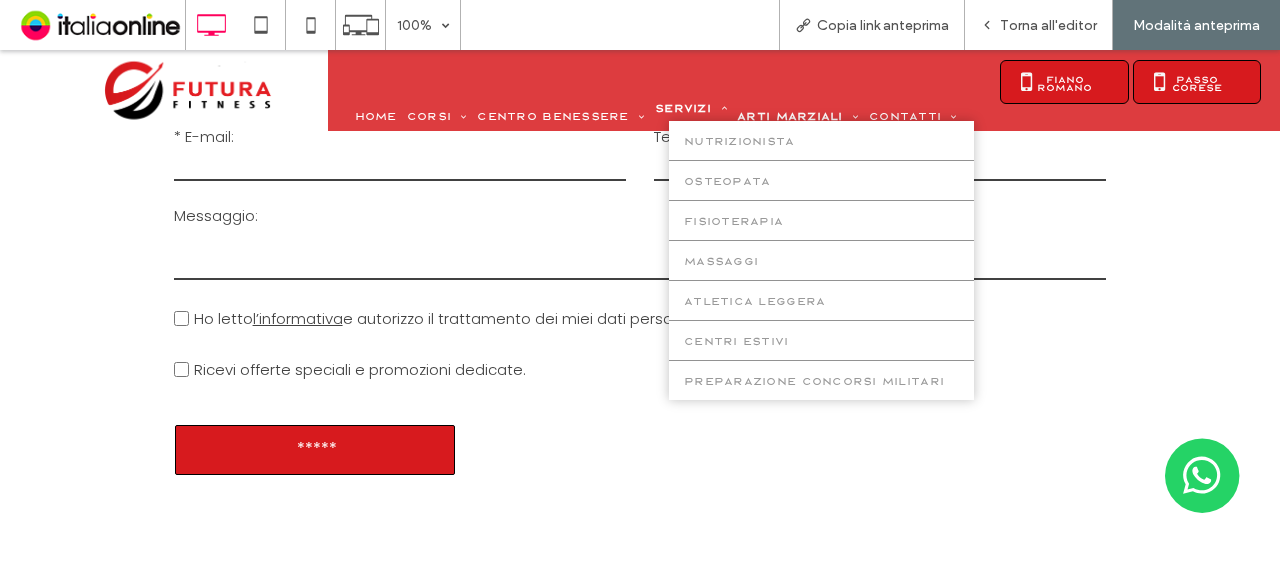 click on "SERVIZI" at bounding box center [691, 108] 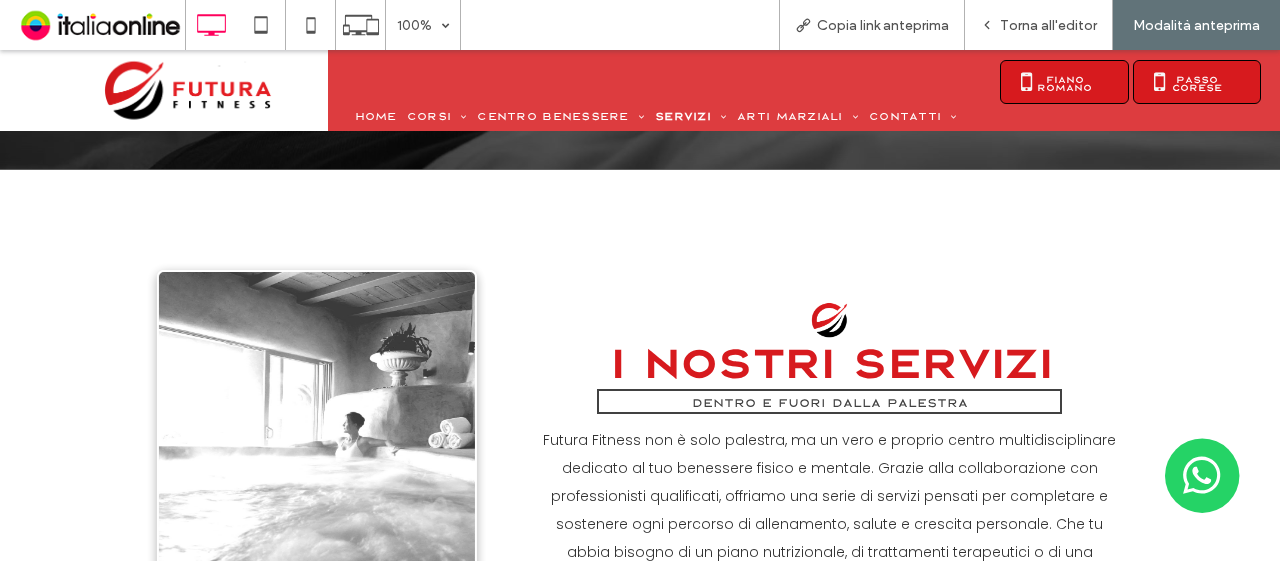 scroll, scrollTop: 600, scrollLeft: 0, axis: vertical 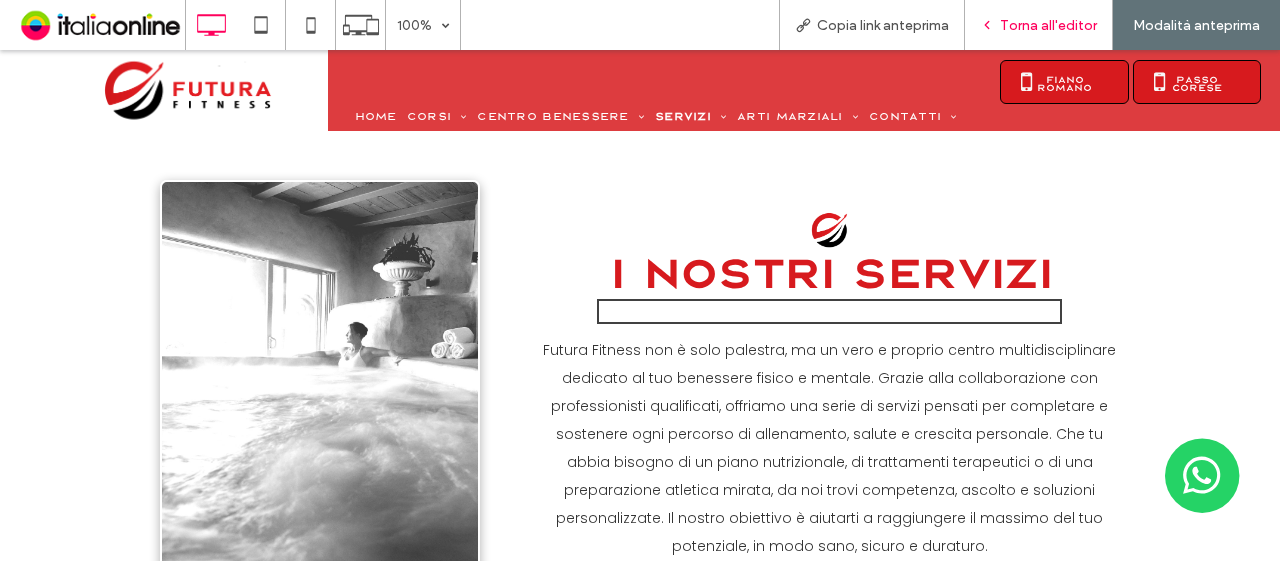 click on "Torna all'editor" at bounding box center [1039, 25] 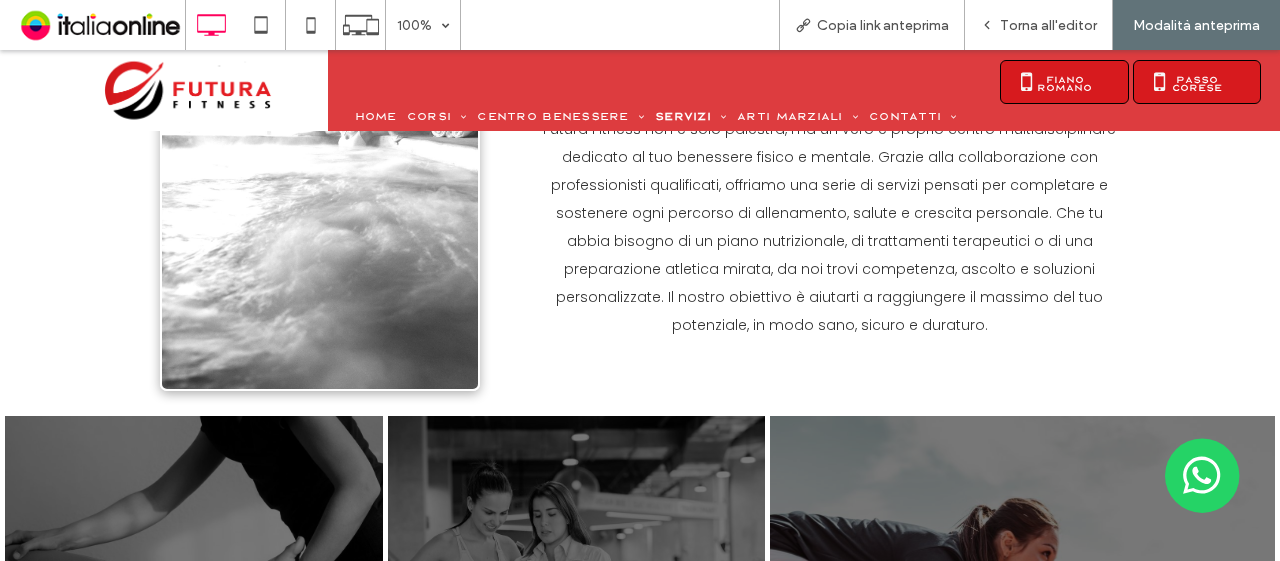 scroll, scrollTop: 1100, scrollLeft: 0, axis: vertical 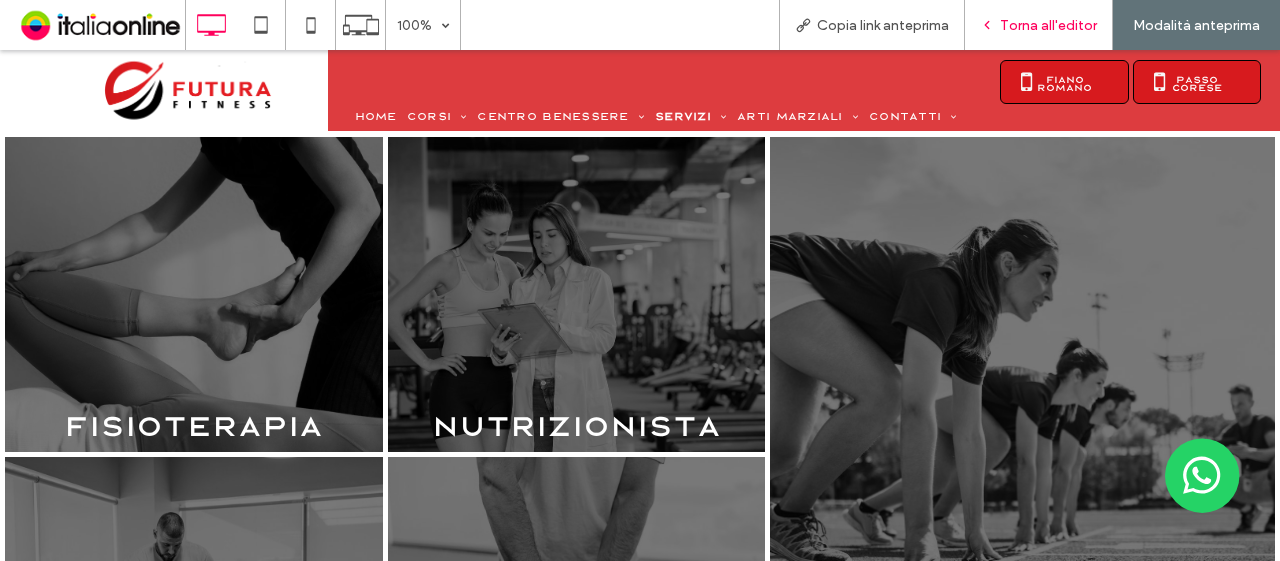 click on "Torna all'editor" at bounding box center (1048, 25) 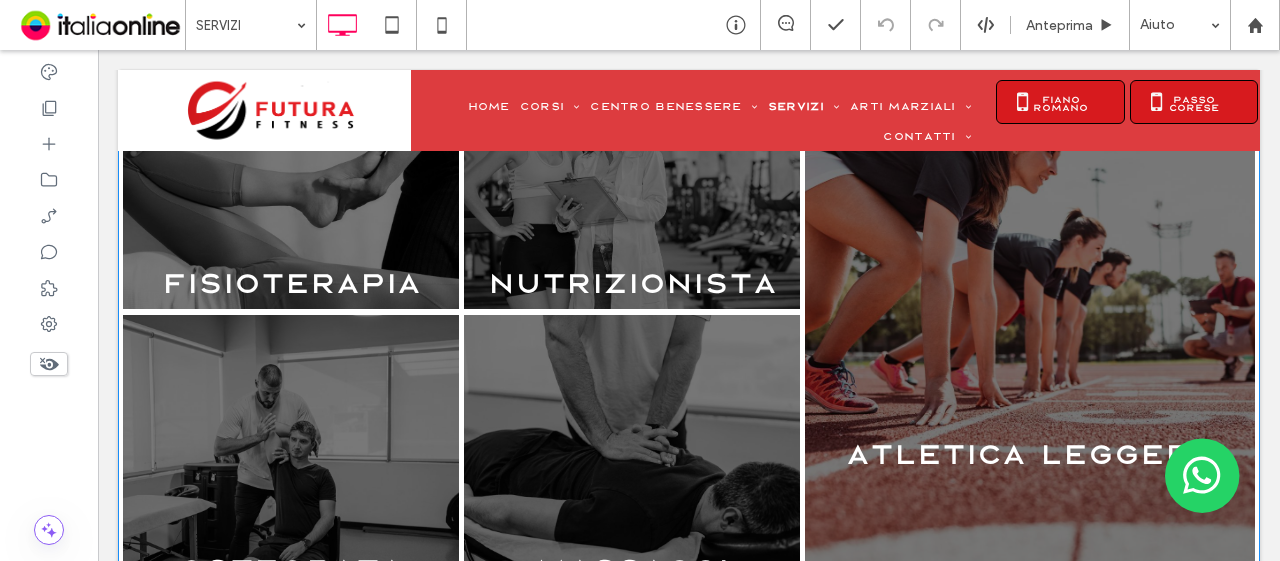 scroll, scrollTop: 1300, scrollLeft: 0, axis: vertical 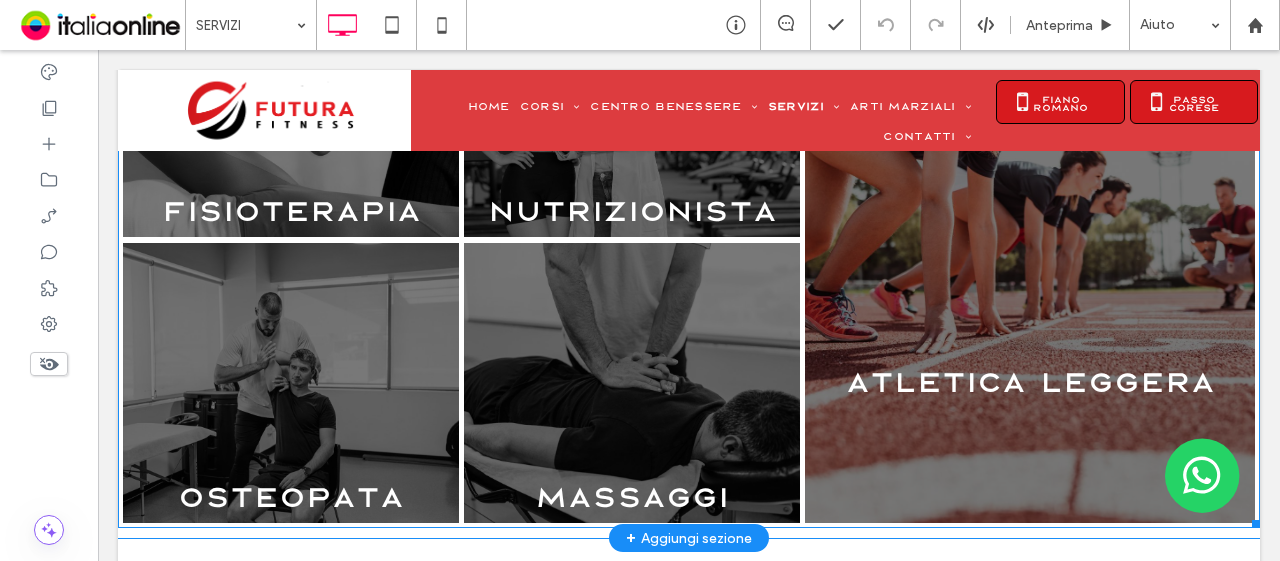 click at bounding box center (1030, 240) 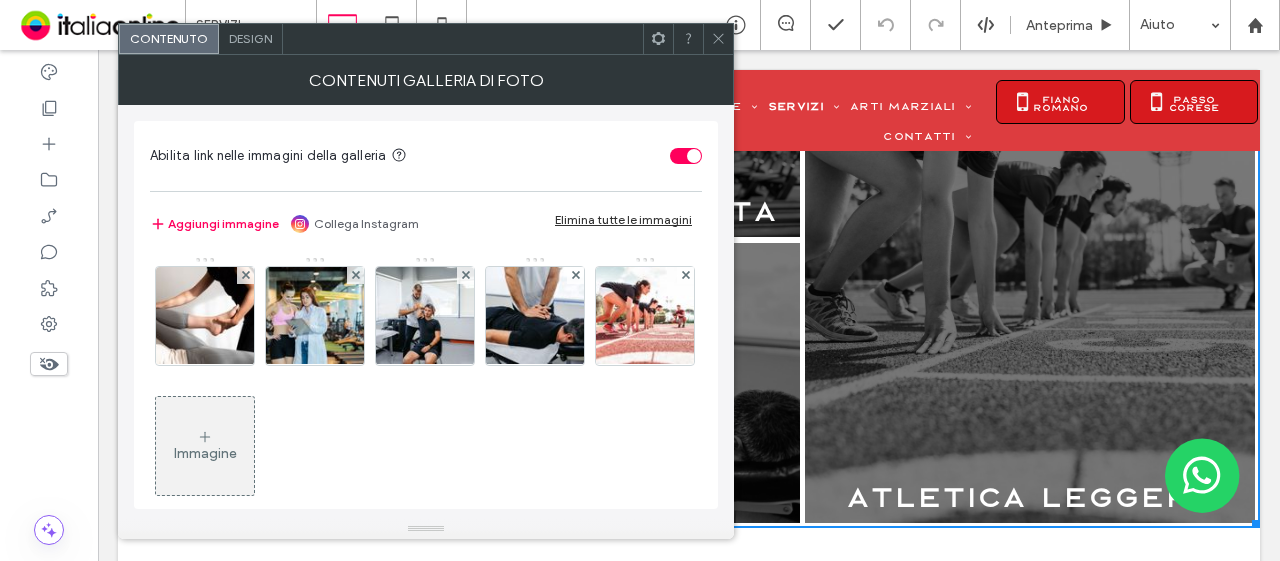 click on "Immagine" at bounding box center (205, 446) 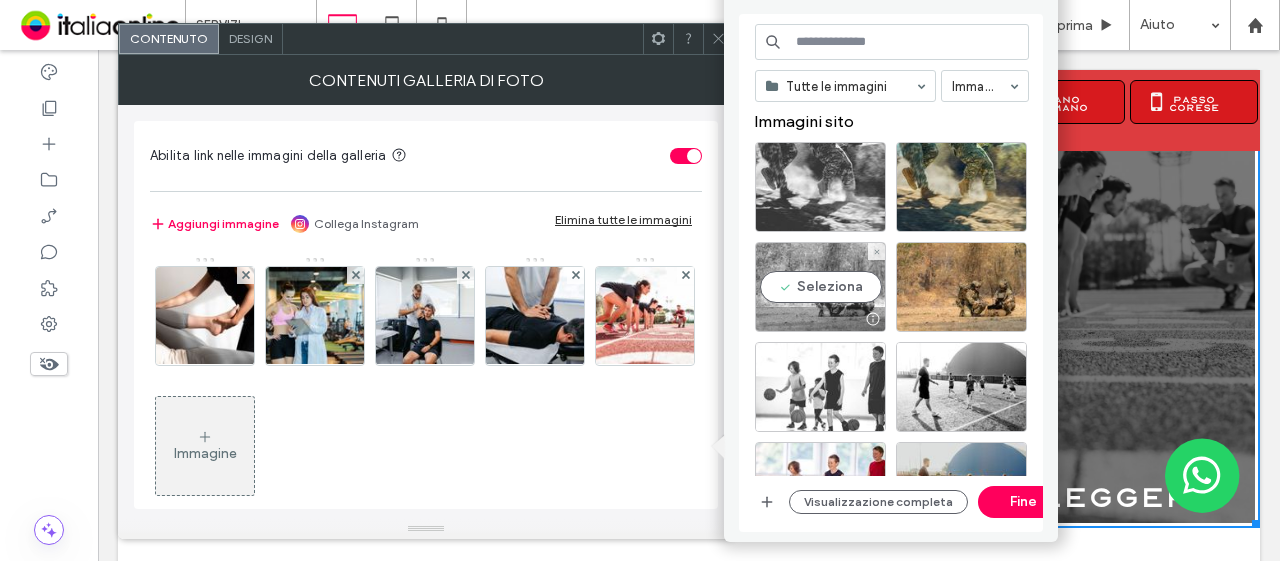 click at bounding box center [820, 319] 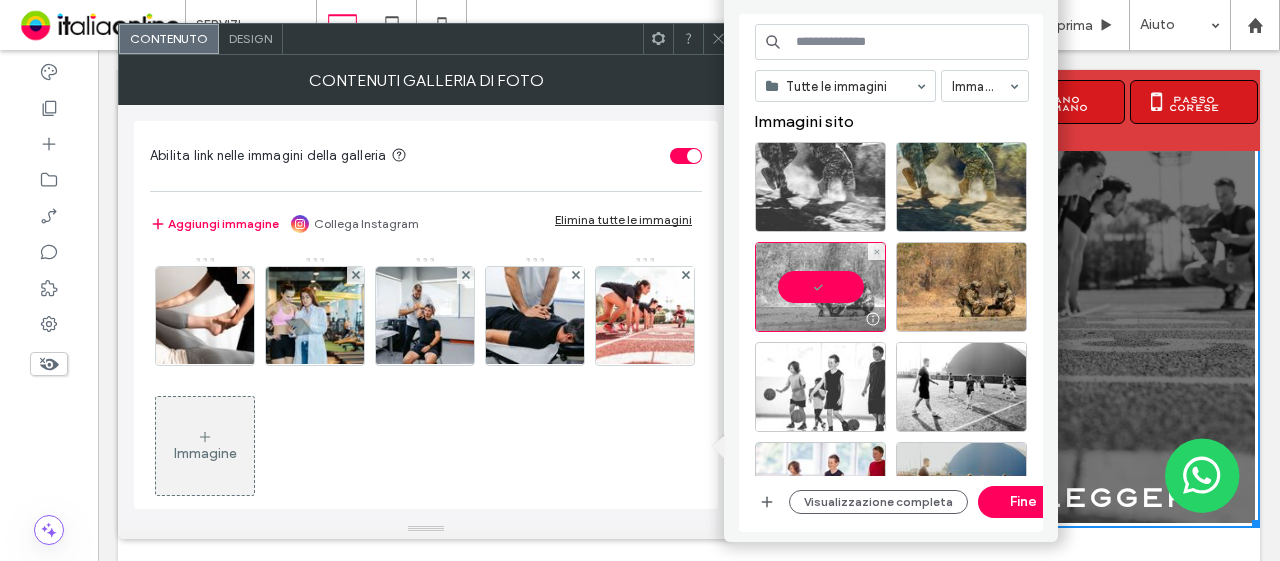 click at bounding box center (820, 319) 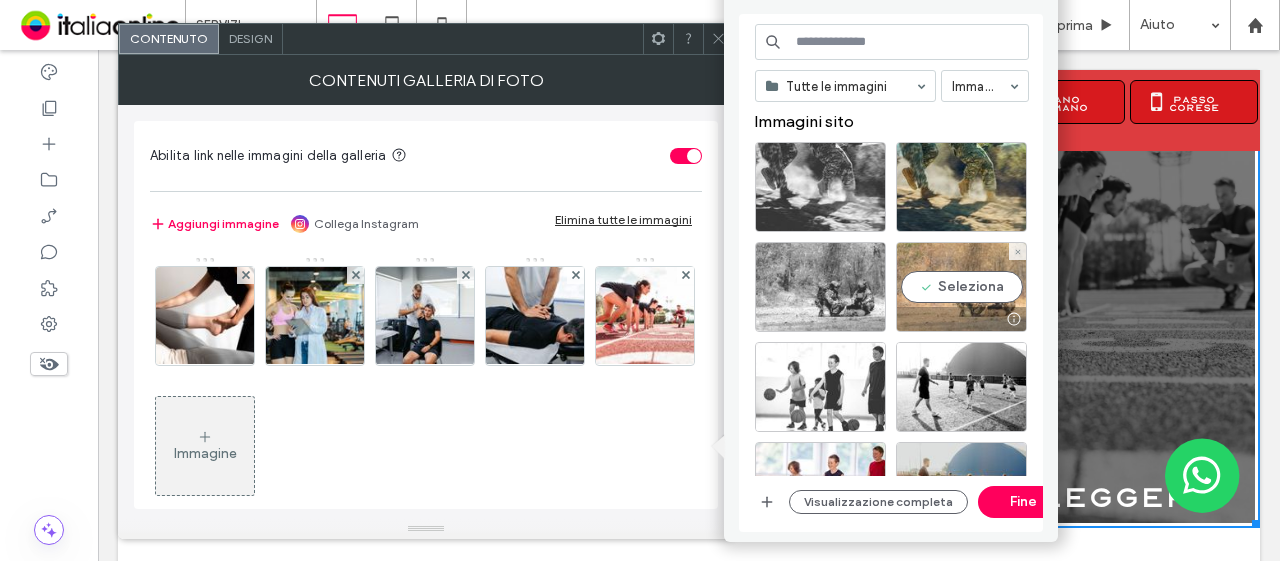 click on "Seleziona" at bounding box center [961, 287] 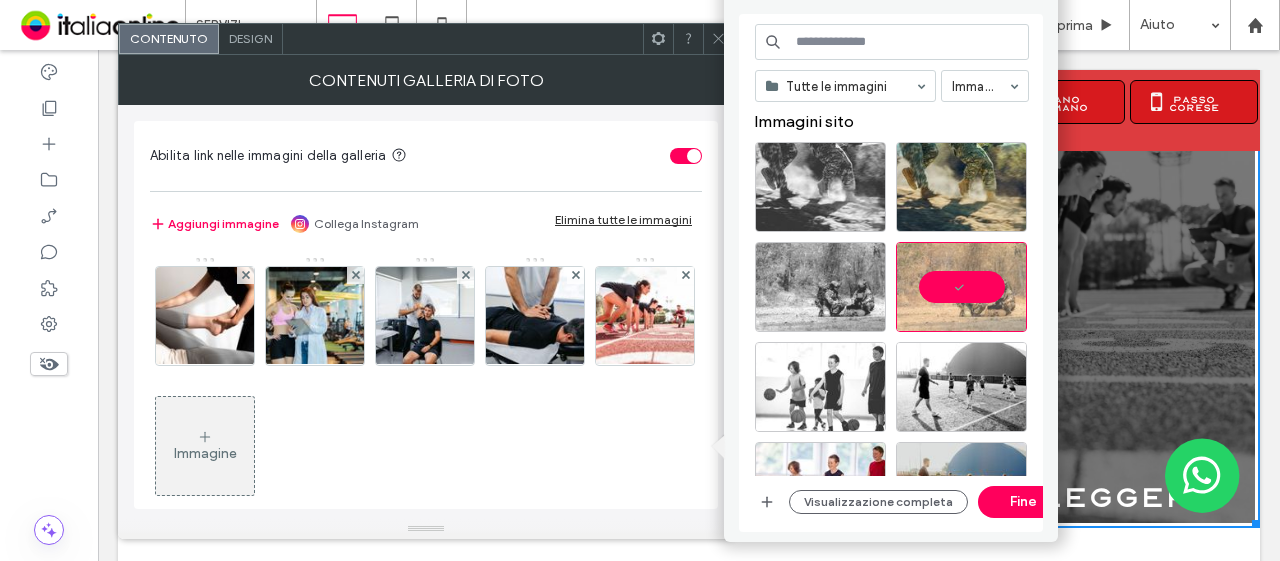 click on "Immagine" at bounding box center [425, 386] 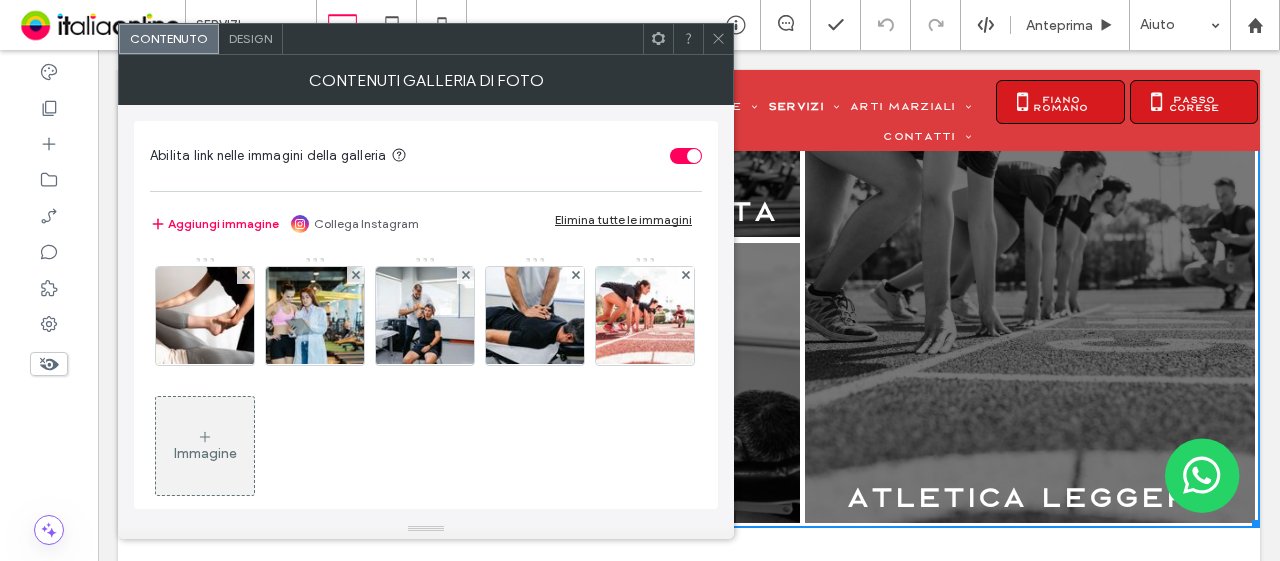 click on "Immagine" at bounding box center (205, 453) 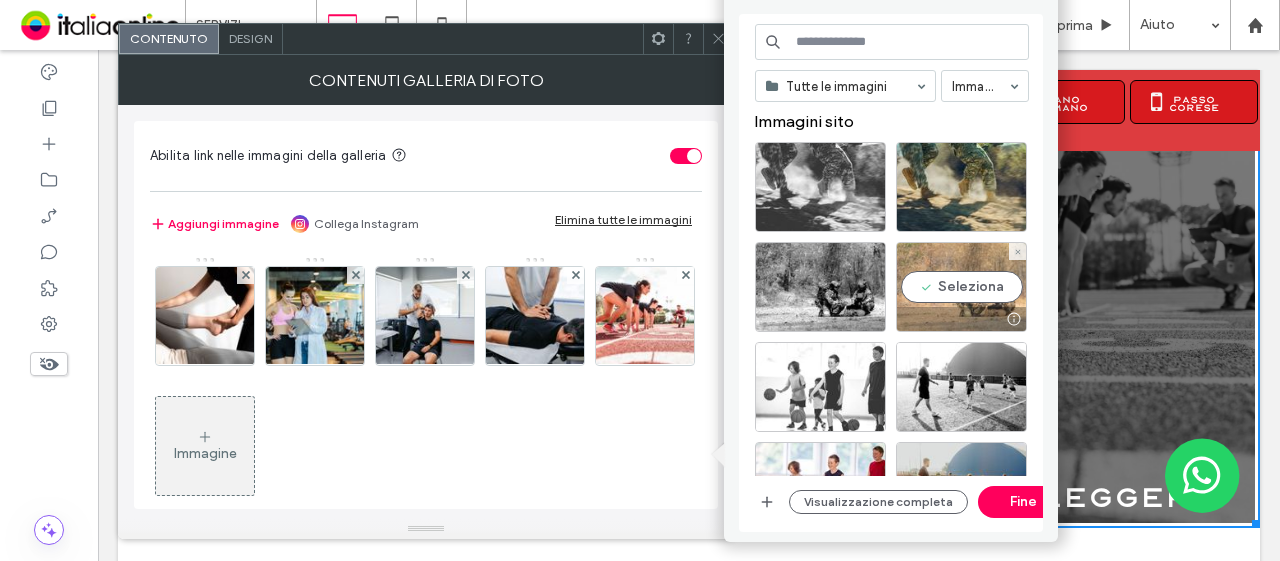 click on "Seleziona" at bounding box center (961, 287) 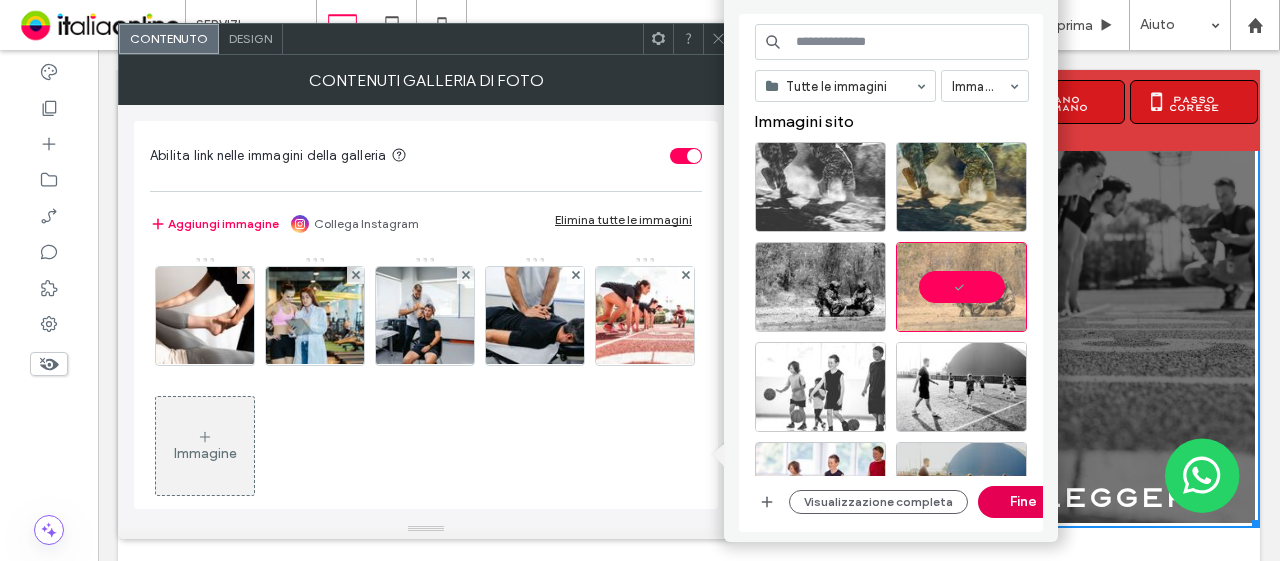 click on "Fine" at bounding box center (1023, 502) 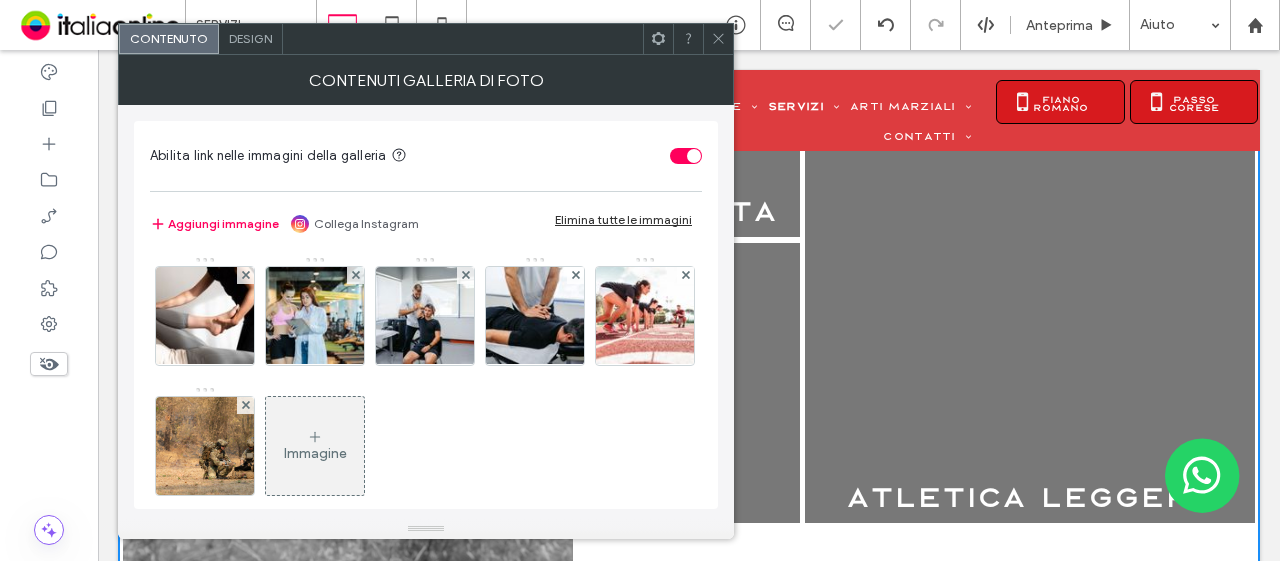 scroll, scrollTop: 1578, scrollLeft: 0, axis: vertical 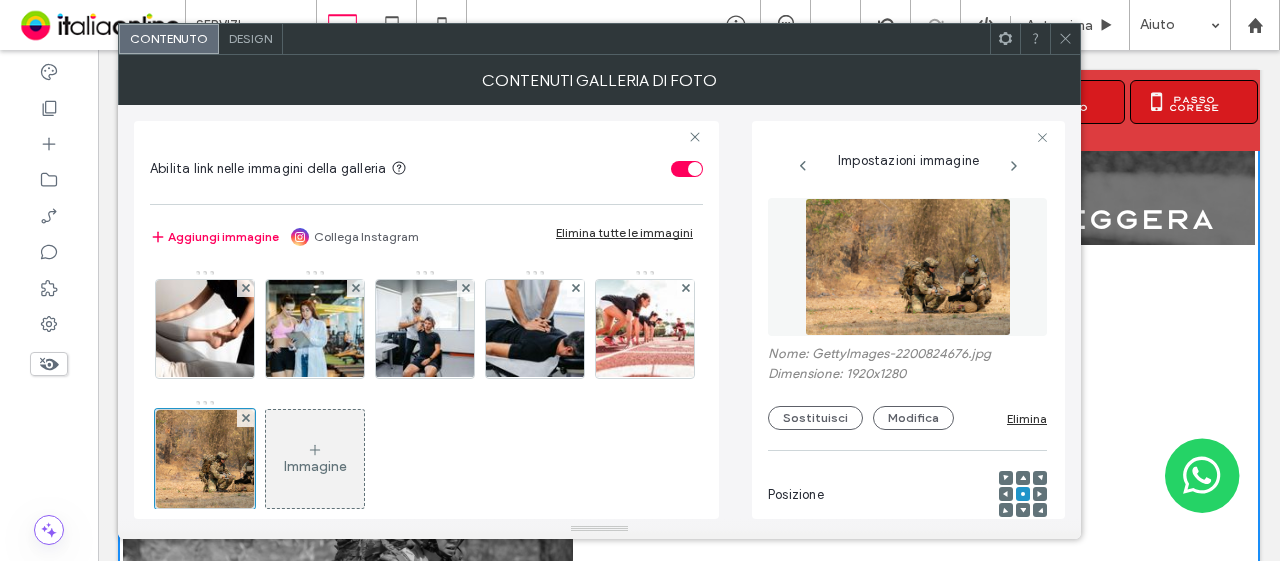 click on "Design" at bounding box center [250, 38] 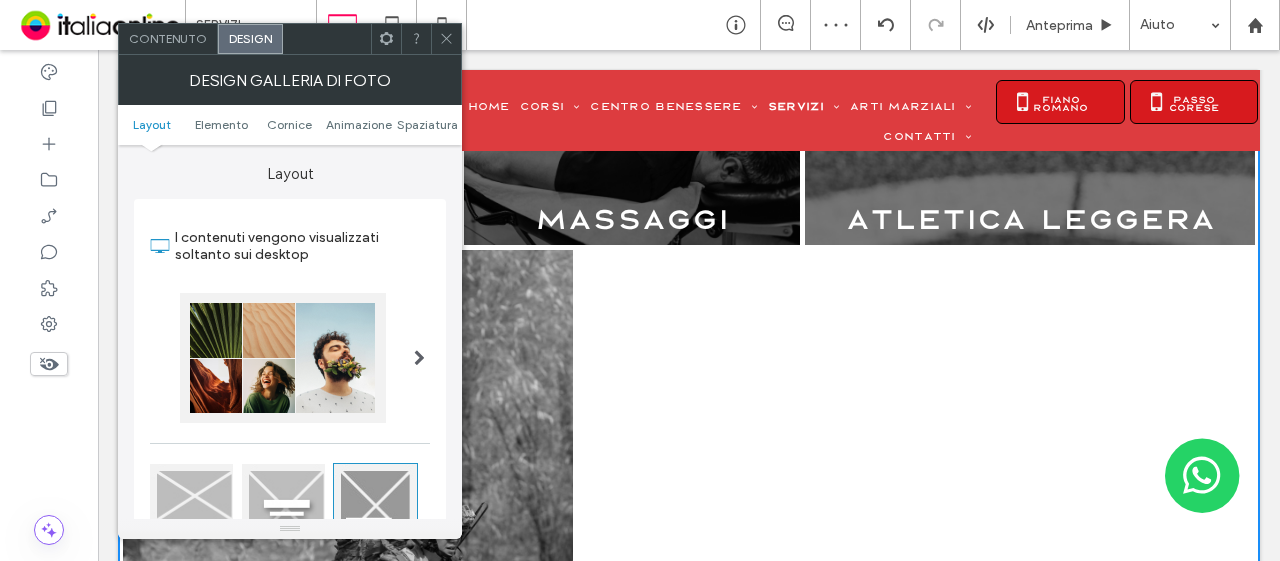 click at bounding box center (283, 358) 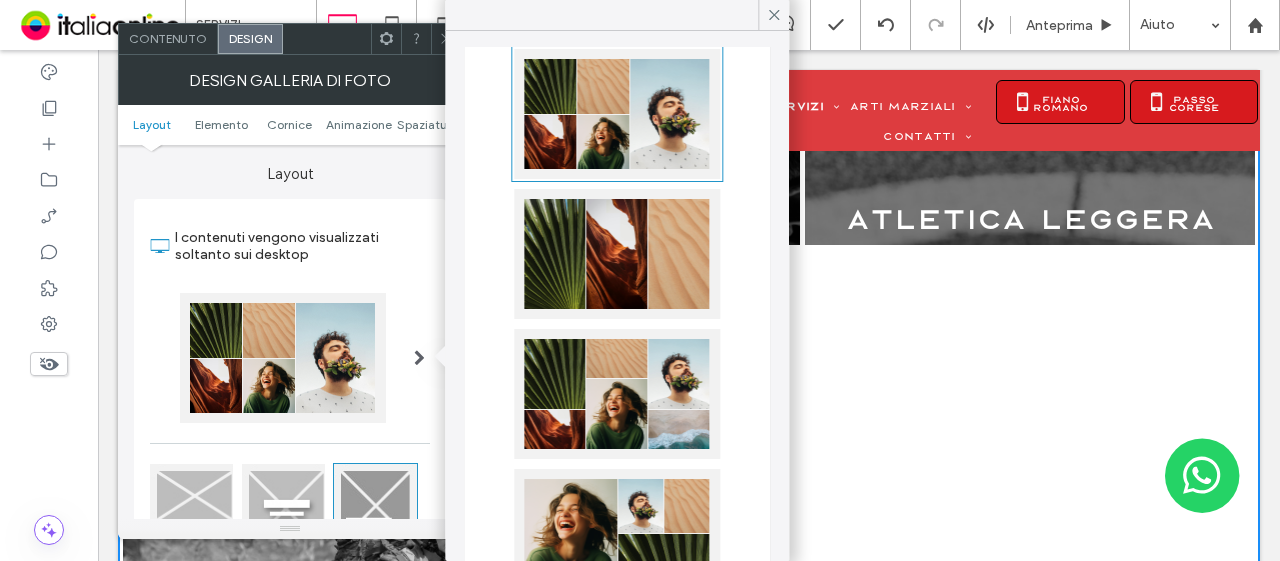 scroll, scrollTop: 300, scrollLeft: 0, axis: vertical 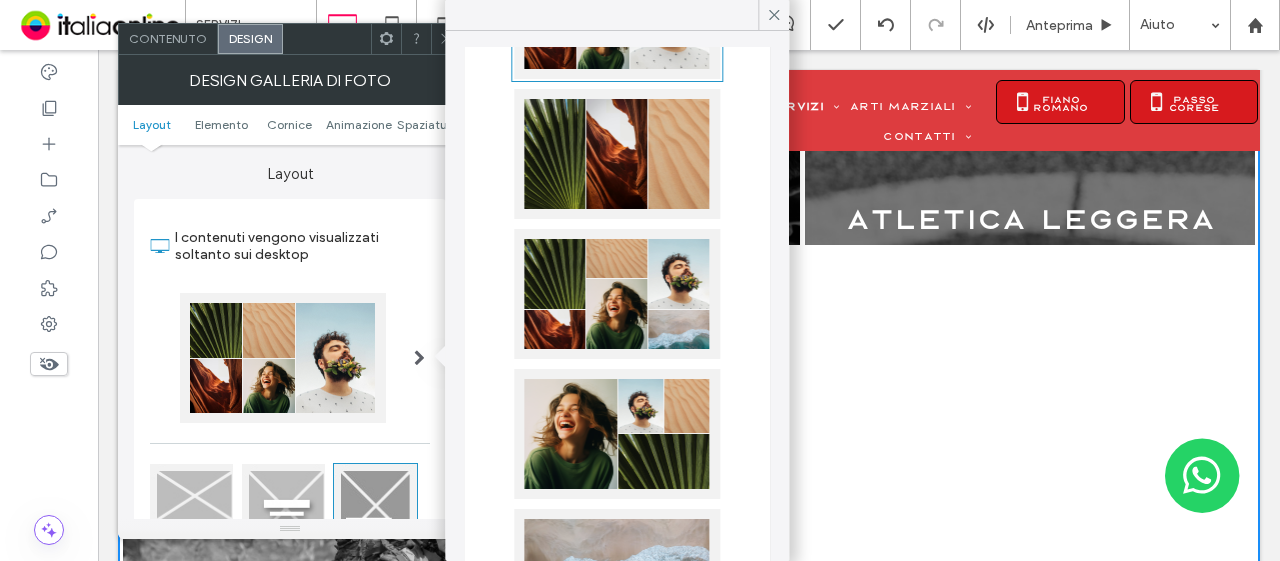 click at bounding box center (617, 294) 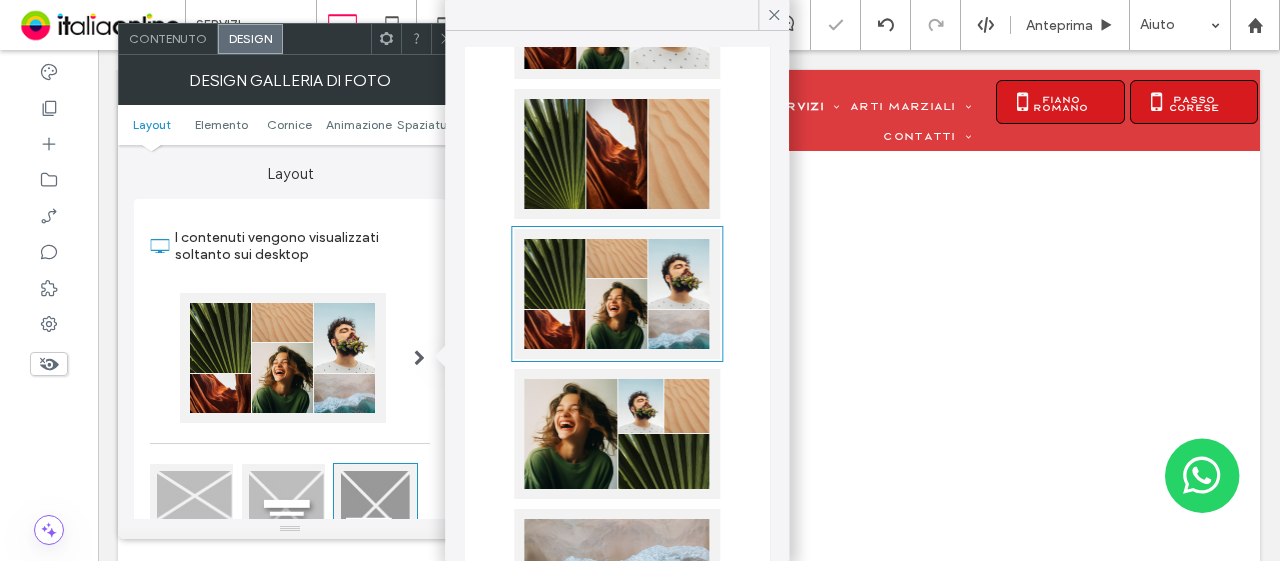 scroll, scrollTop: 1929, scrollLeft: 0, axis: vertical 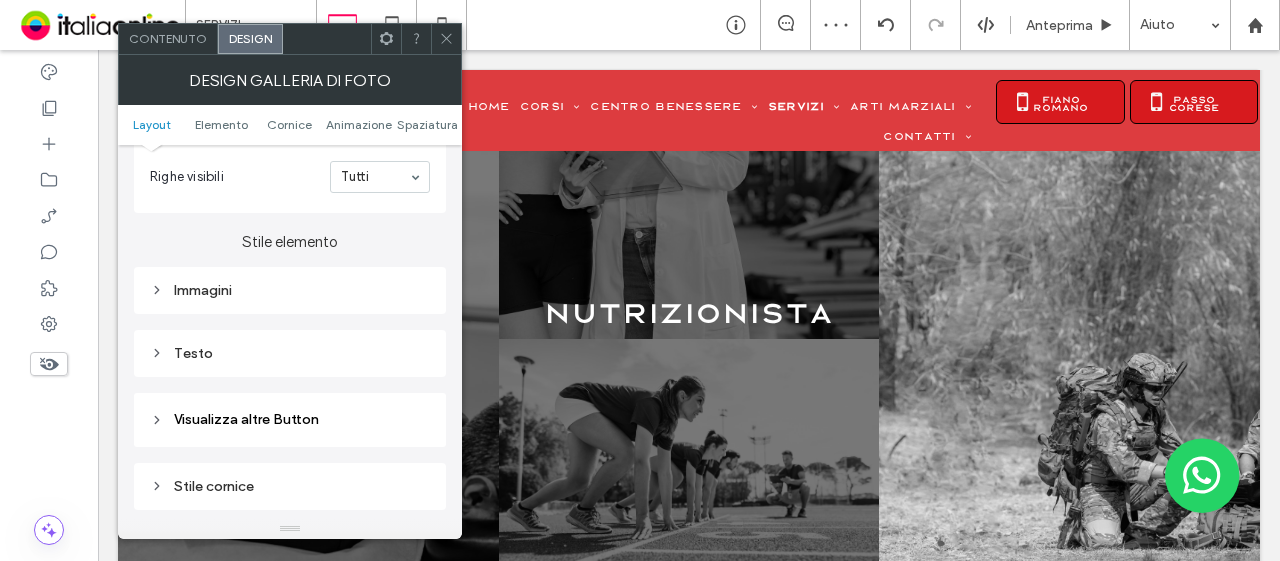 click on "Immagini" at bounding box center (290, 290) 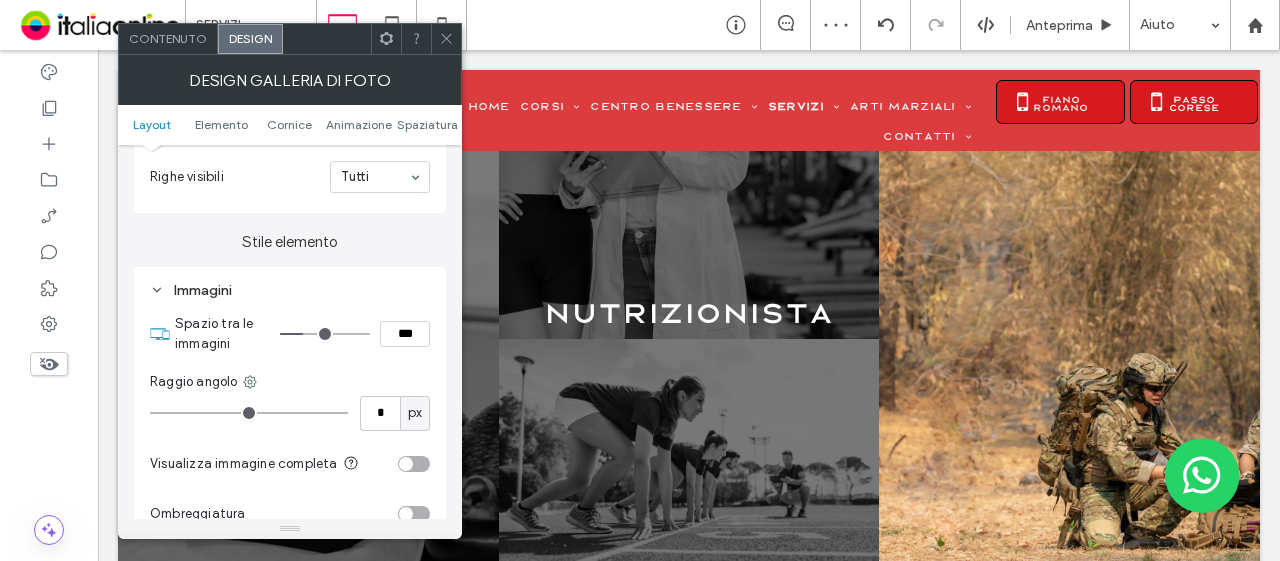 scroll, scrollTop: 800, scrollLeft: 0, axis: vertical 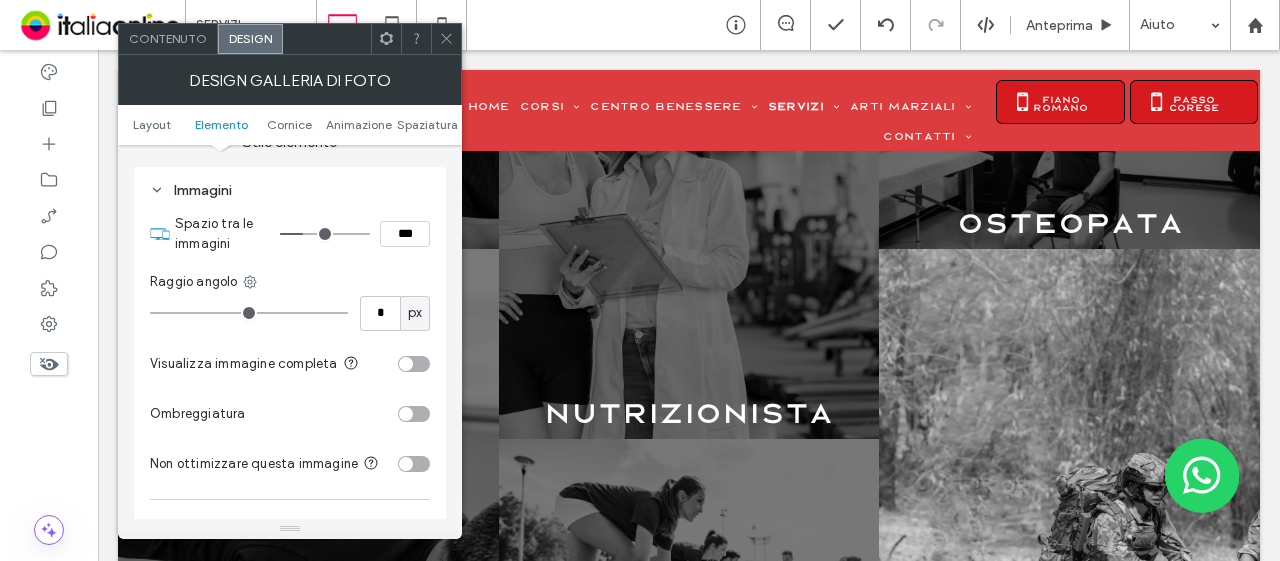 type on "*" 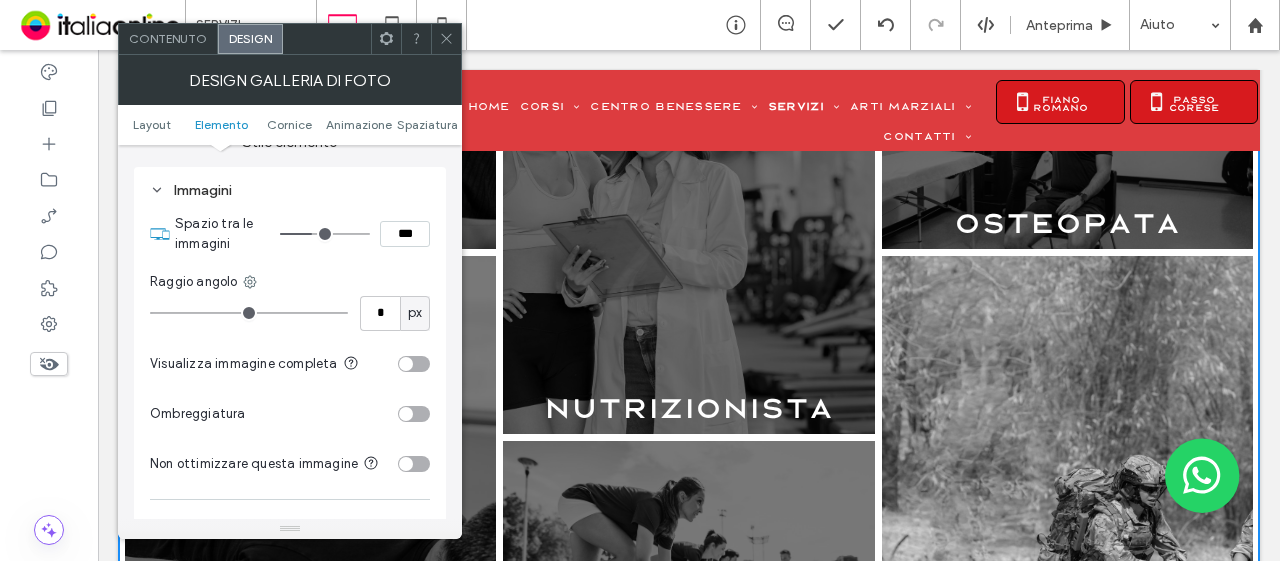 type on "*" 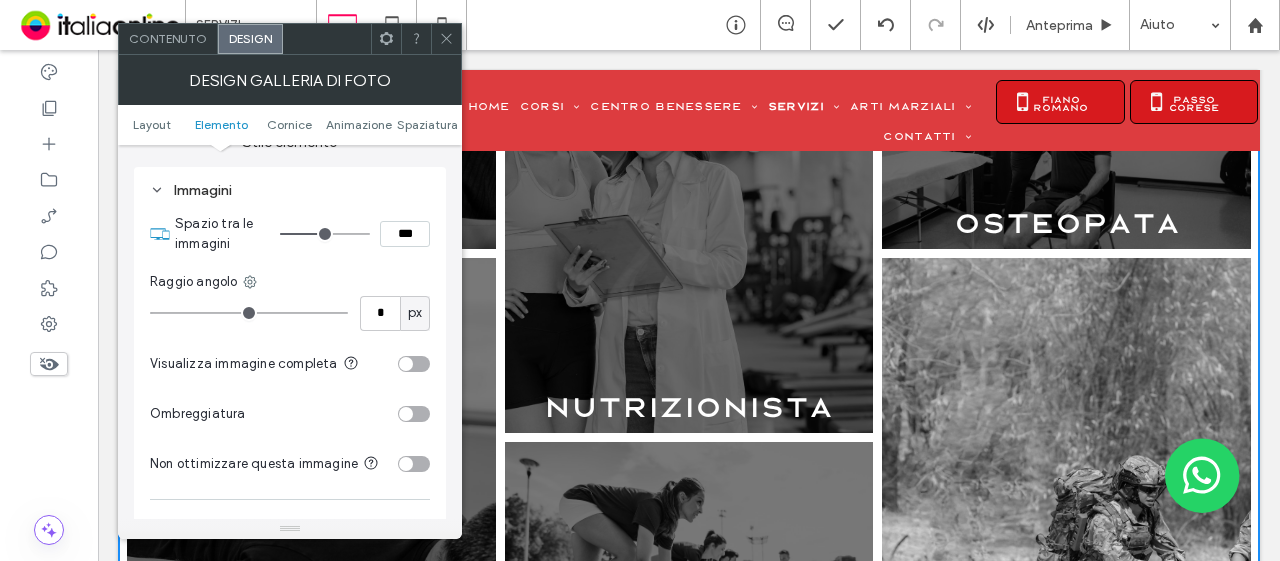 type on "*" 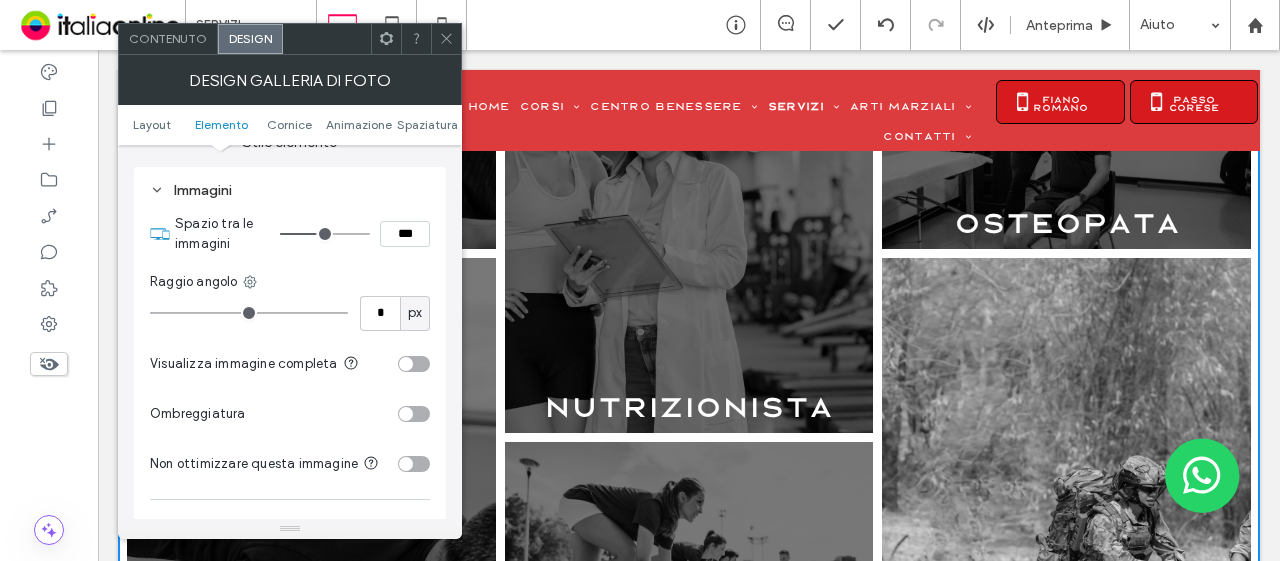 type on "*" 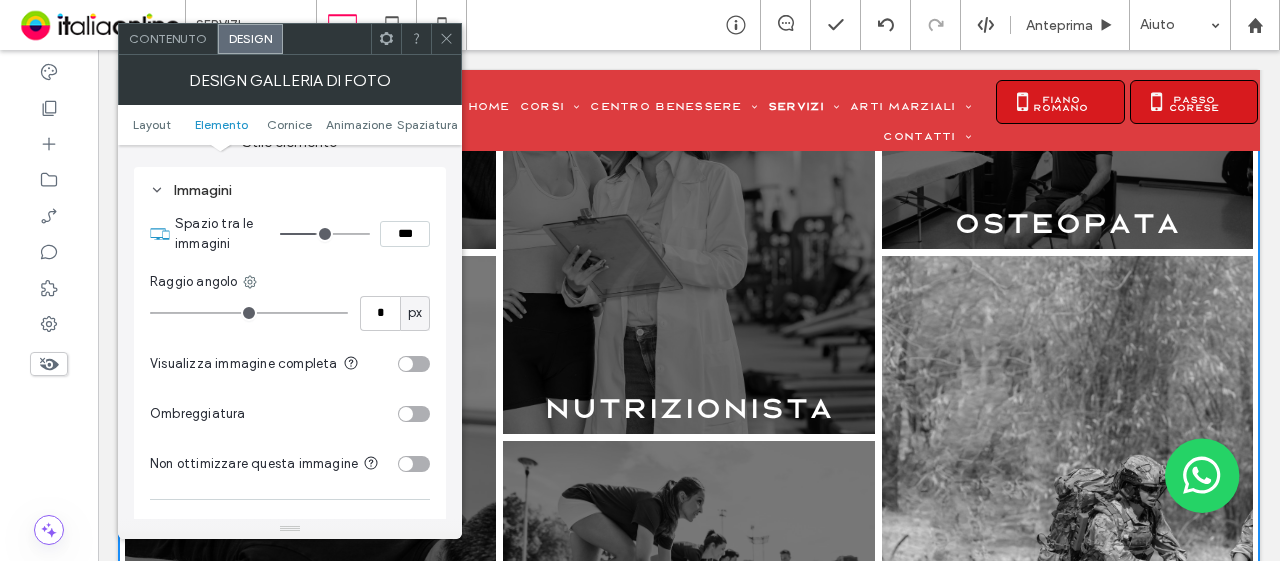 type on "*" 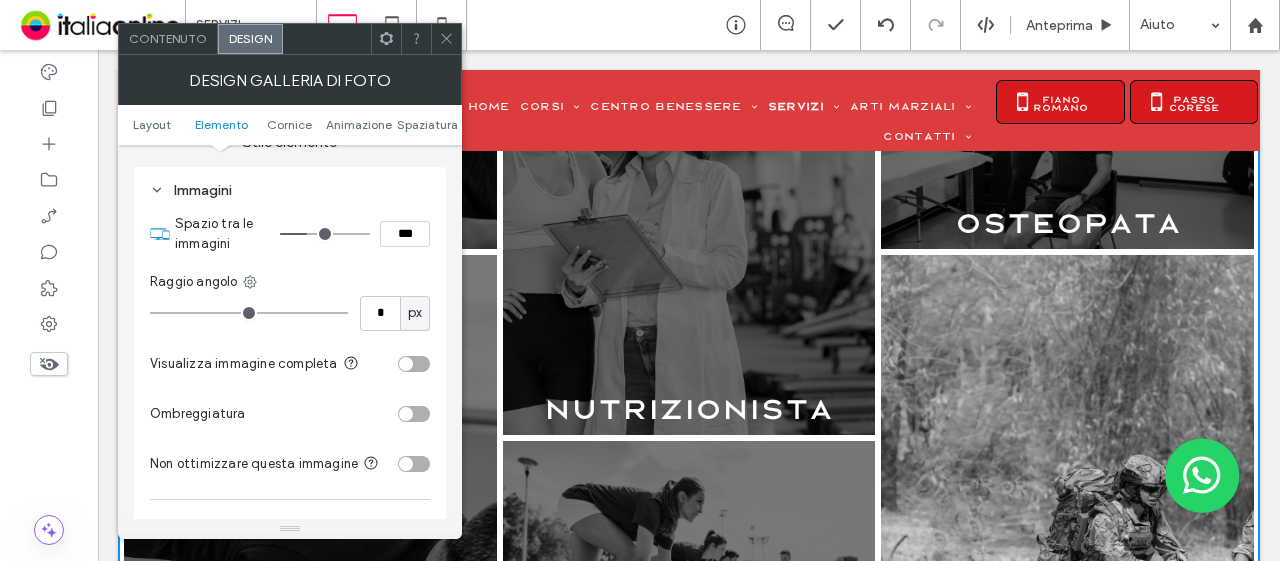 type on "*" 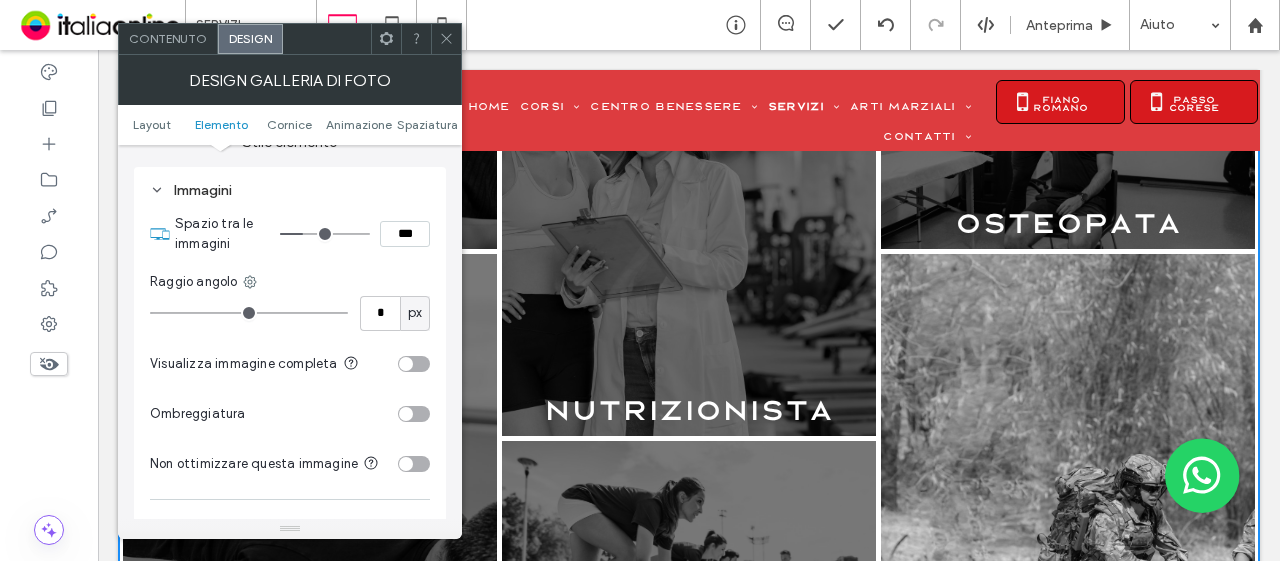 click at bounding box center (325, 234) 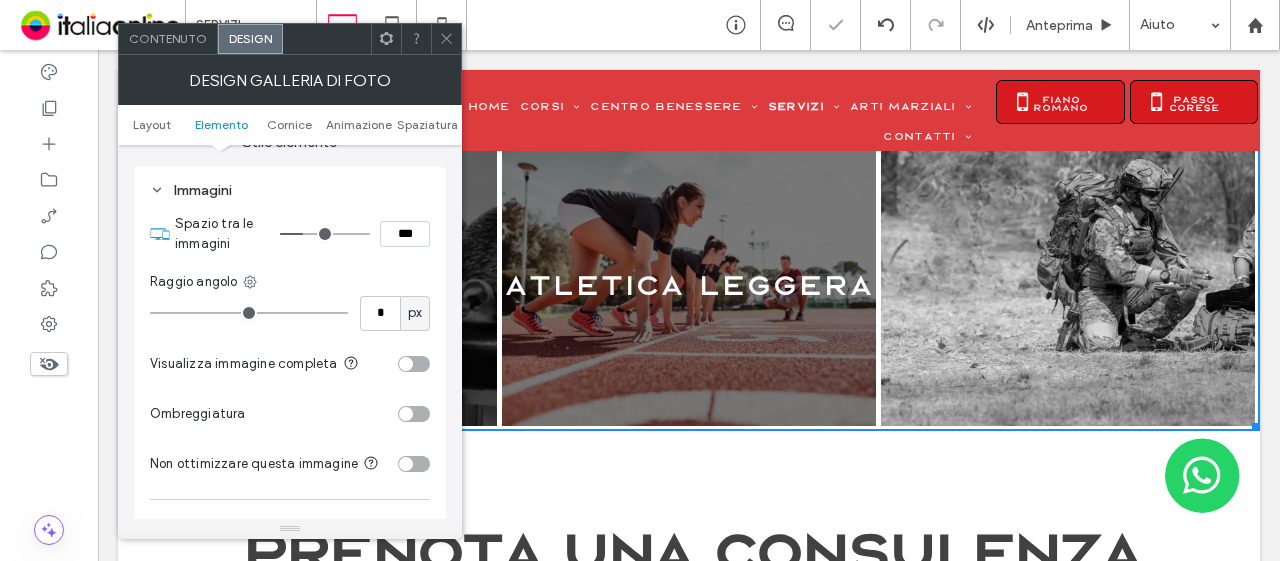 scroll, scrollTop: 1589, scrollLeft: 0, axis: vertical 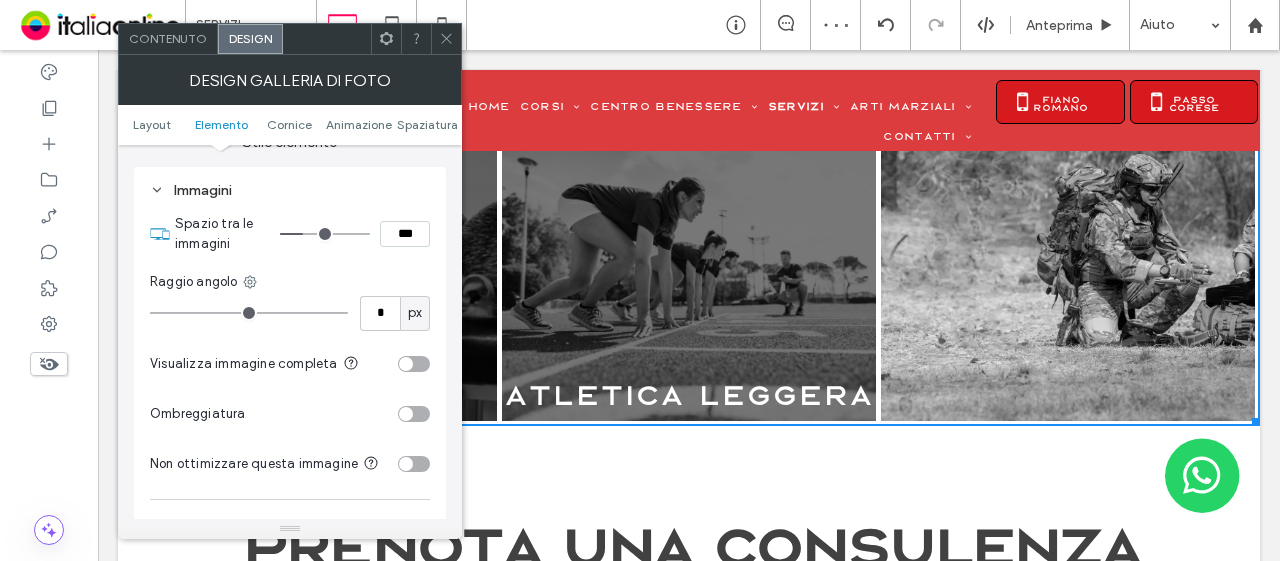 click on "Contenuto" at bounding box center (168, 38) 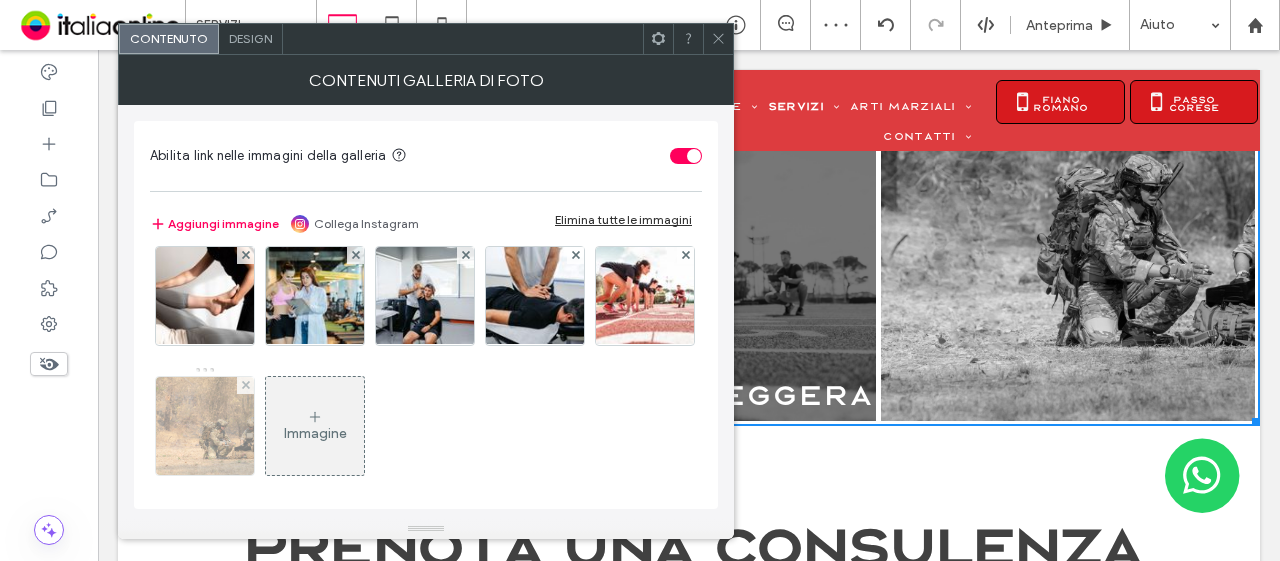 scroll, scrollTop: 27, scrollLeft: 0, axis: vertical 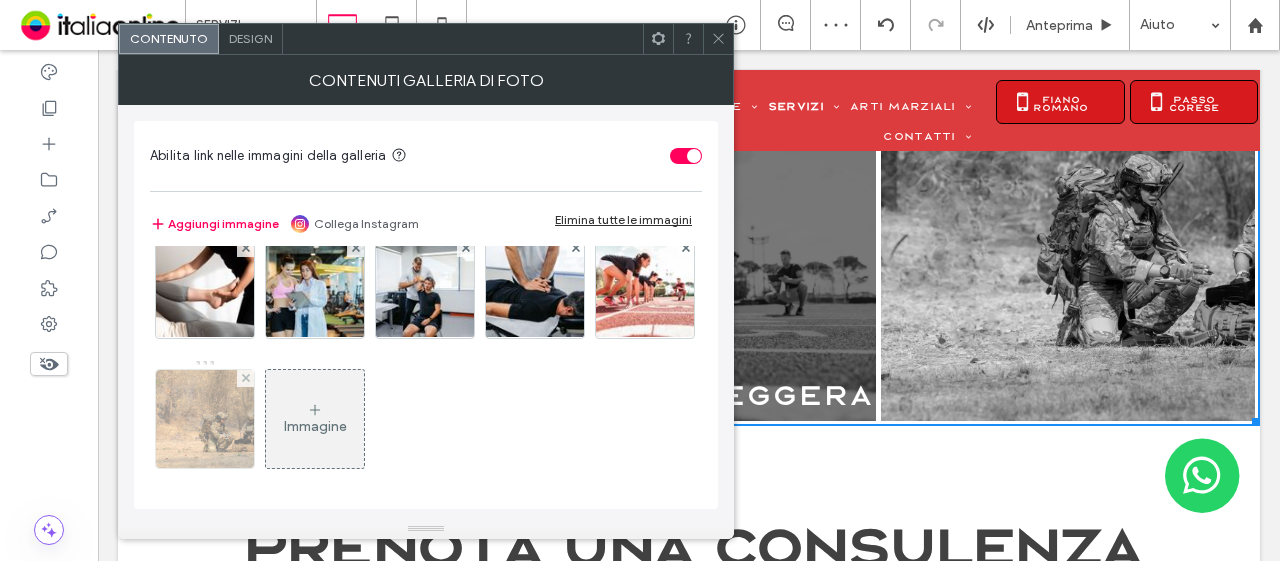 click at bounding box center [205, 419] 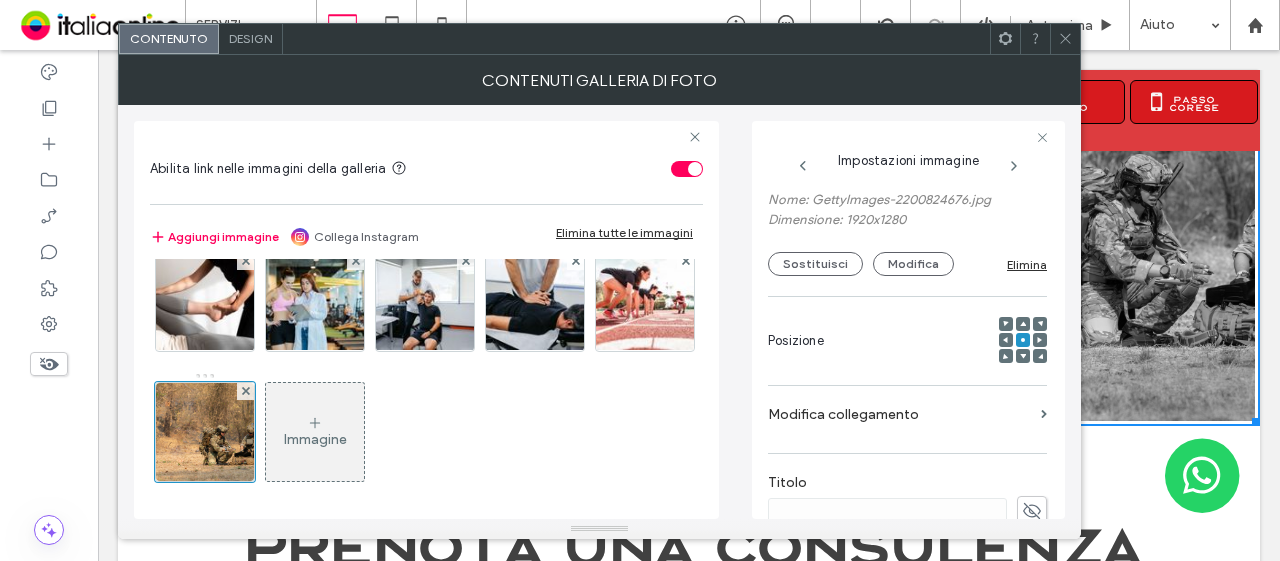 scroll, scrollTop: 300, scrollLeft: 0, axis: vertical 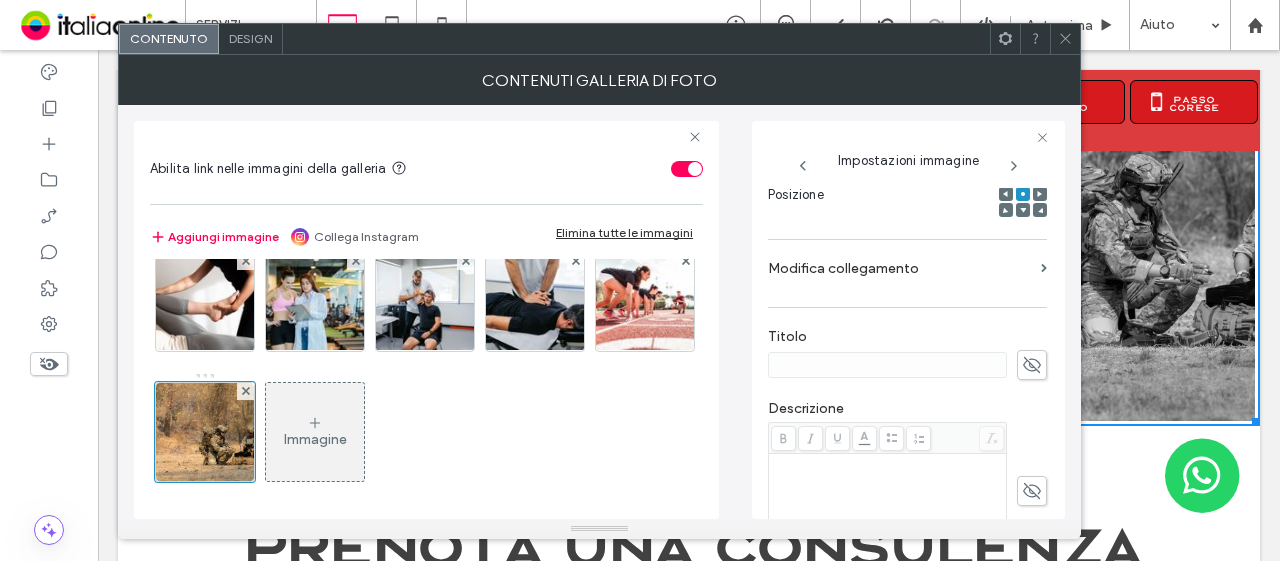 drag, startPoint x: 1026, startPoint y: 364, endPoint x: 1012, endPoint y: 362, distance: 14.142136 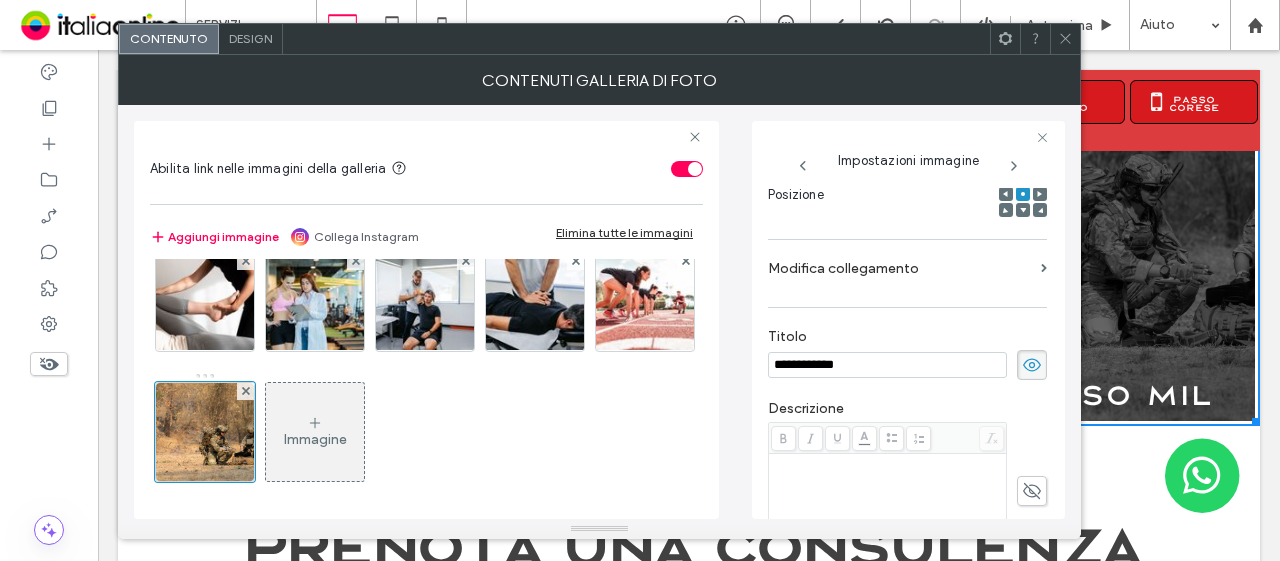 type on "**********" 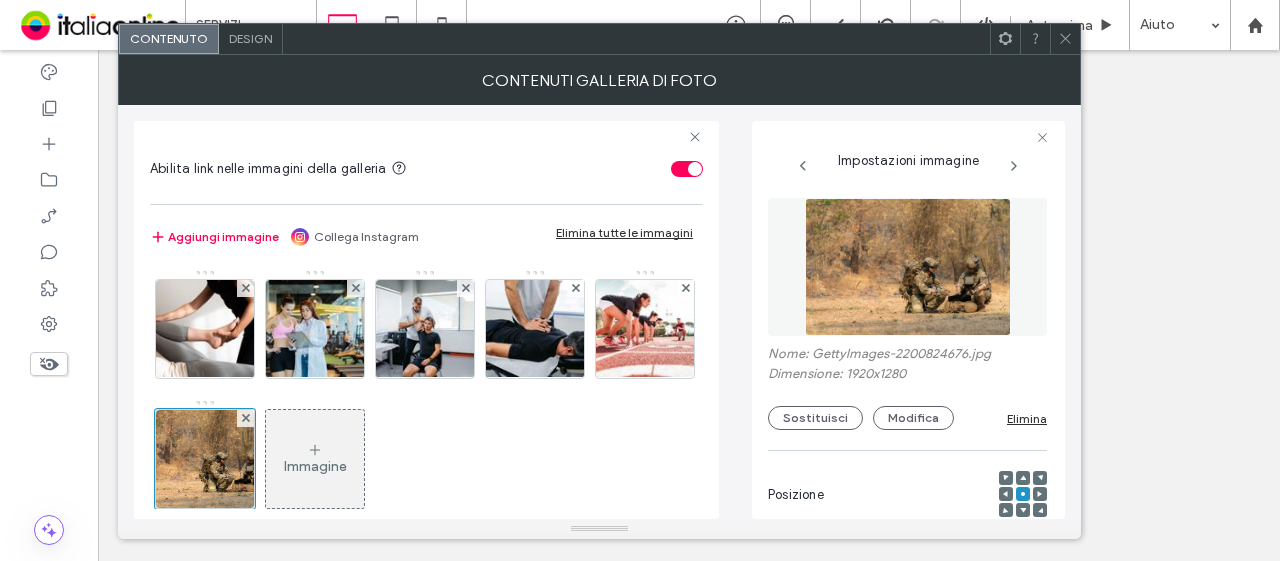type on "**********" 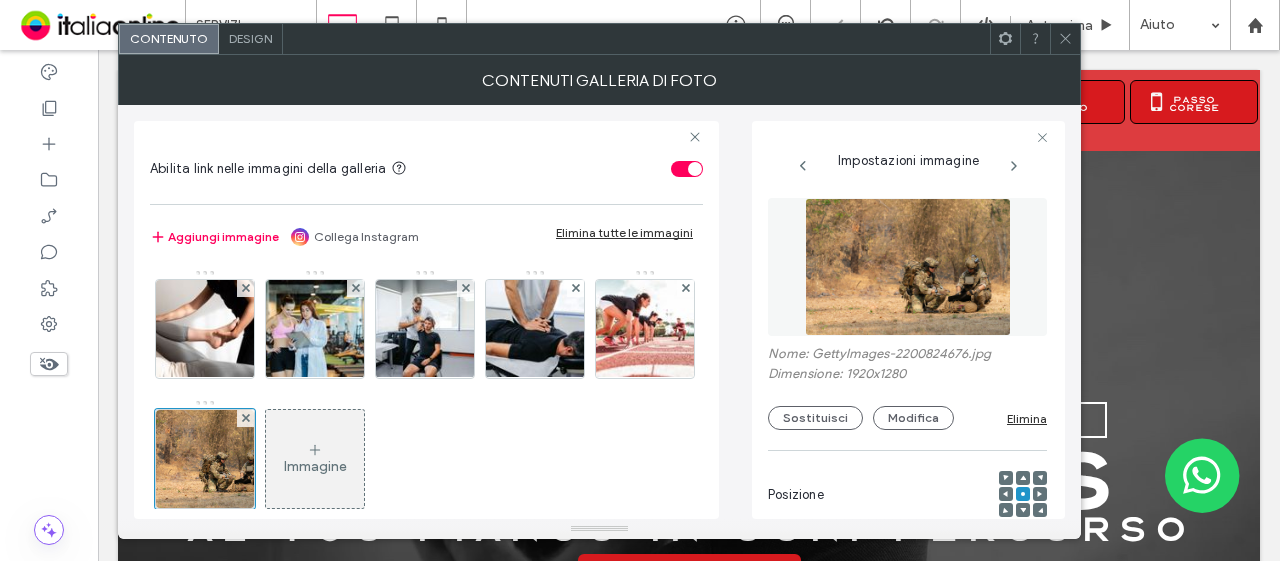 scroll, scrollTop: 1589, scrollLeft: 0, axis: vertical 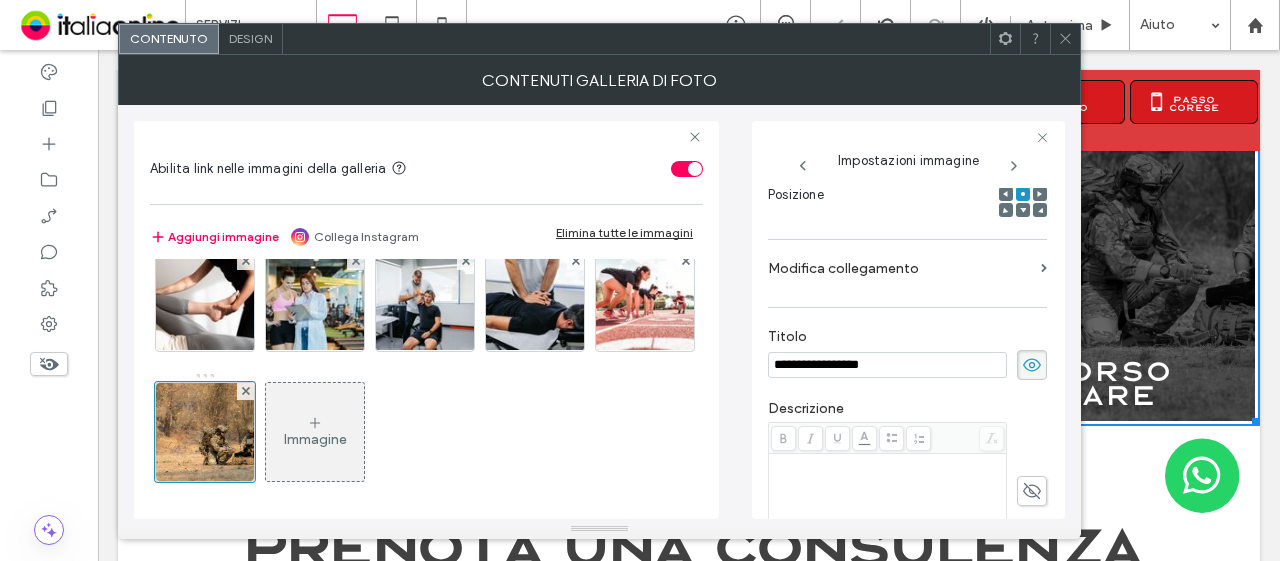click at bounding box center (1065, 39) 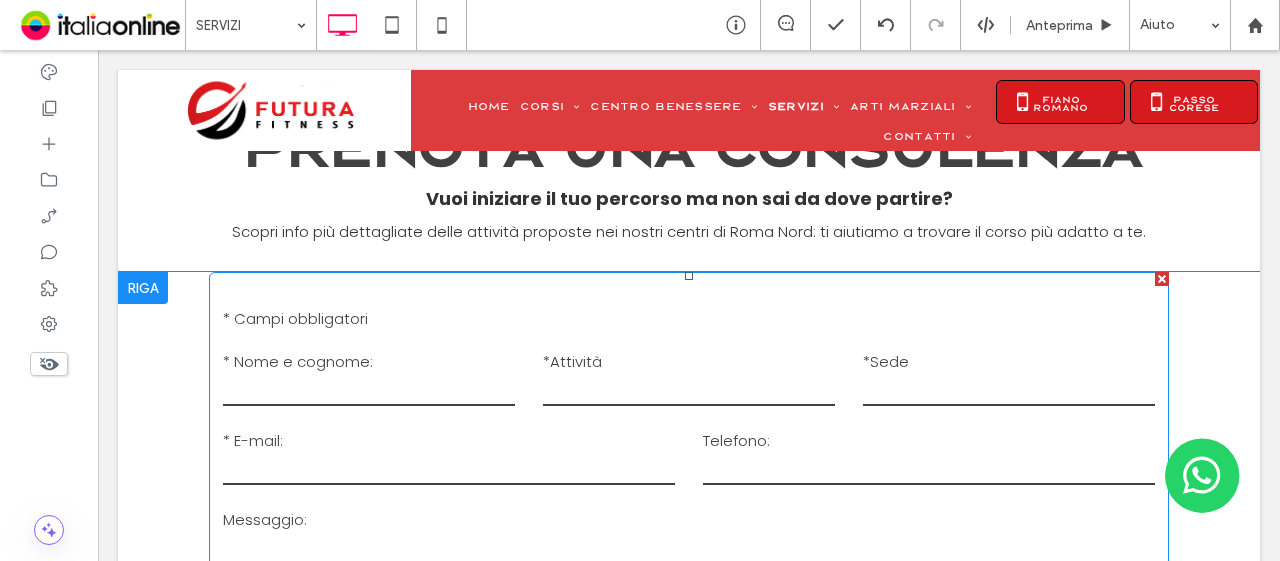scroll, scrollTop: 1889, scrollLeft: 0, axis: vertical 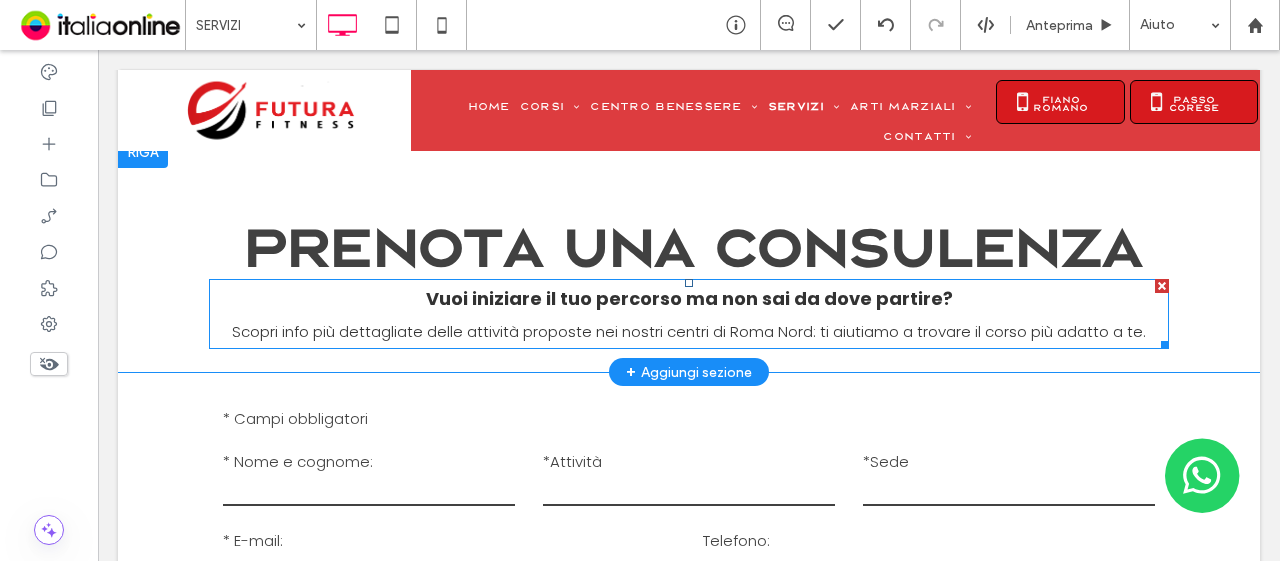 click on "Vuoi iniziare il tuo percorso ma non sai da dove partire?" at bounding box center (689, 298) 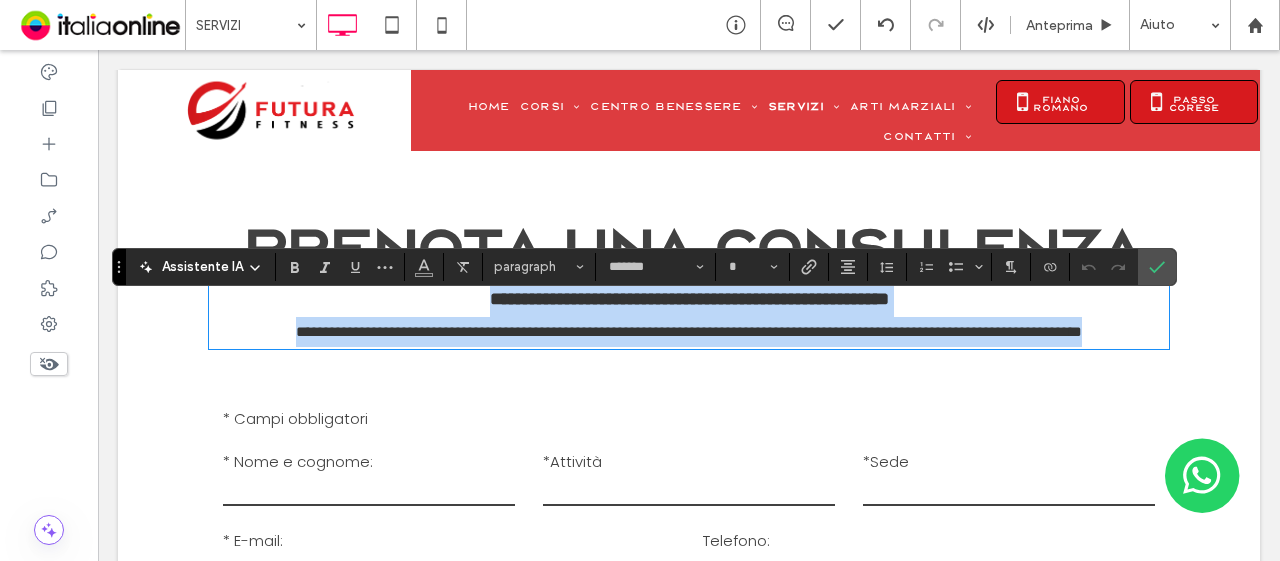 click on "**********" at bounding box center [689, 299] 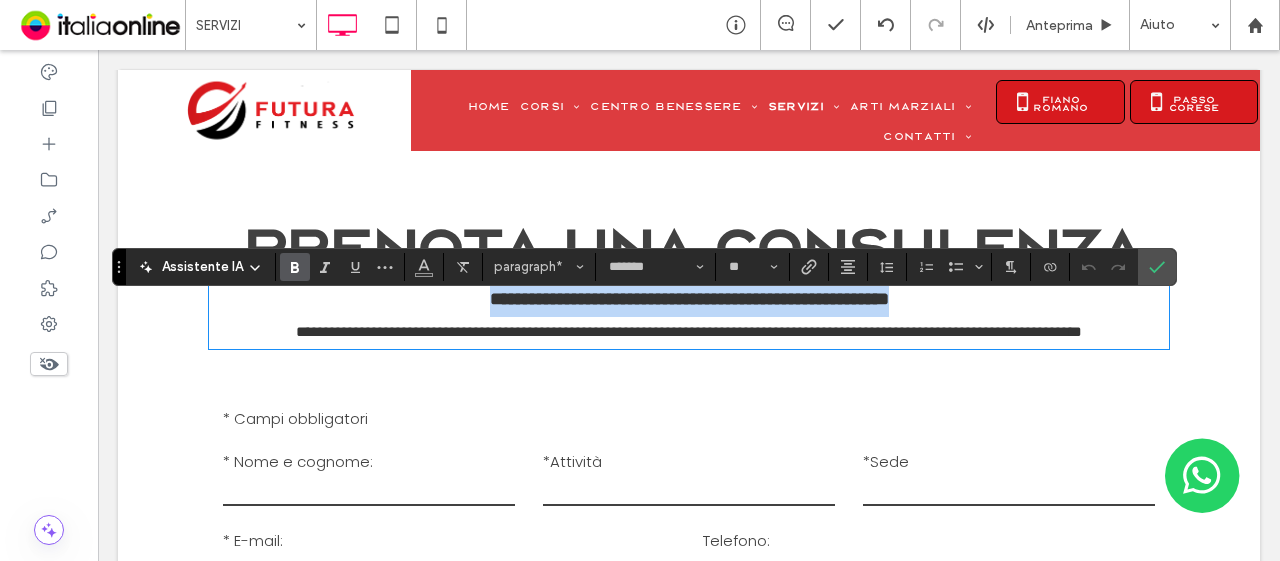 click on "**********" at bounding box center (689, 299) 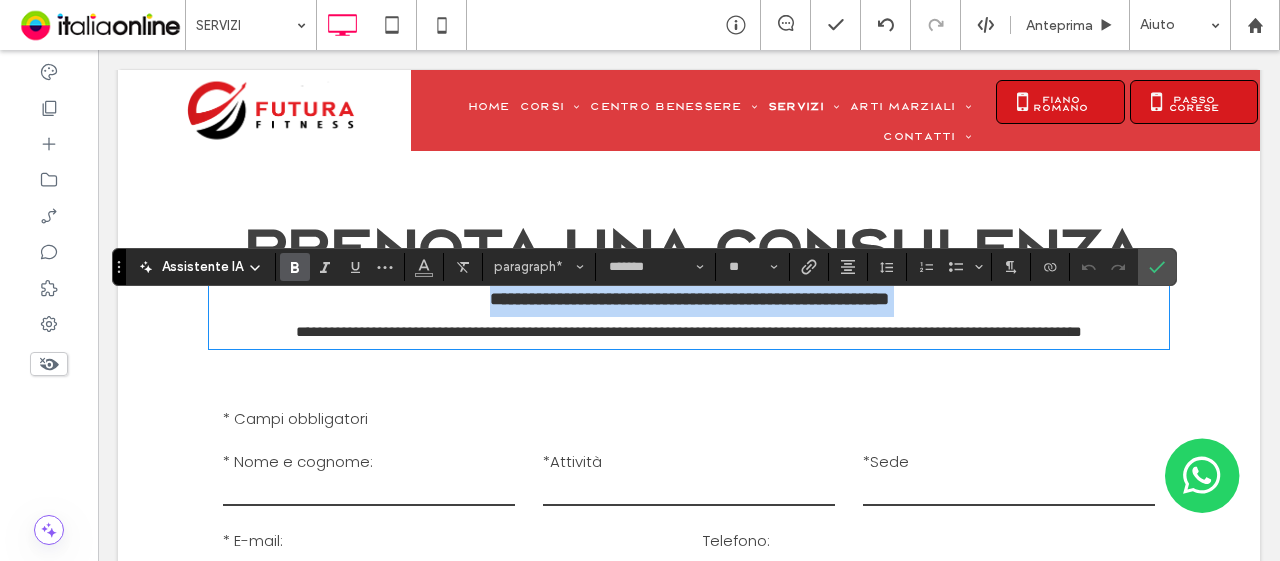 click on "**********" at bounding box center [689, 299] 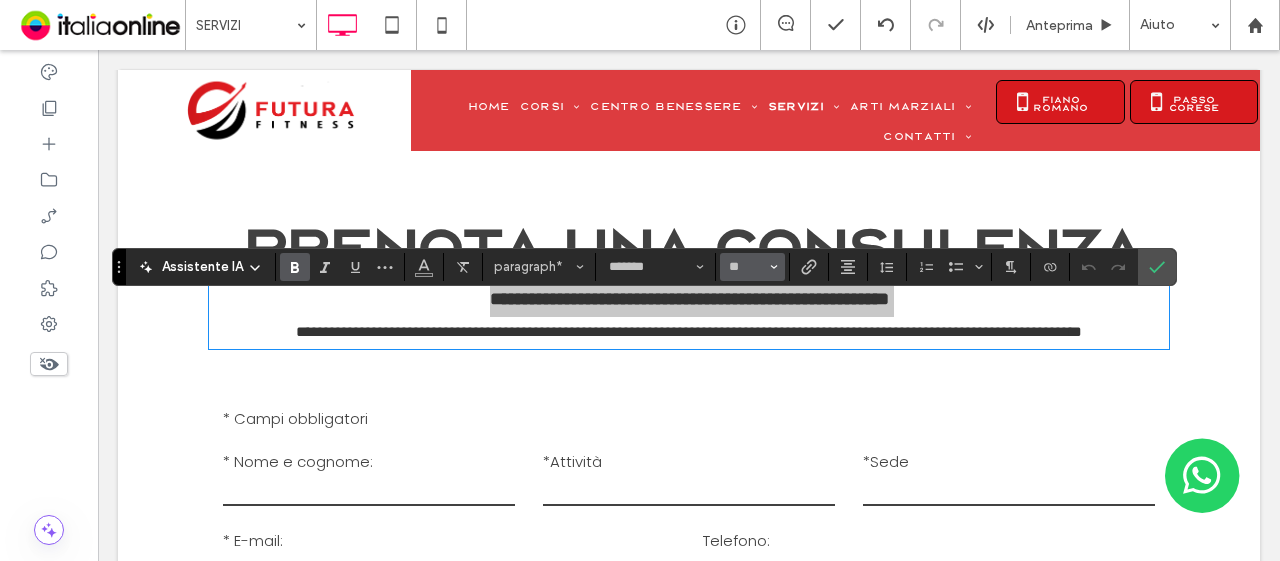 click on "**" at bounding box center [752, 267] 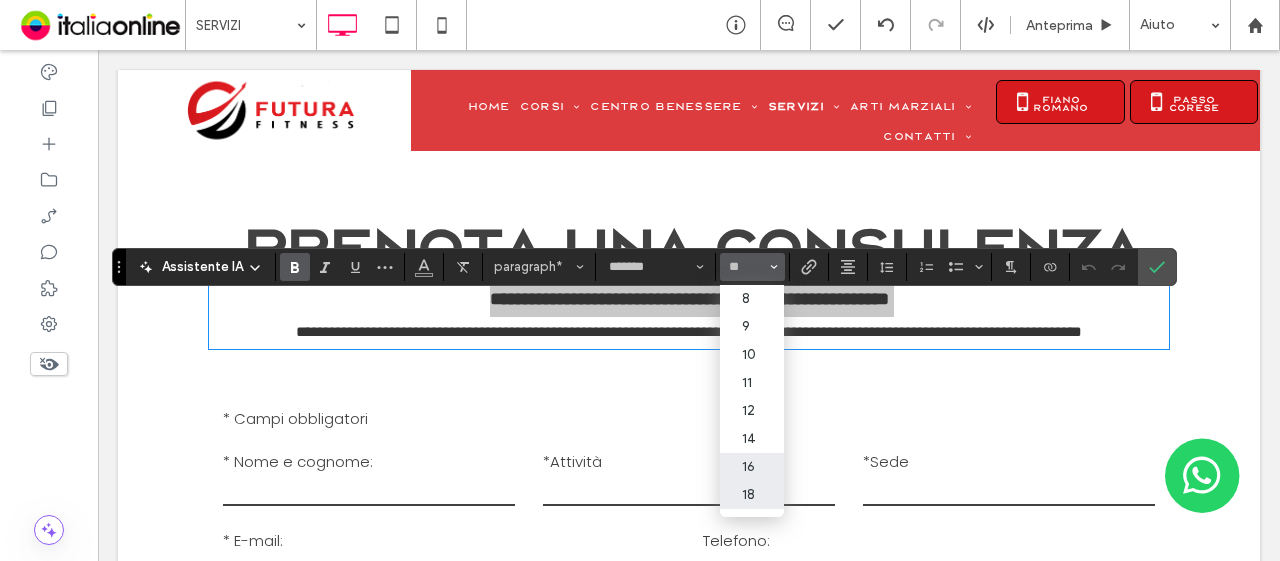 click on "16" at bounding box center (752, 467) 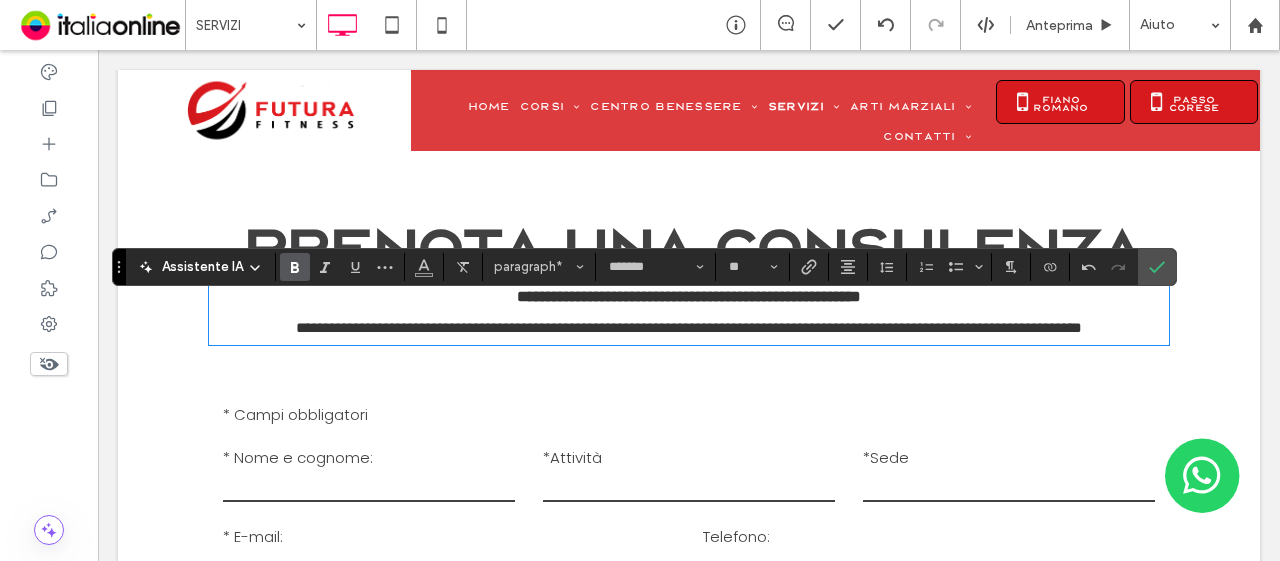 click on "**********" at bounding box center (689, 328) 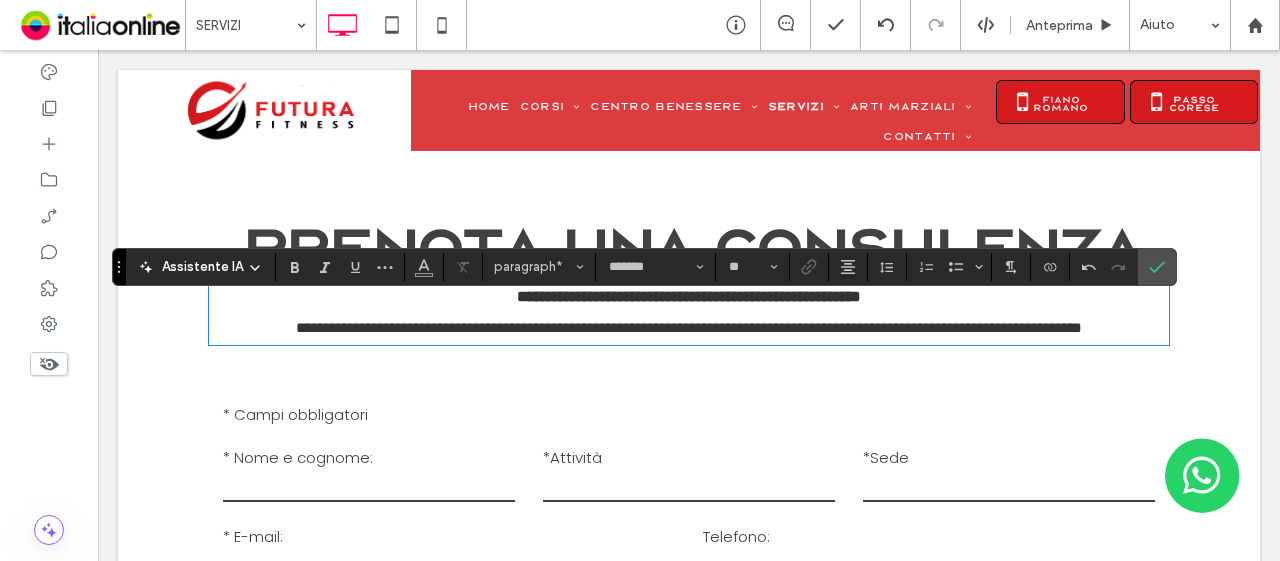 type on "**" 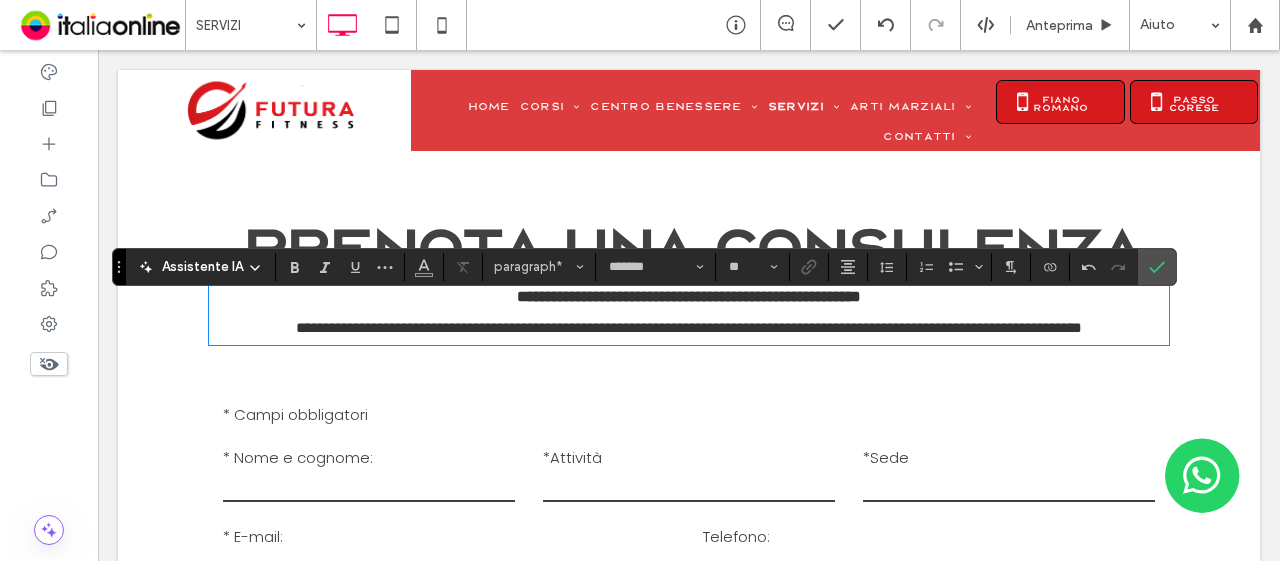 click on "**********" at bounding box center [689, 297] 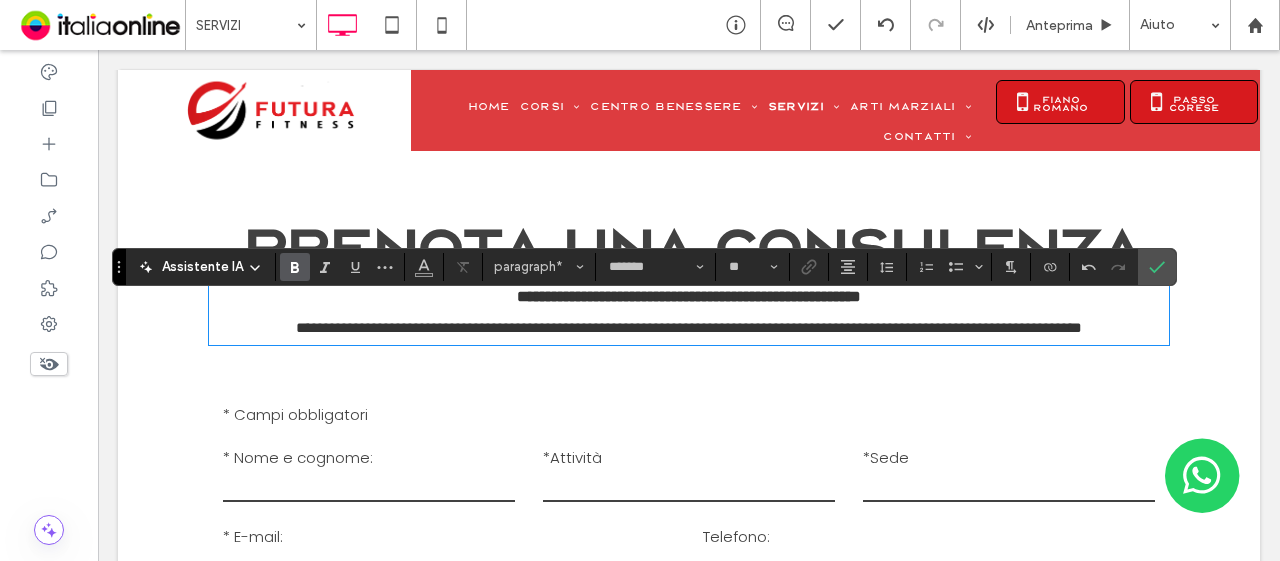 click on "**********" at bounding box center (689, 252) 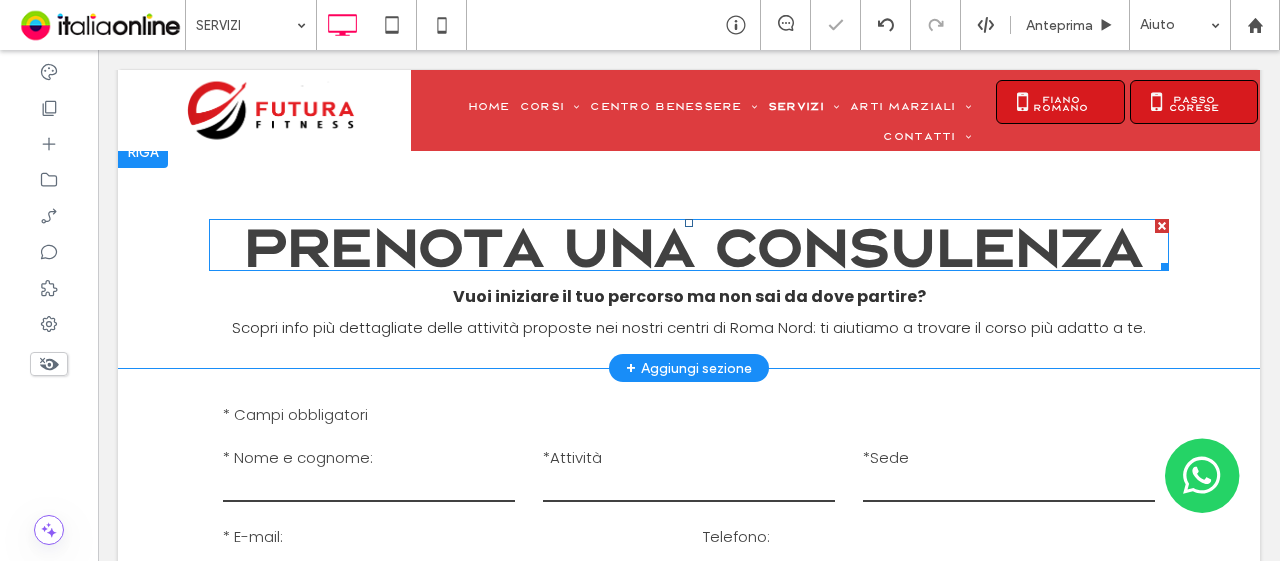 click on "Prenota una Consulenza" at bounding box center (689, 245) 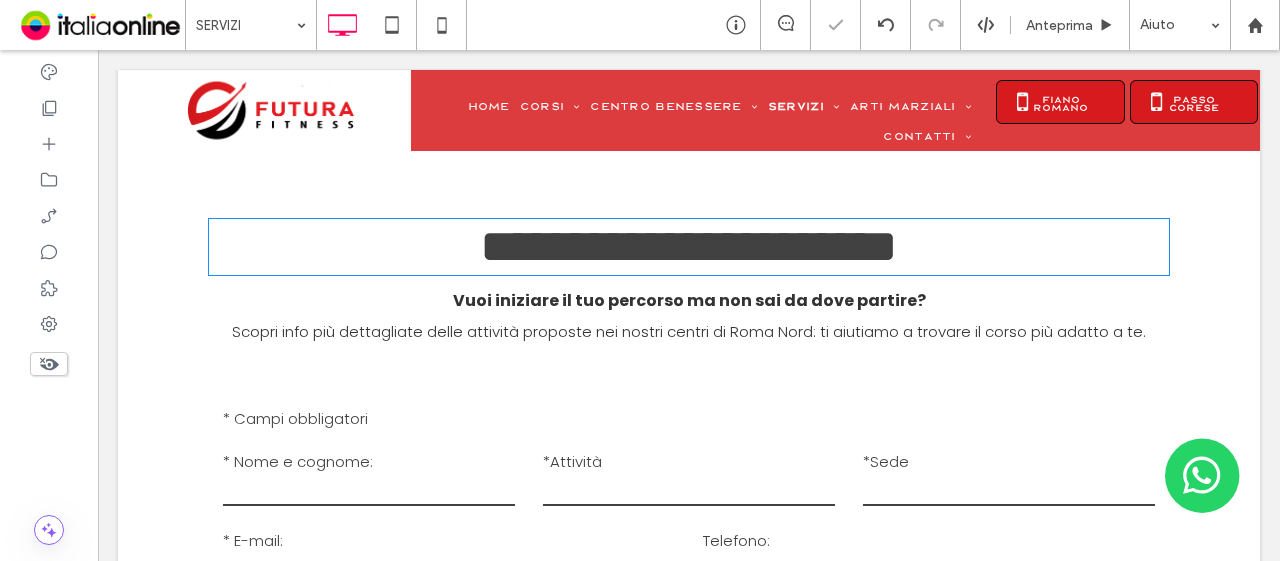 click on "**********" at bounding box center [689, 246] 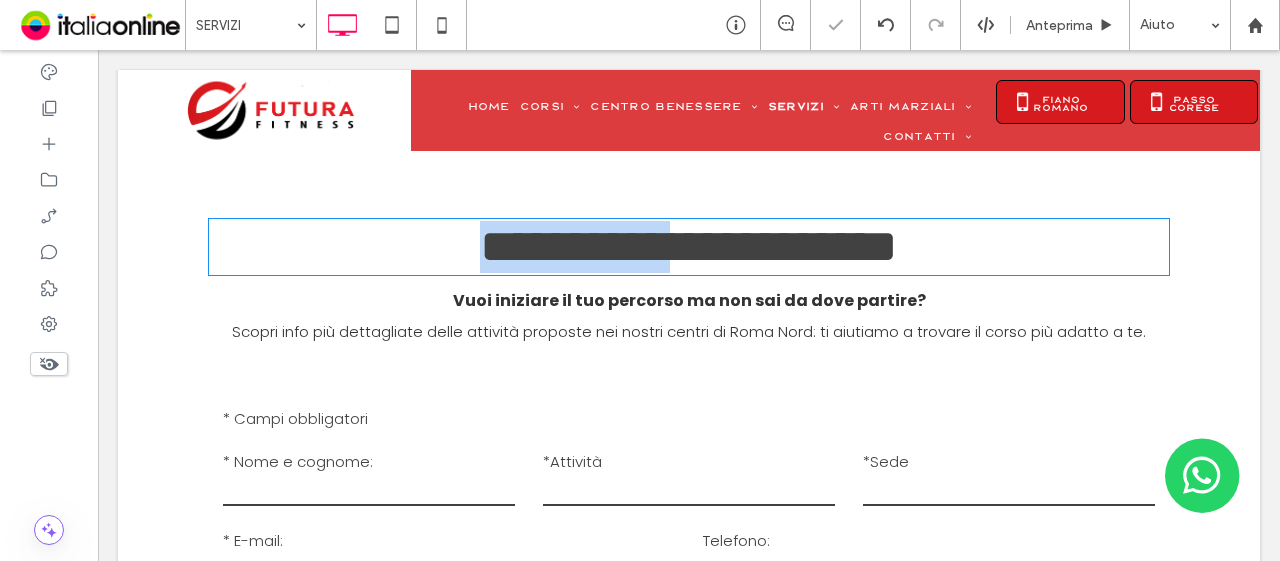 type on "**********" 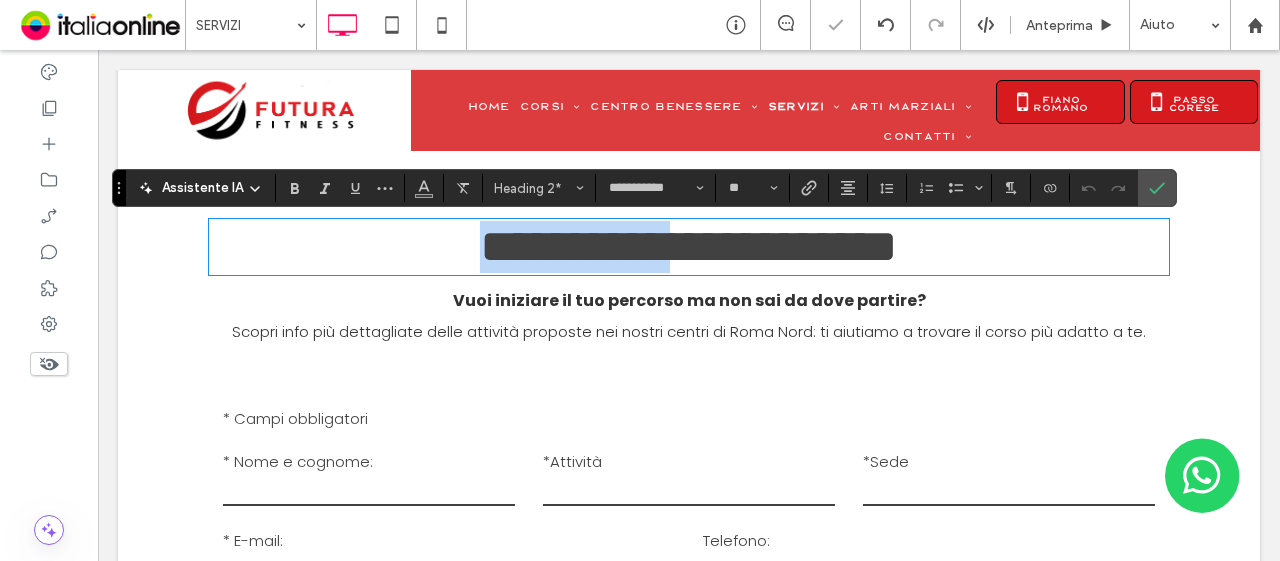 click on "**********" at bounding box center [689, 246] 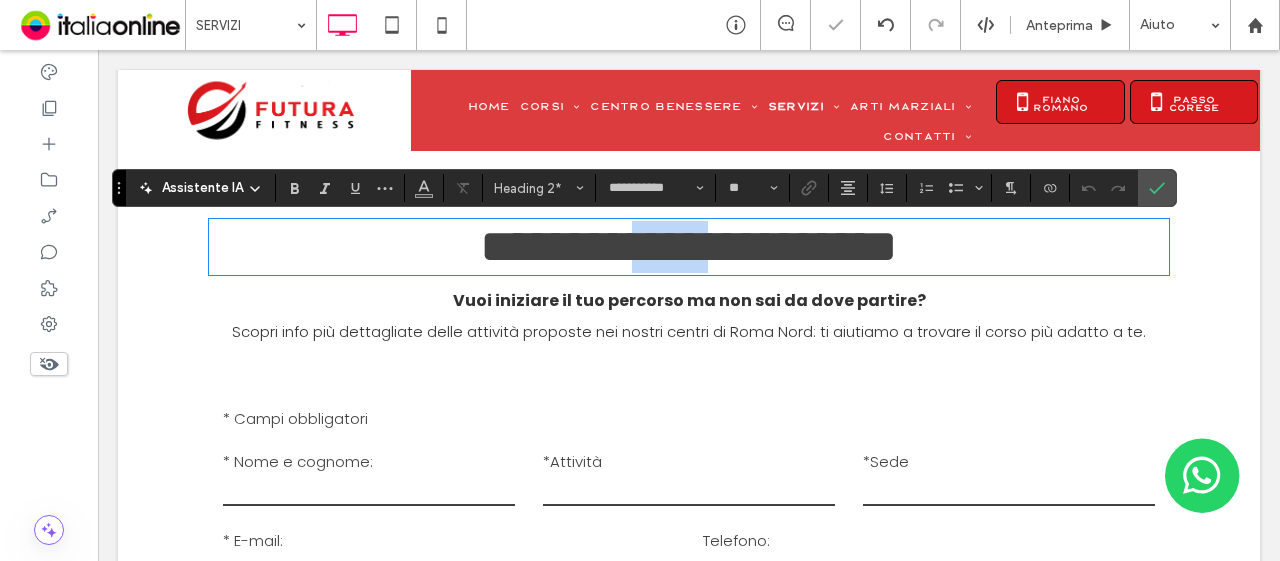 click on "**********" at bounding box center (689, 246) 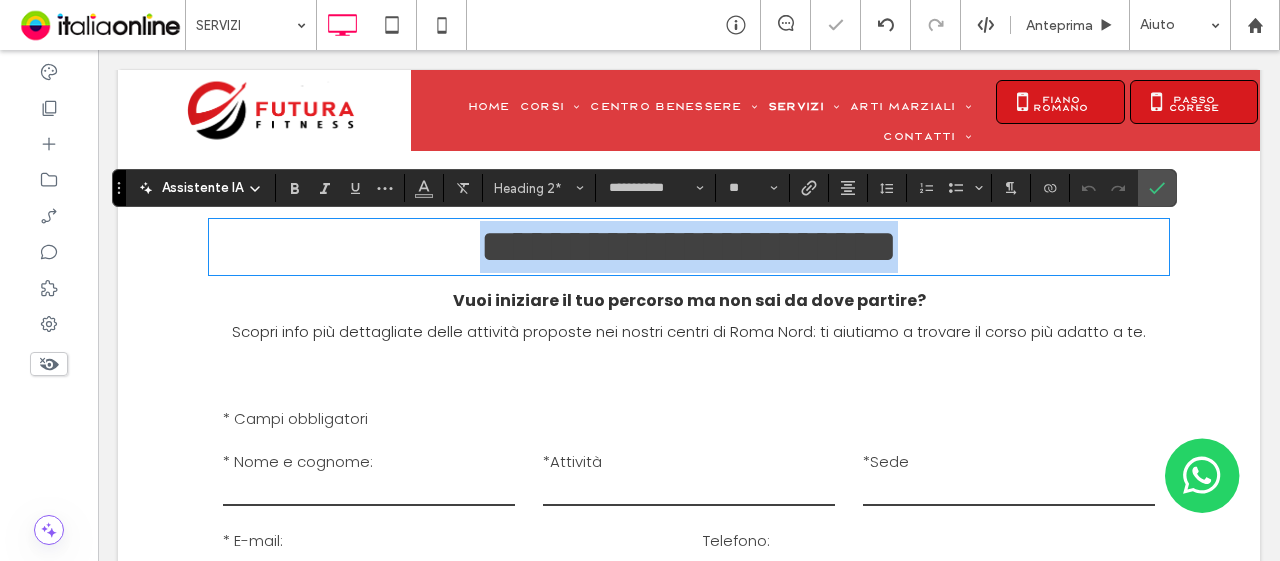 click on "**********" at bounding box center [689, 246] 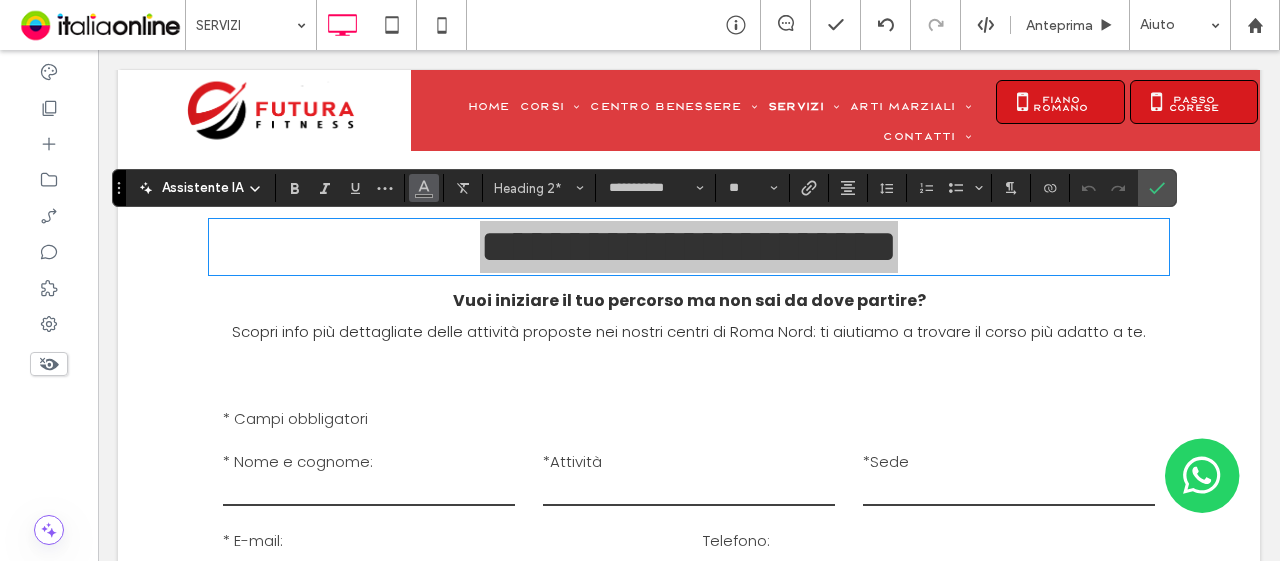 click 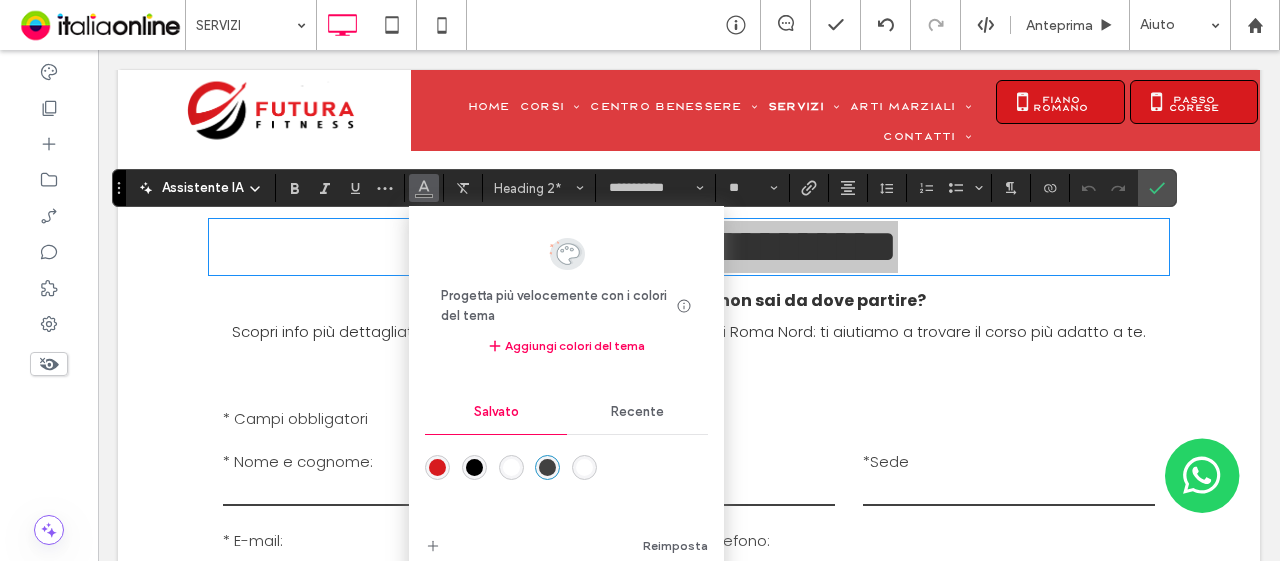 click at bounding box center [474, 467] 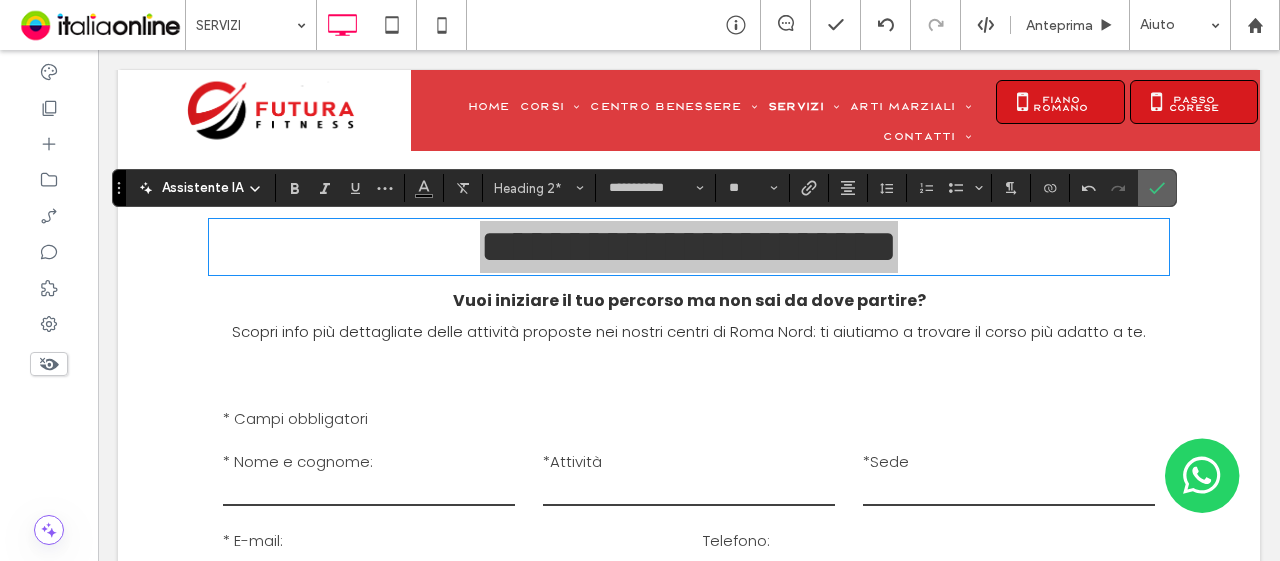click at bounding box center [1157, 188] 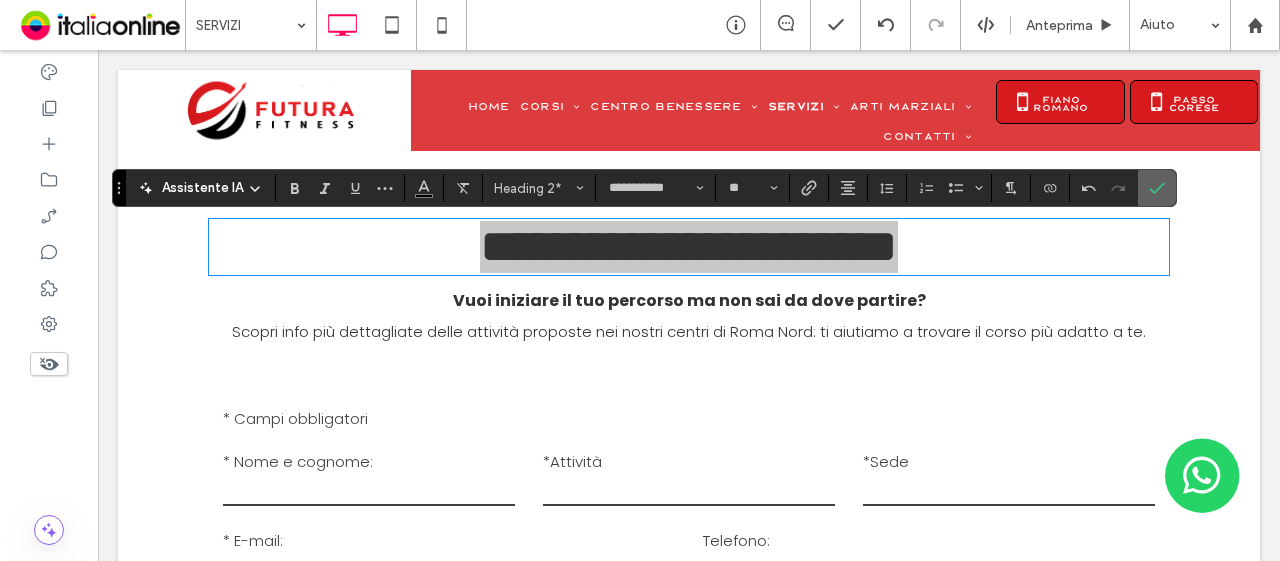 click 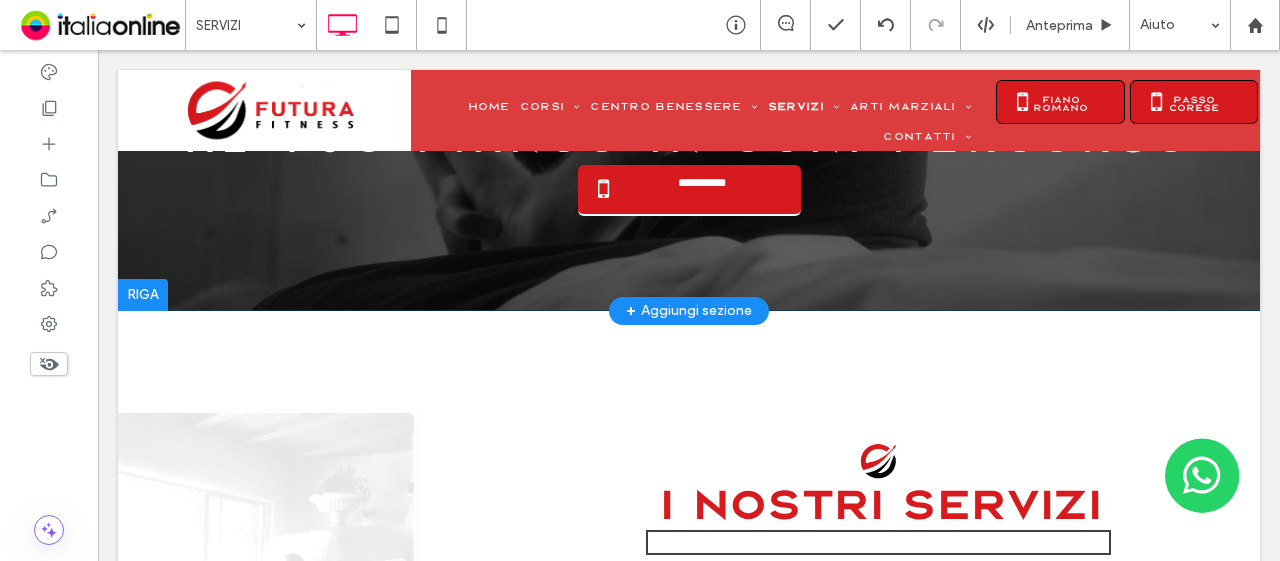 scroll, scrollTop: 0, scrollLeft: 0, axis: both 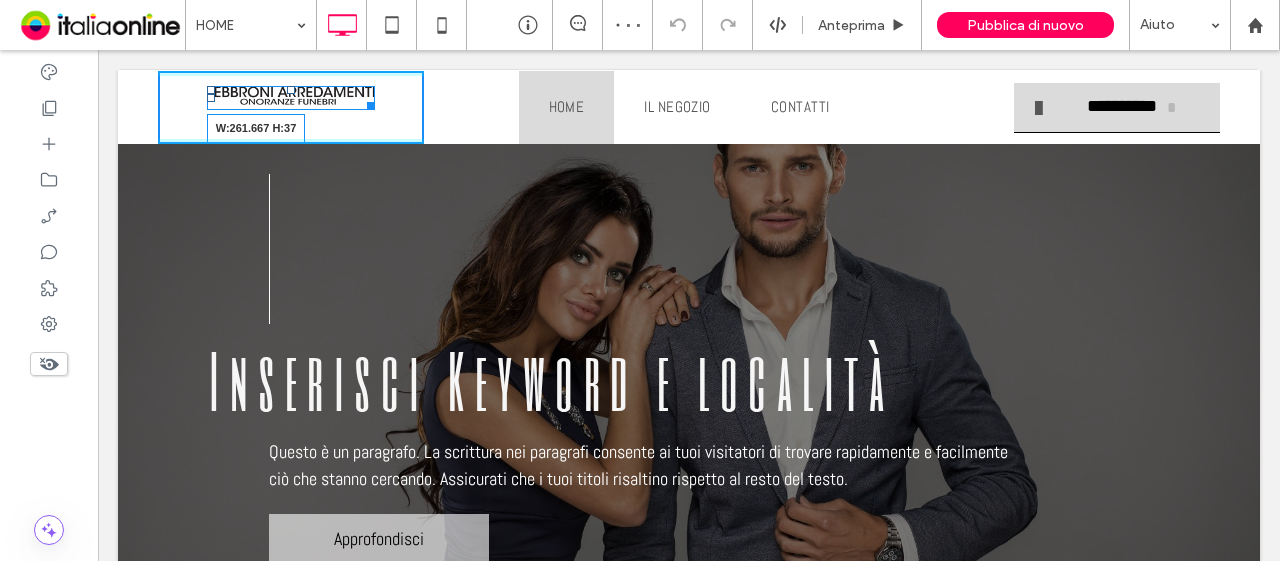drag, startPoint x: 368, startPoint y: 99, endPoint x: 429, endPoint y: 158, distance: 84.8646 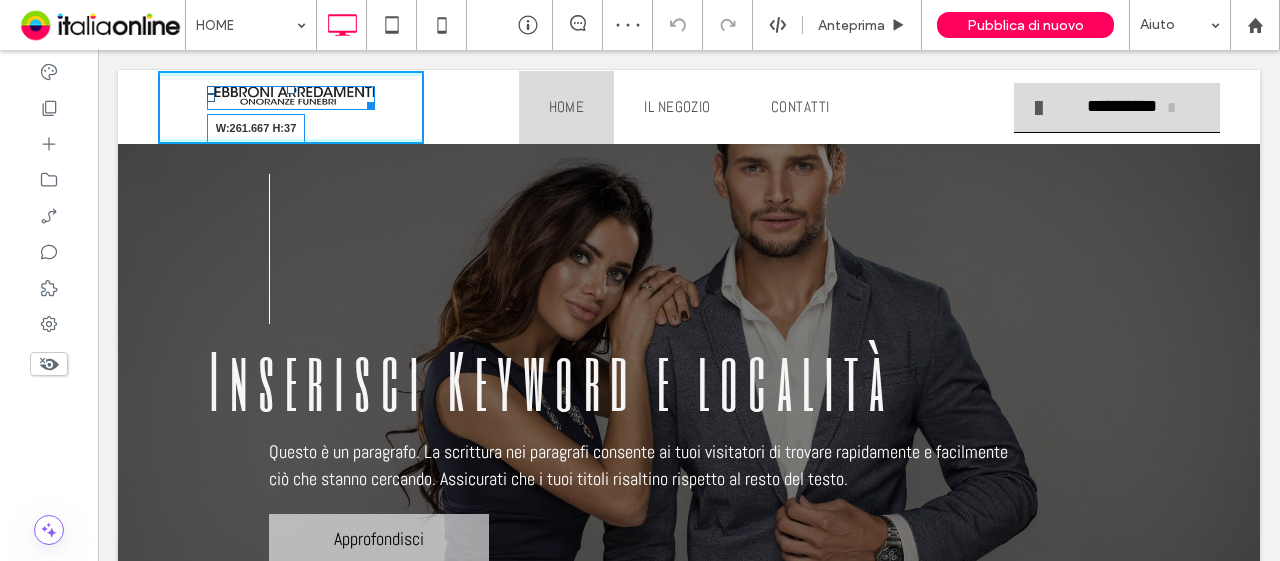click on "**********" at bounding box center (689, 2428) 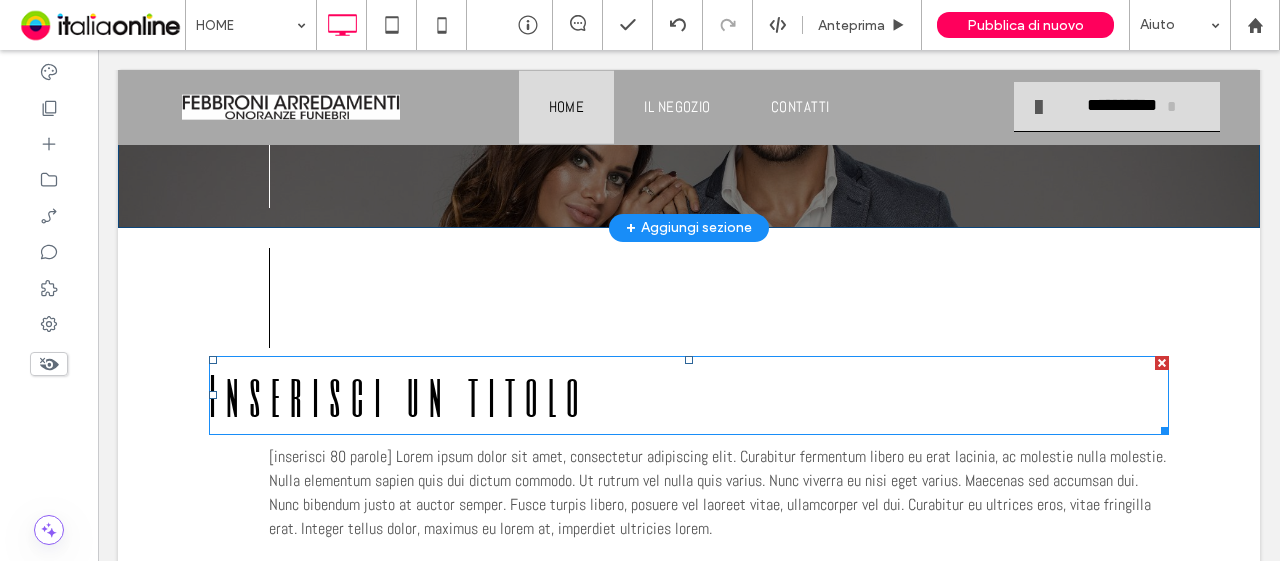 scroll, scrollTop: 400, scrollLeft: 0, axis: vertical 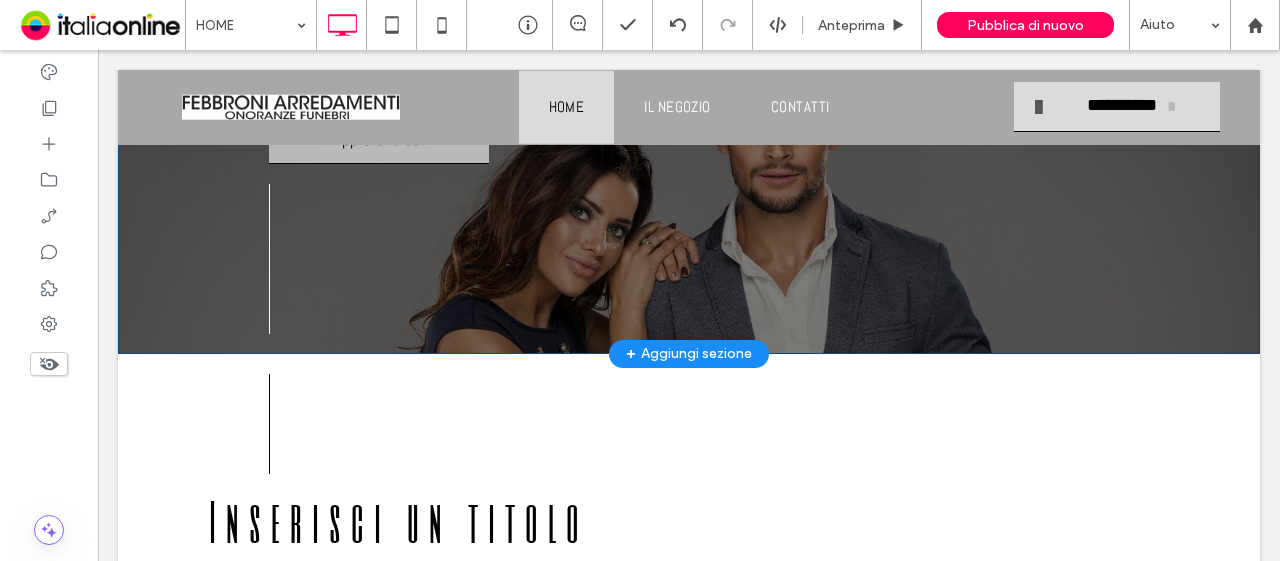 click on "+ Aggiungi sezione" at bounding box center (689, 354) 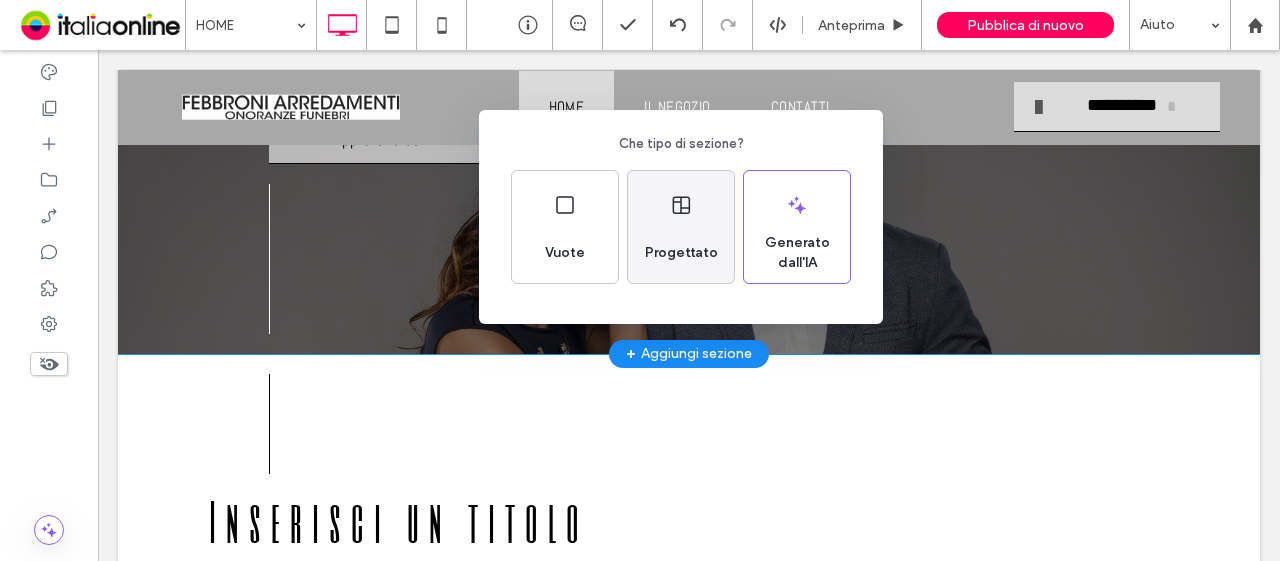 click on "Progettato" at bounding box center (681, 227) 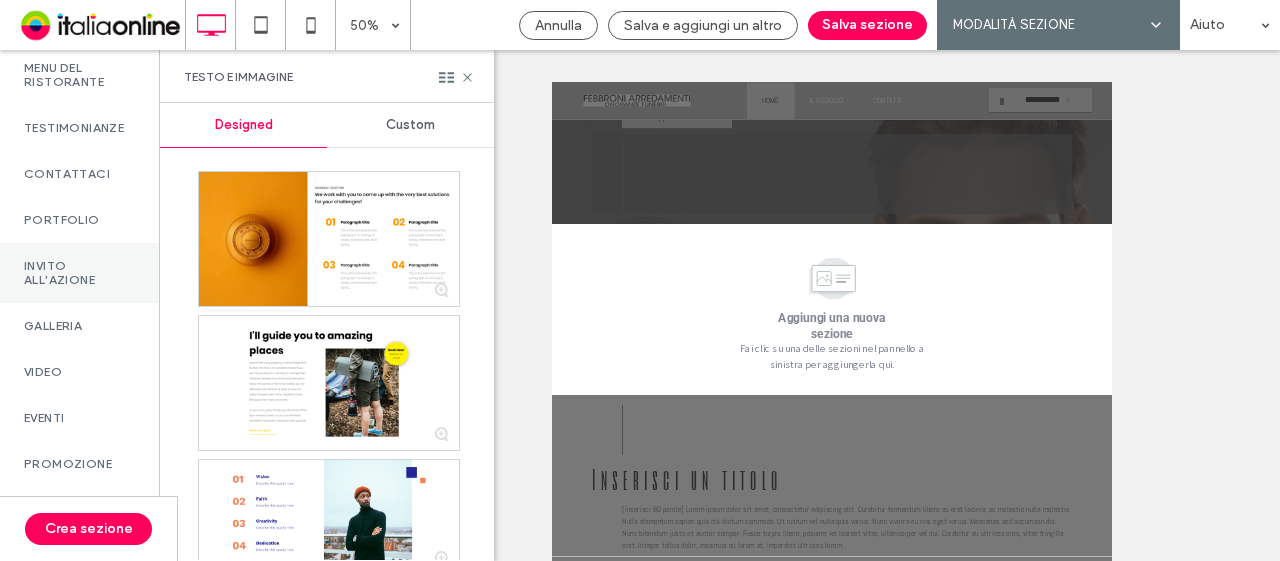 scroll, scrollTop: 700, scrollLeft: 0, axis: vertical 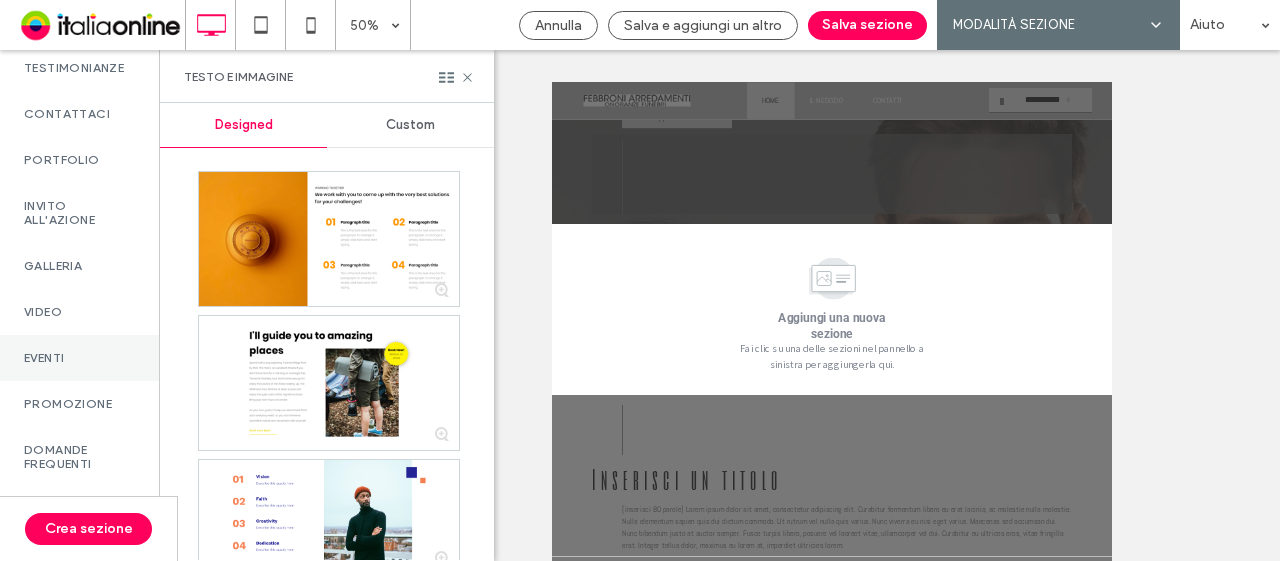 click on "Eventi" at bounding box center [79, 358] 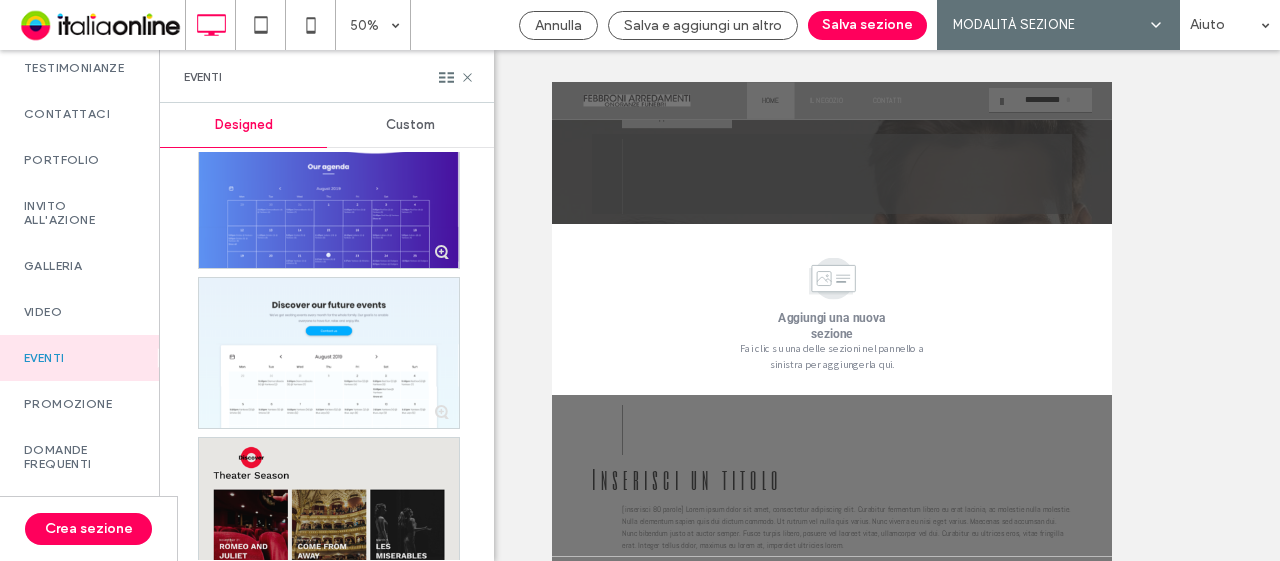 scroll, scrollTop: 1054, scrollLeft: 0, axis: vertical 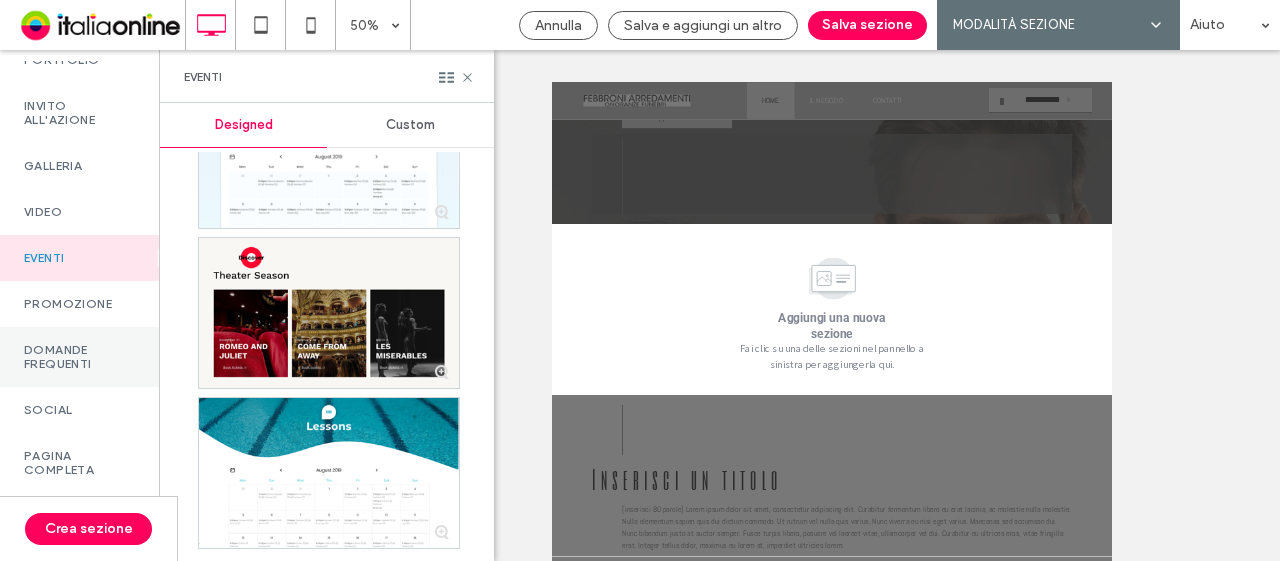 click on "Domande frequenti" at bounding box center [79, 357] 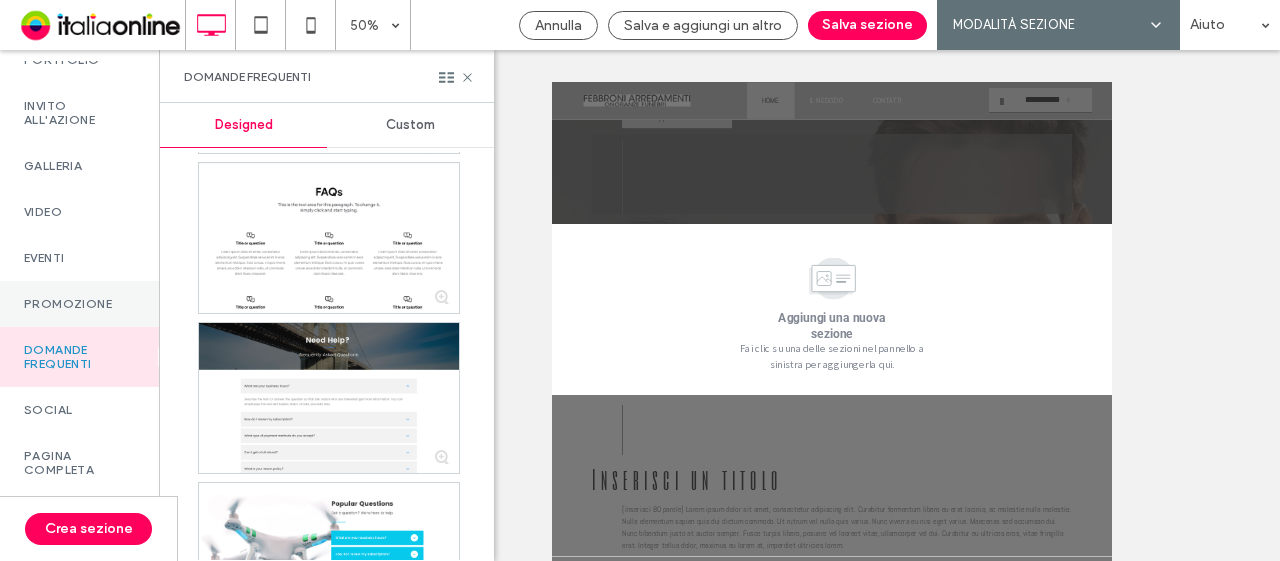 scroll, scrollTop: 532, scrollLeft: 0, axis: vertical 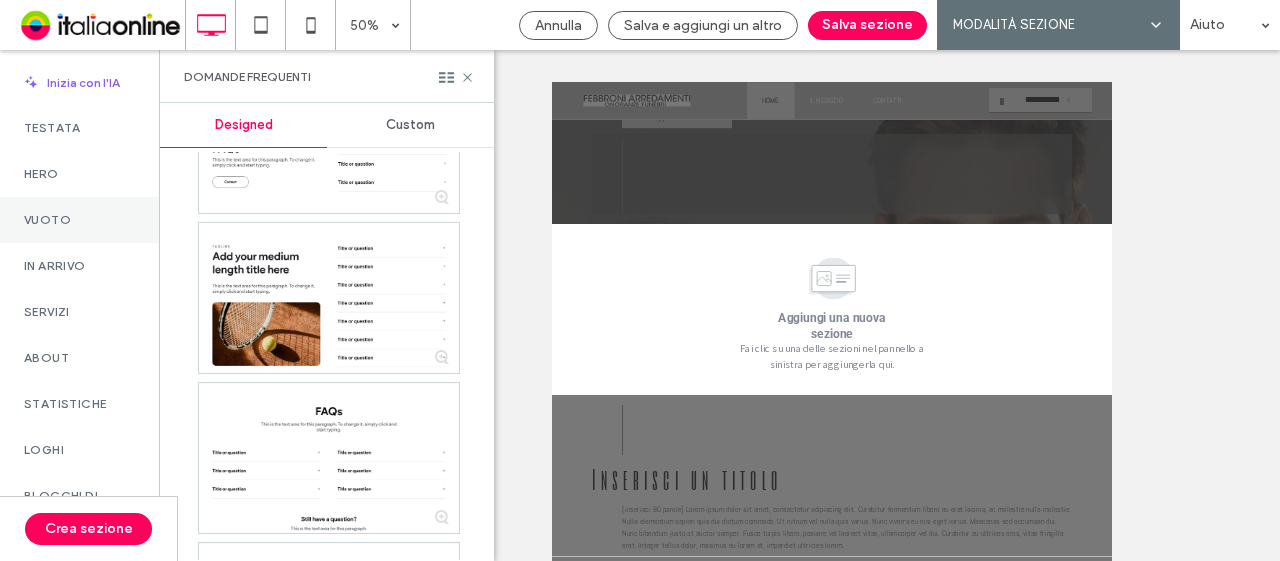 click on "Vuoto" at bounding box center [79, 220] 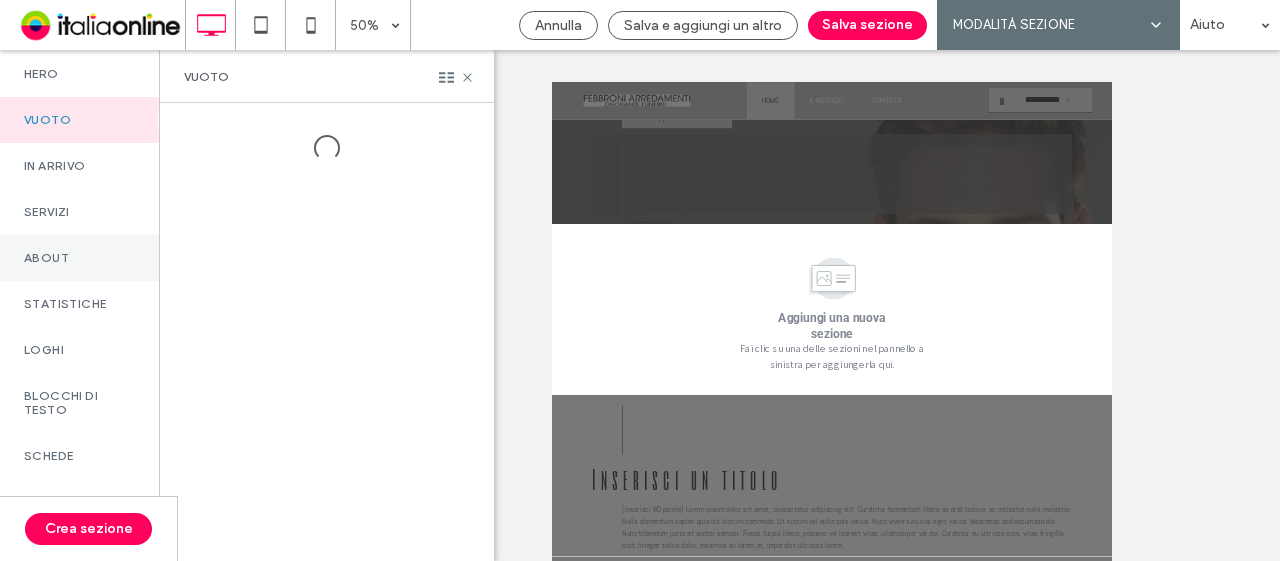 scroll, scrollTop: 0, scrollLeft: 0, axis: both 